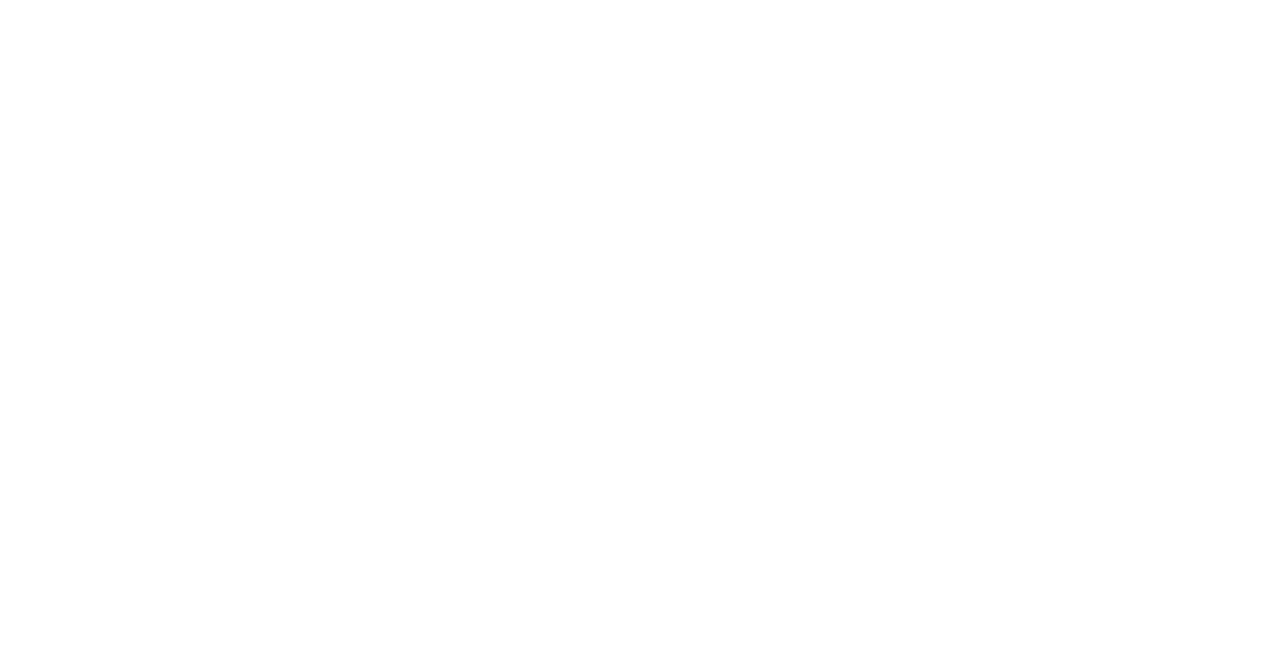 scroll, scrollTop: 0, scrollLeft: 0, axis: both 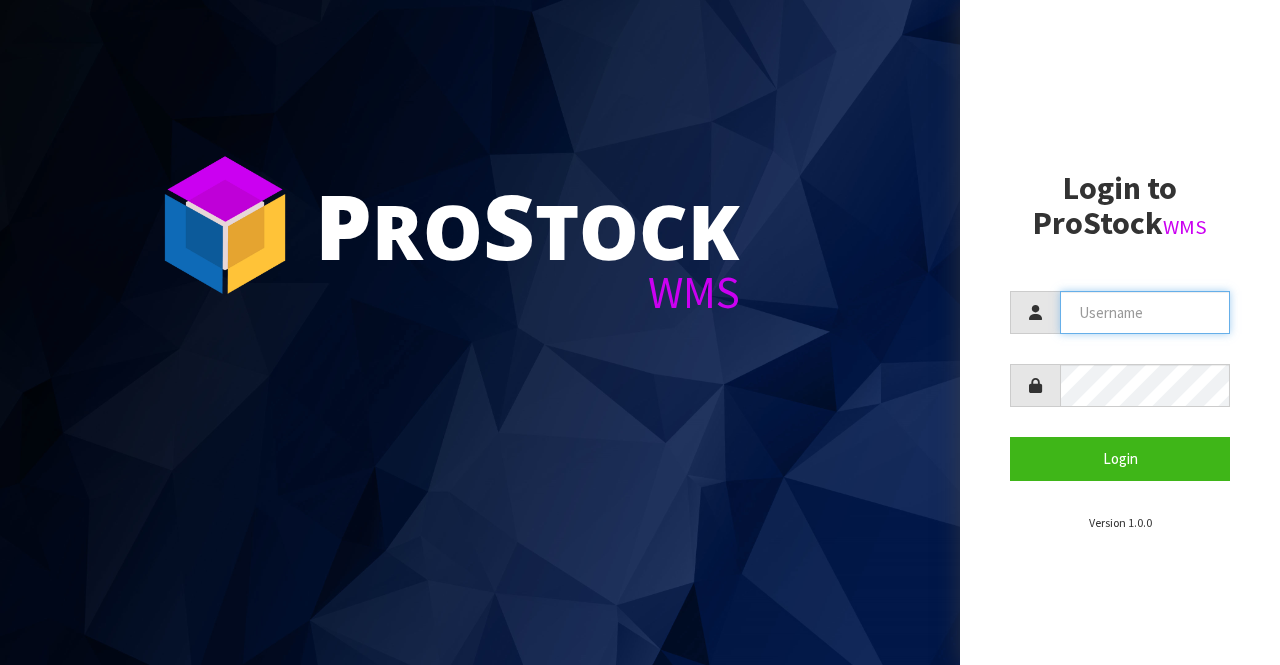 click at bounding box center (1145, 312) 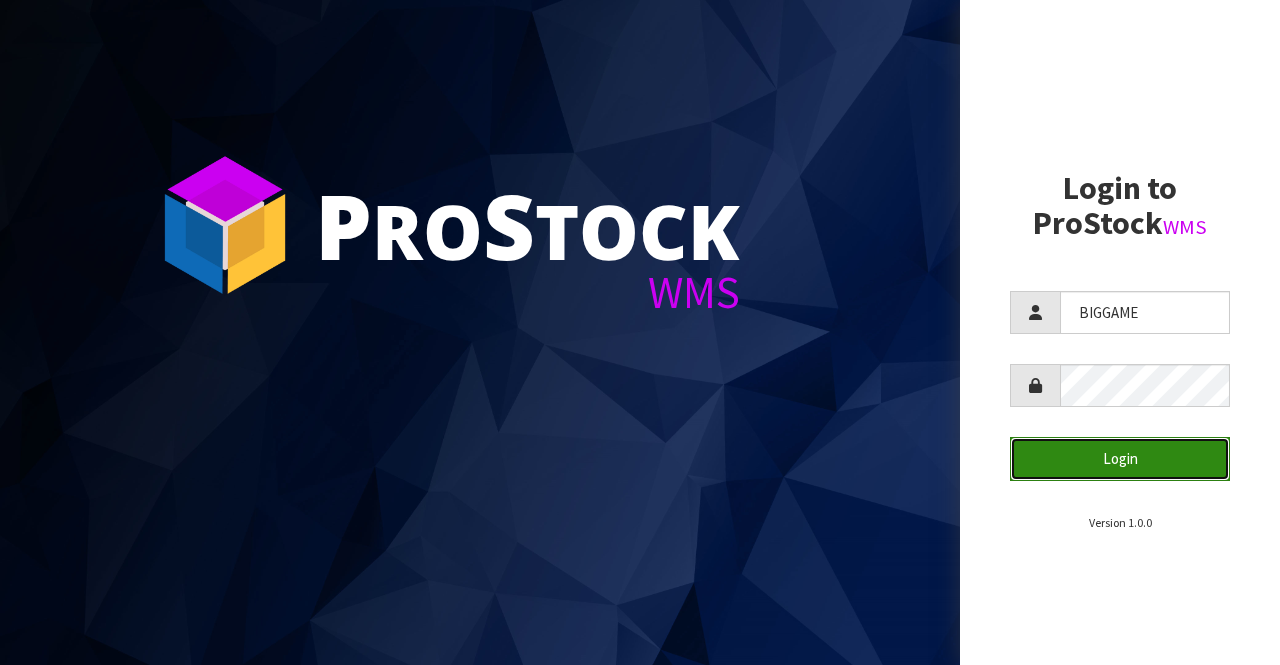 click on "Login" at bounding box center (1120, 458) 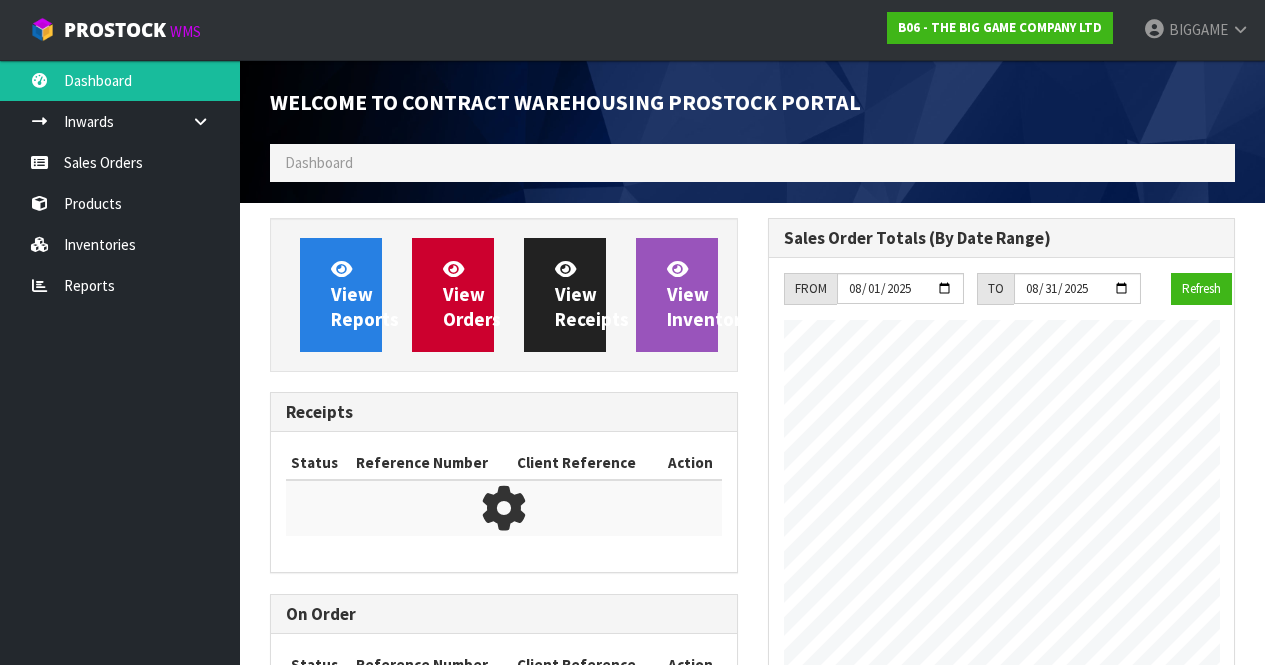 scroll, scrollTop: 998902, scrollLeft: 999502, axis: both 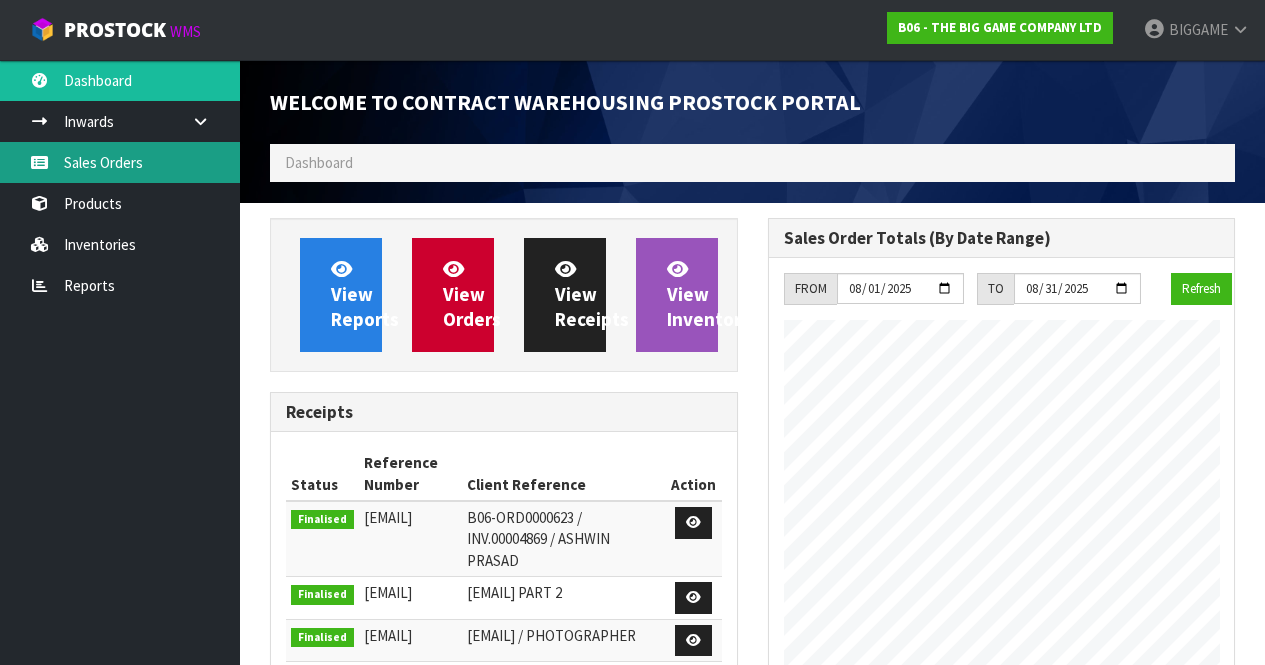 click on "Sales Orders" at bounding box center (120, 162) 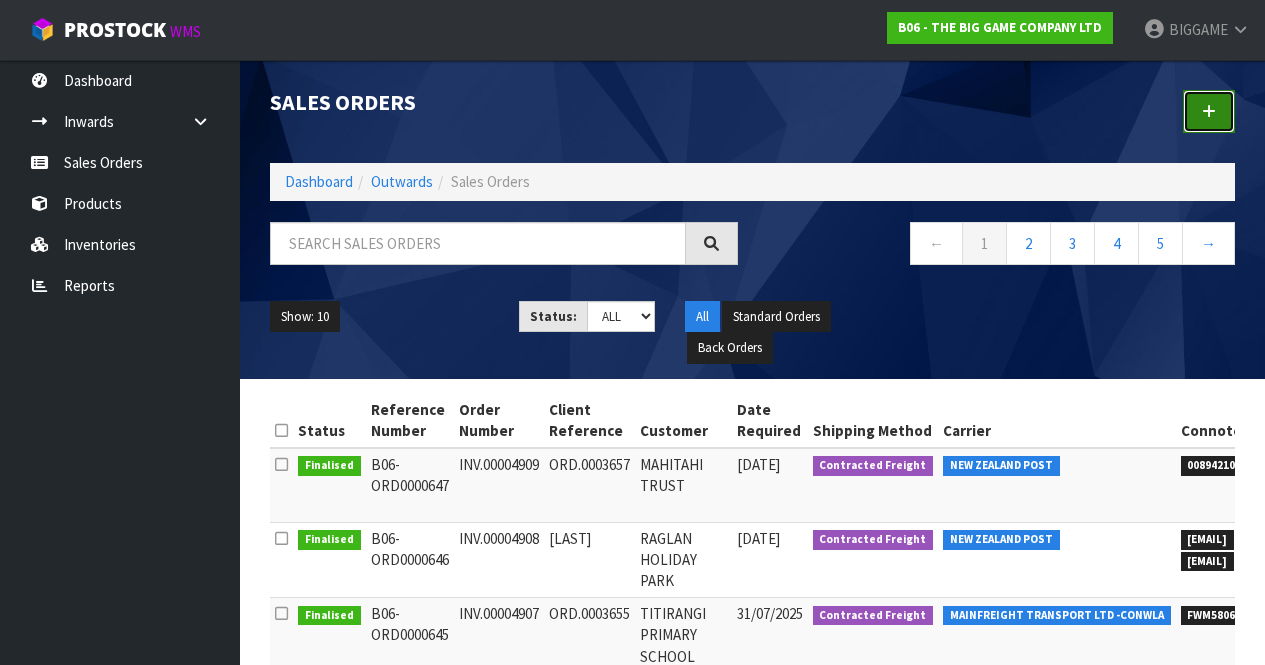 click at bounding box center [1209, 111] 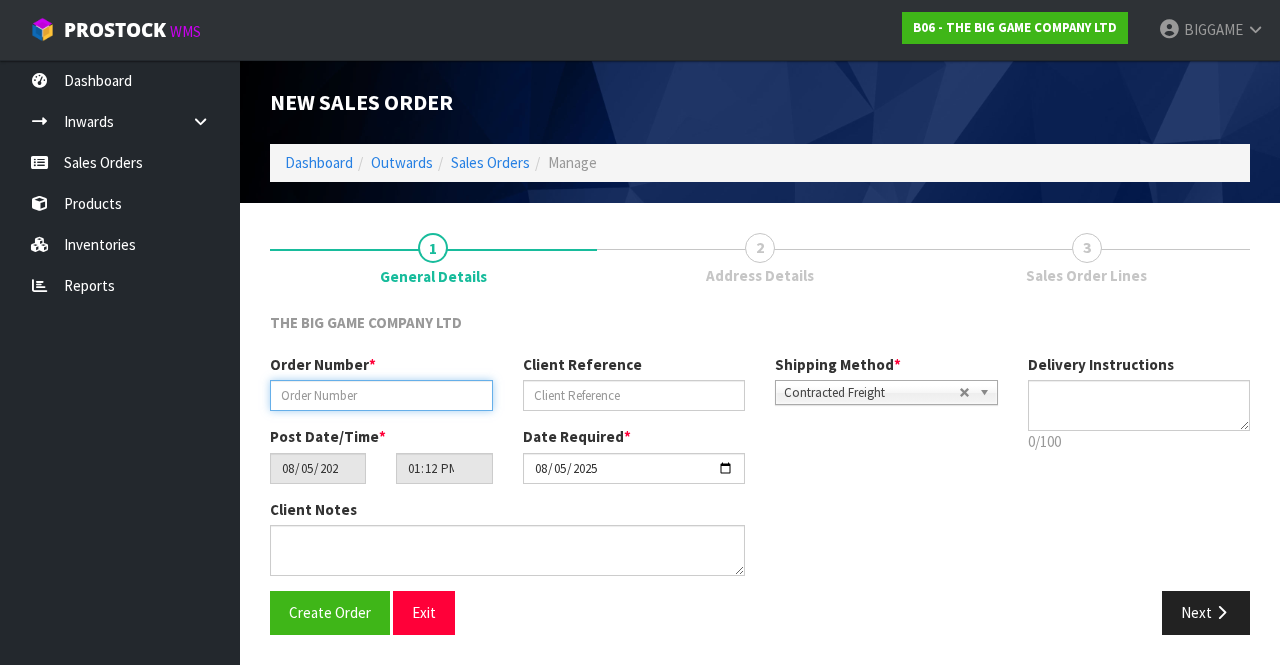 click at bounding box center (381, 395) 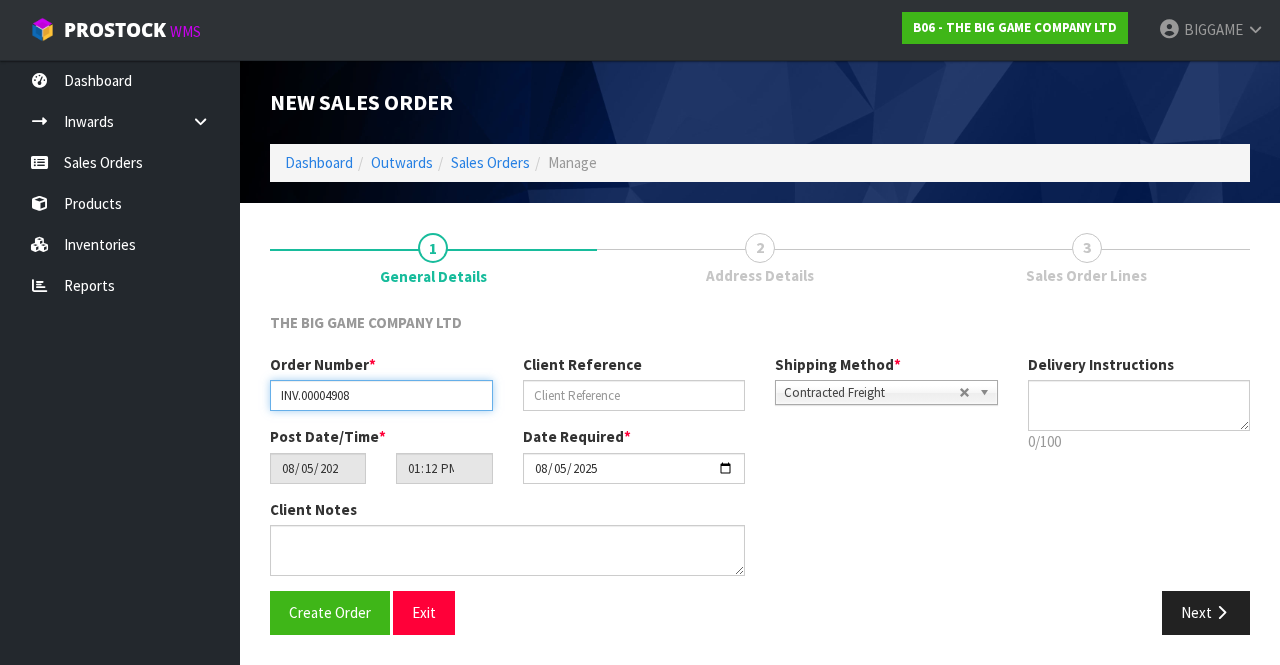 type on "INV.00004908" 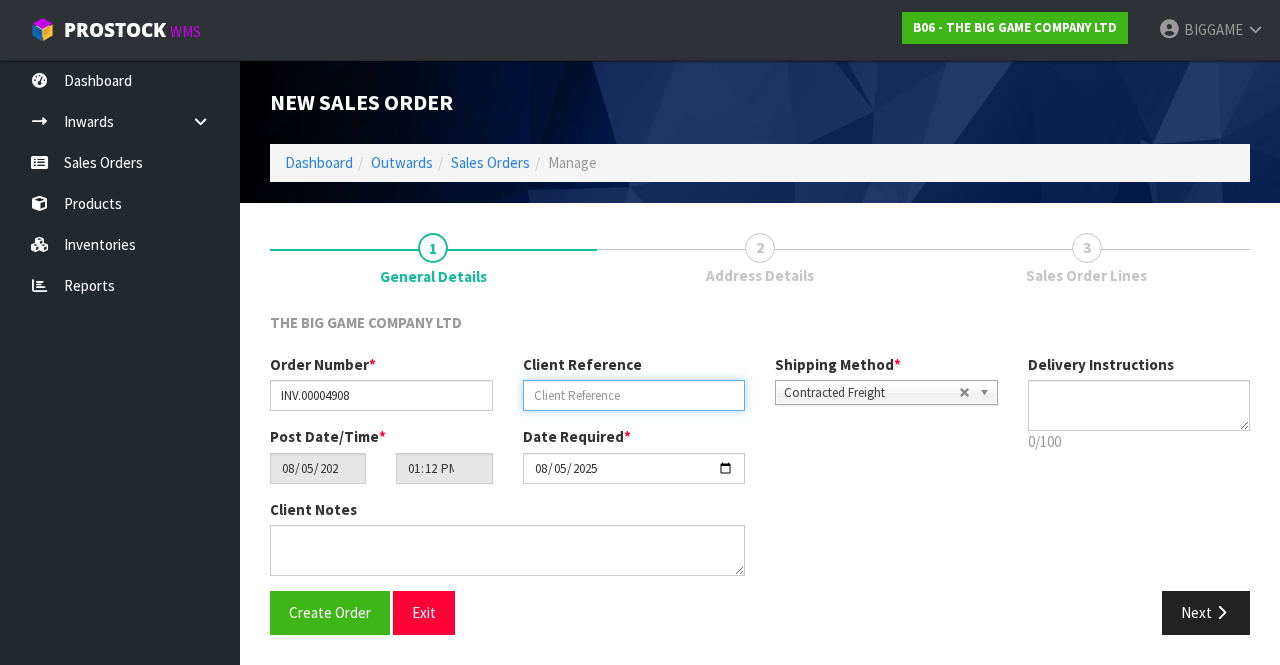 click at bounding box center [634, 395] 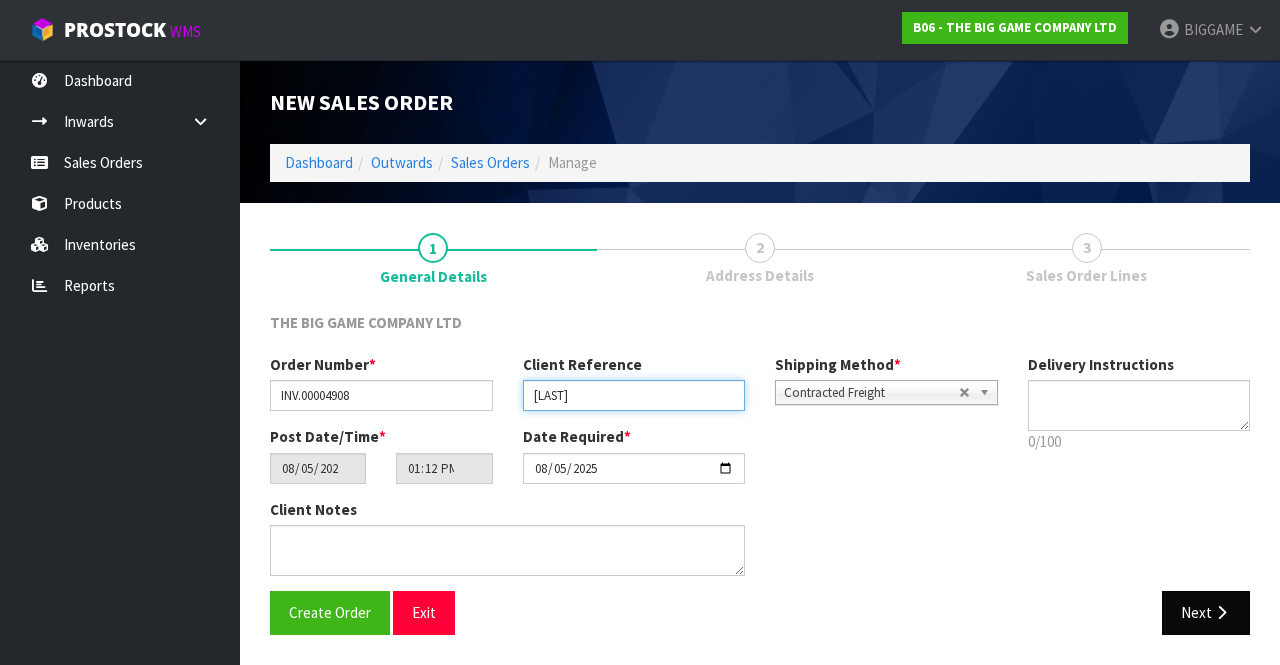 type on "[FIRST]" 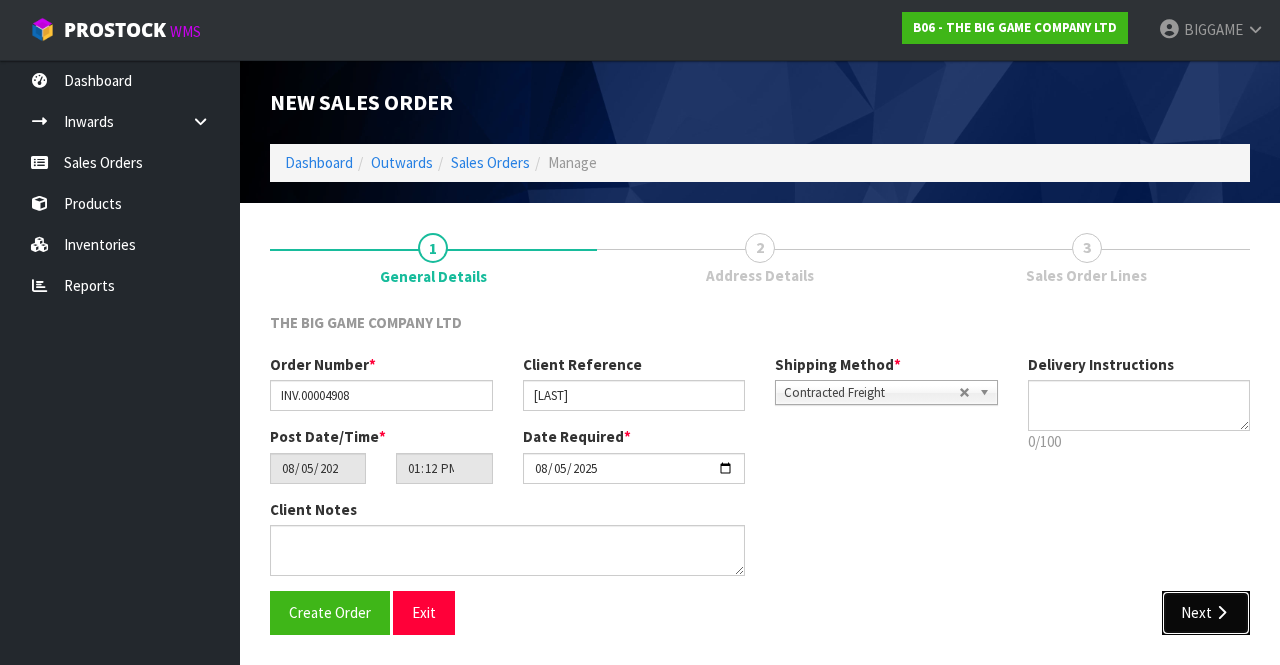 click at bounding box center [1221, 612] 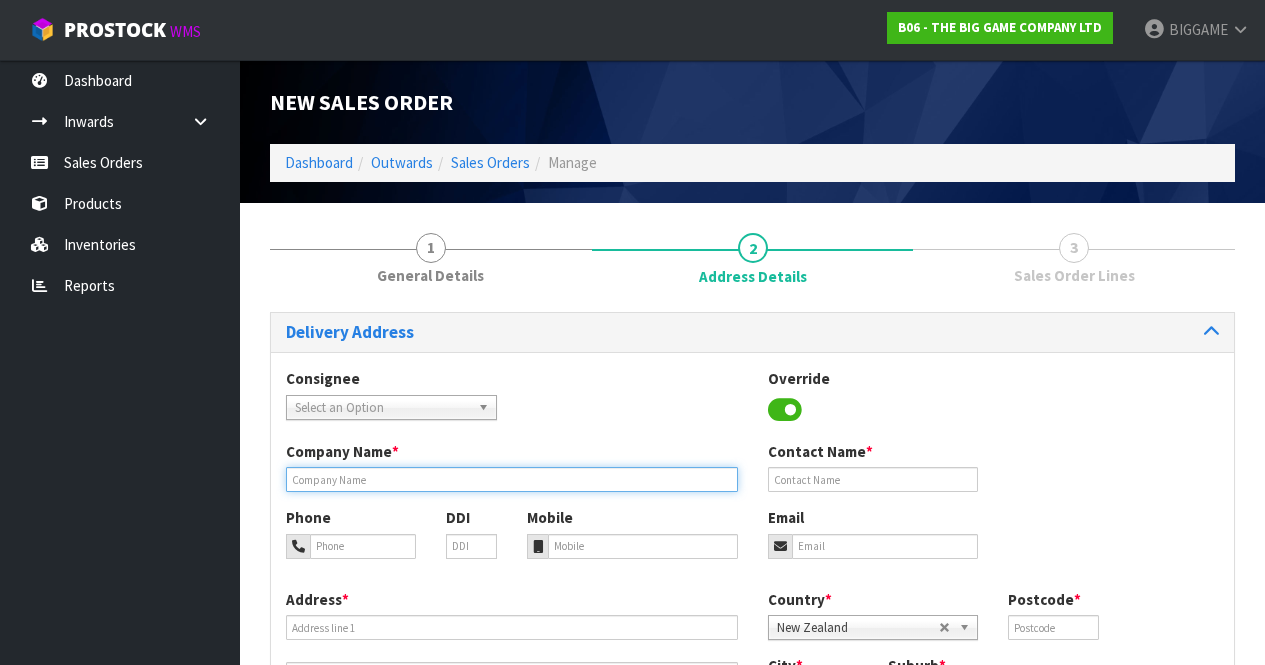 click at bounding box center (512, 479) 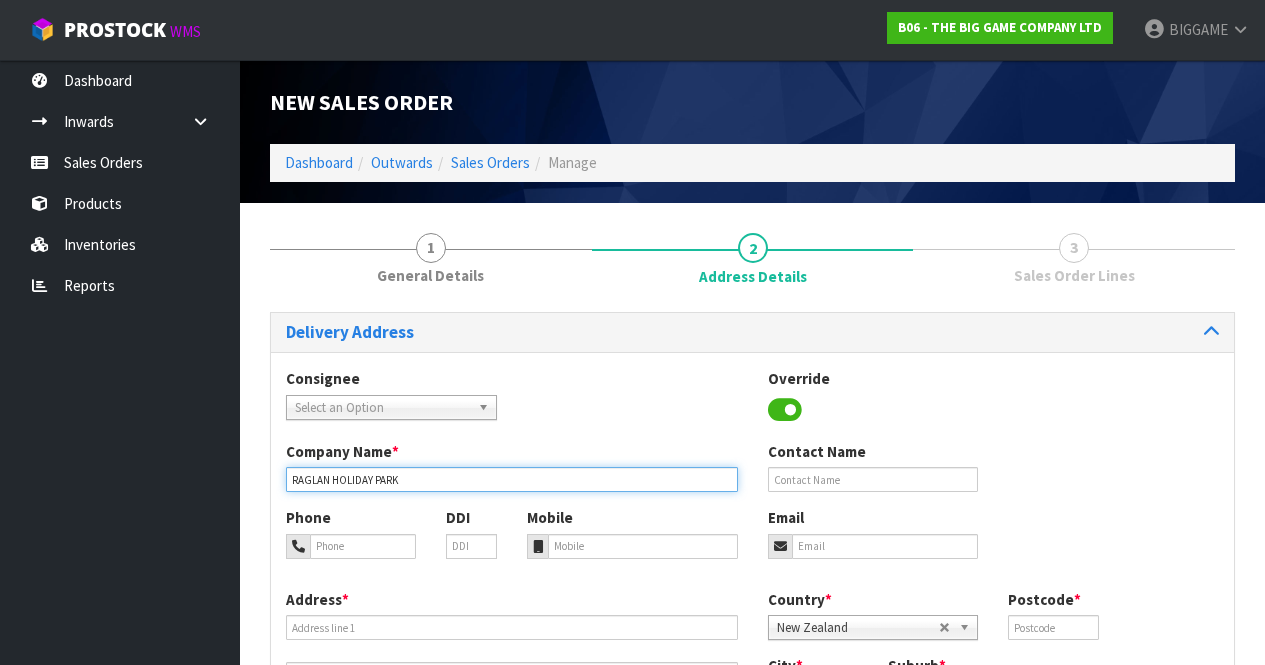 type on "RAGLAN HOLIDAY PARK" 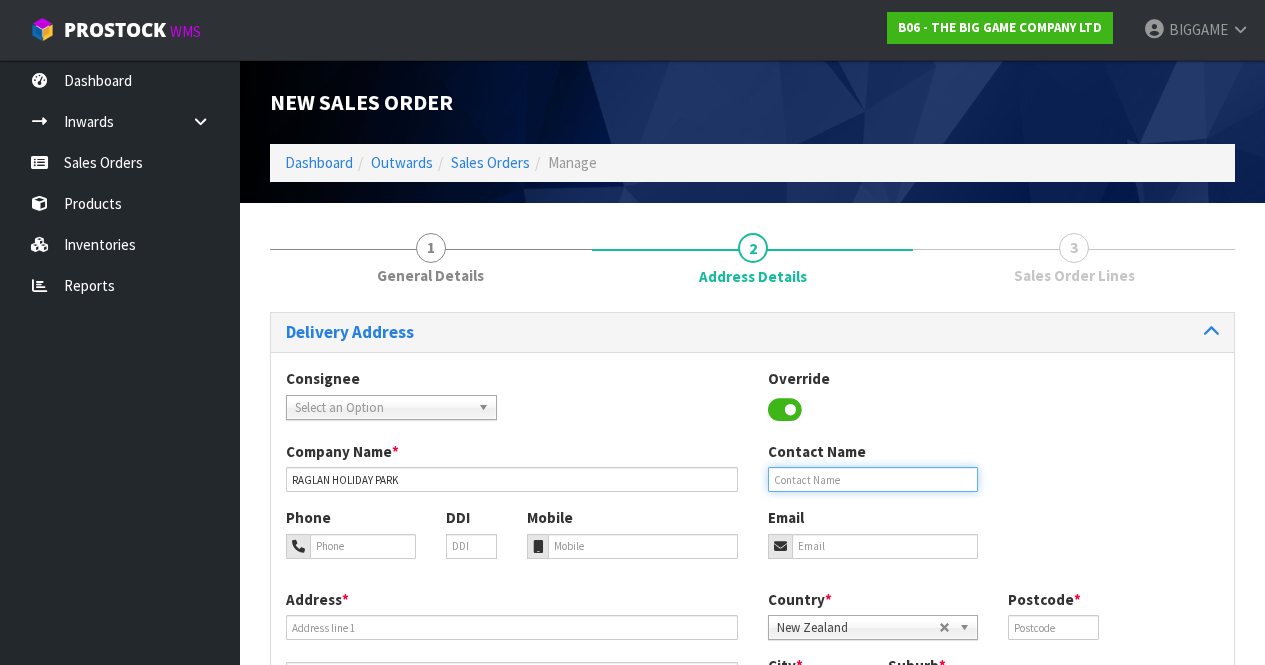 click at bounding box center [873, 479] 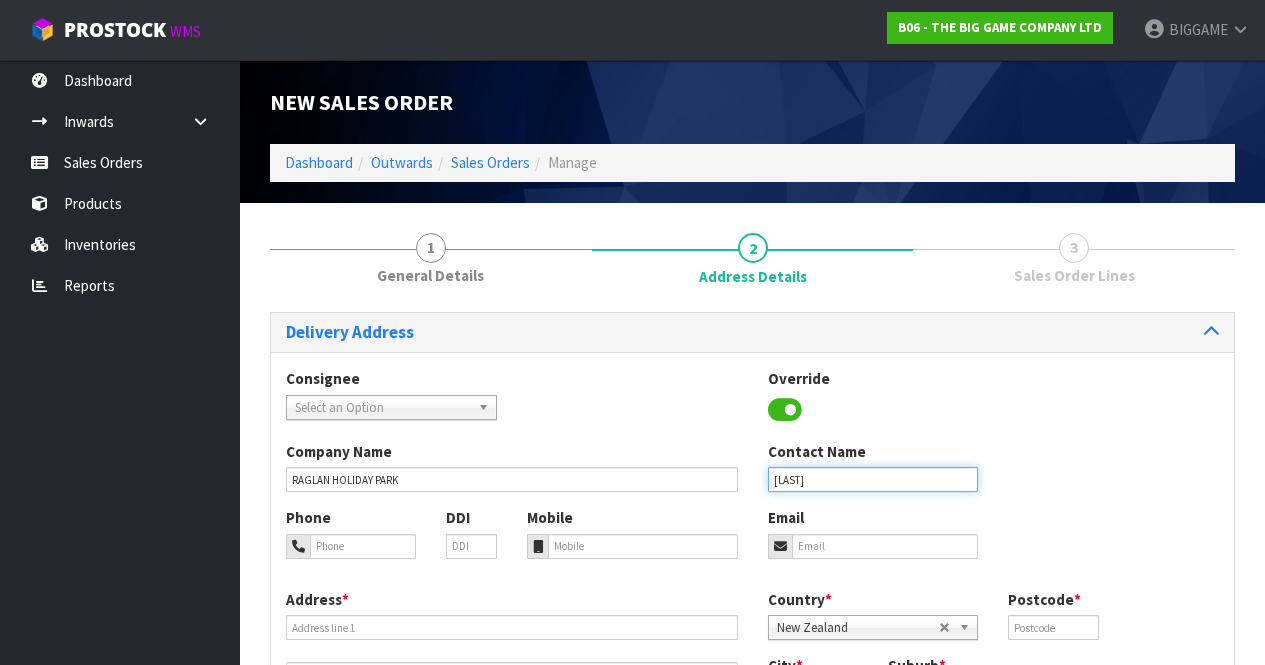type on "[FIRST]" 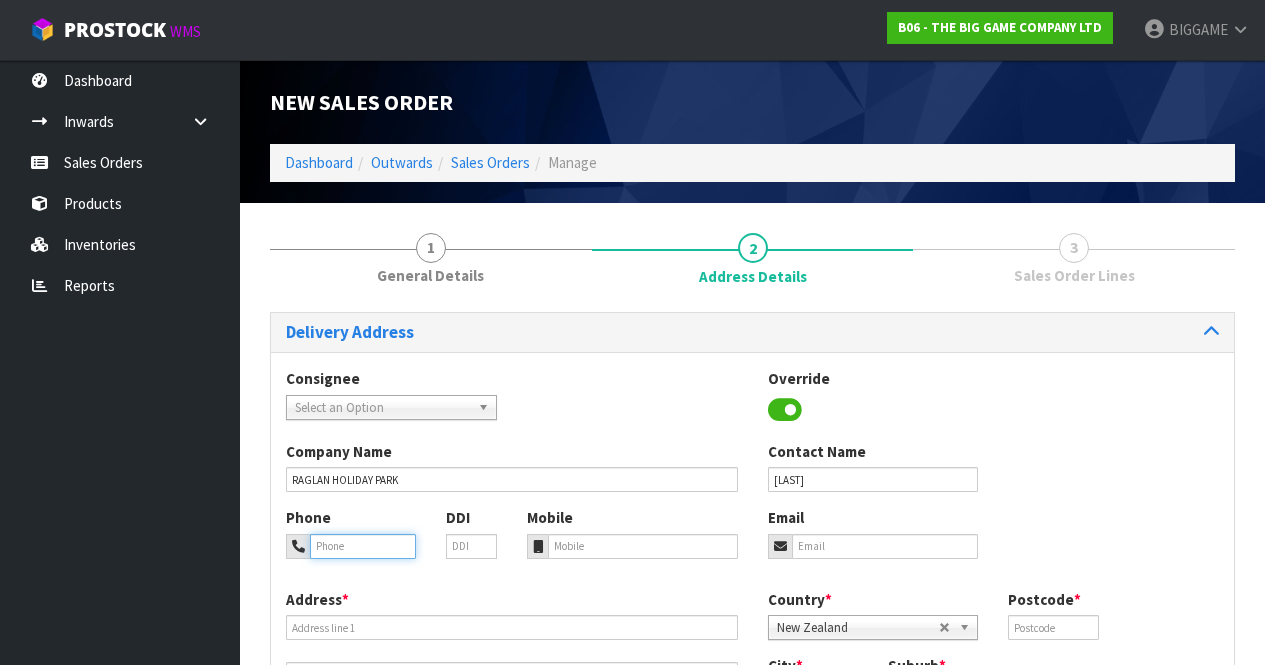 click at bounding box center [363, 546] 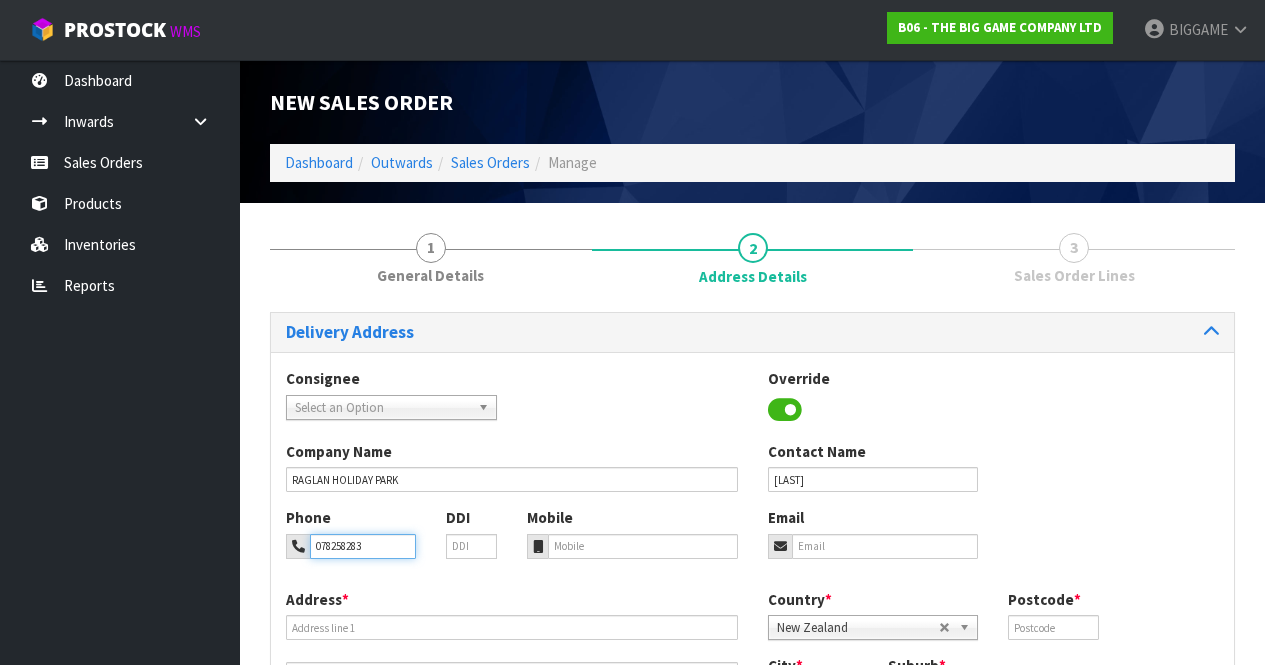 type on "078258283" 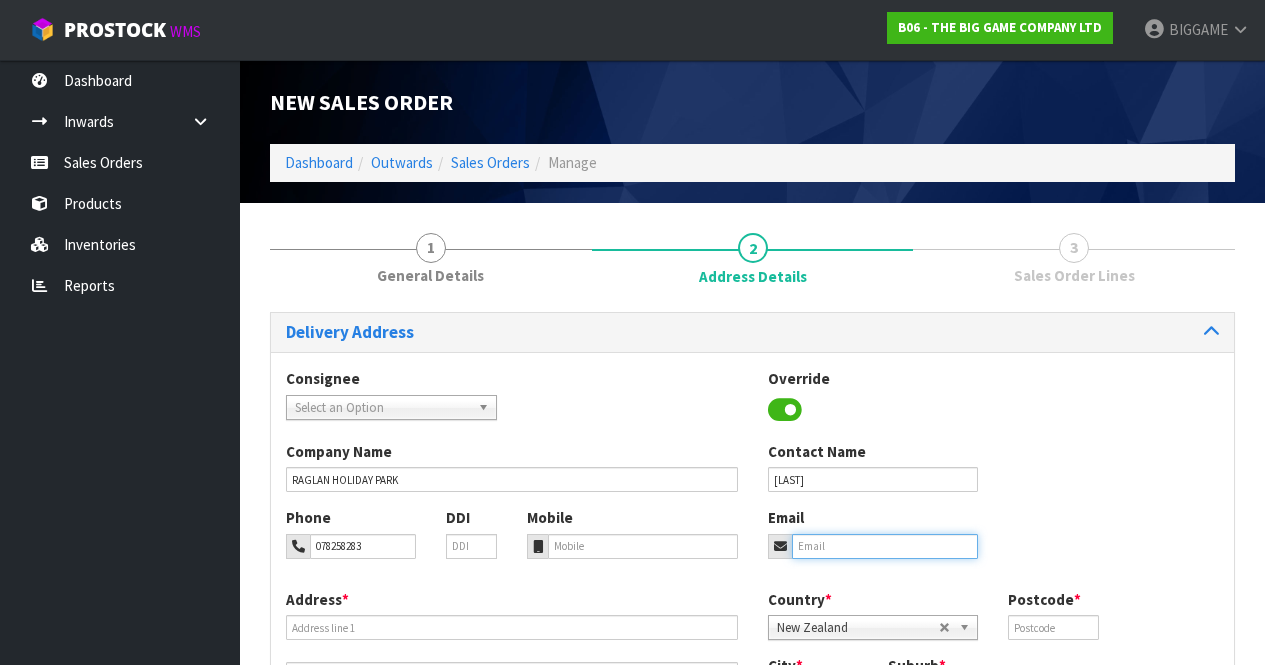 click at bounding box center [885, 546] 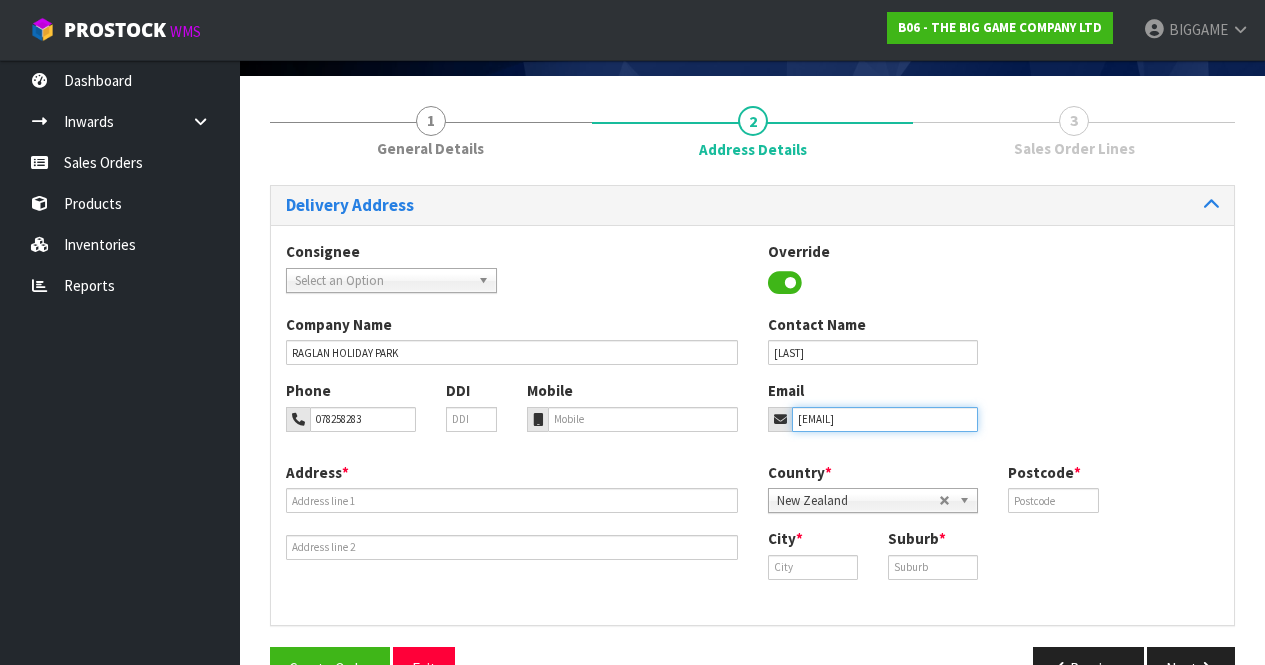 scroll, scrollTop: 182, scrollLeft: 0, axis: vertical 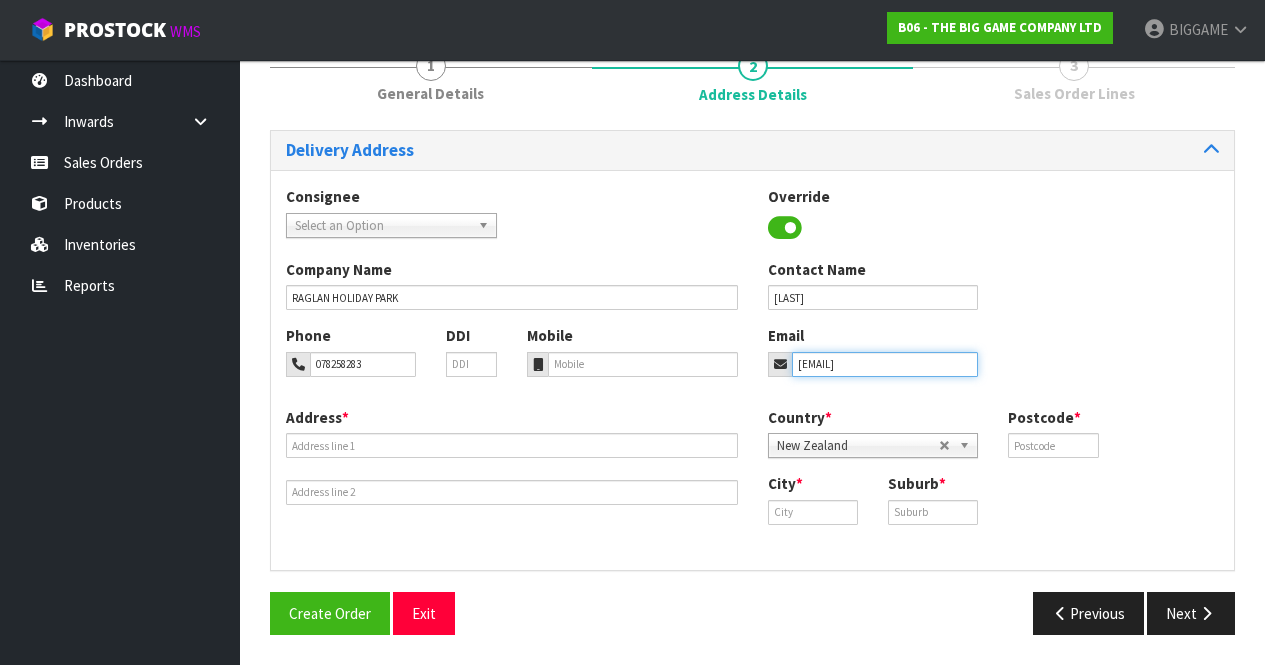 type on "groups@raglanholidaypark.co.nz" 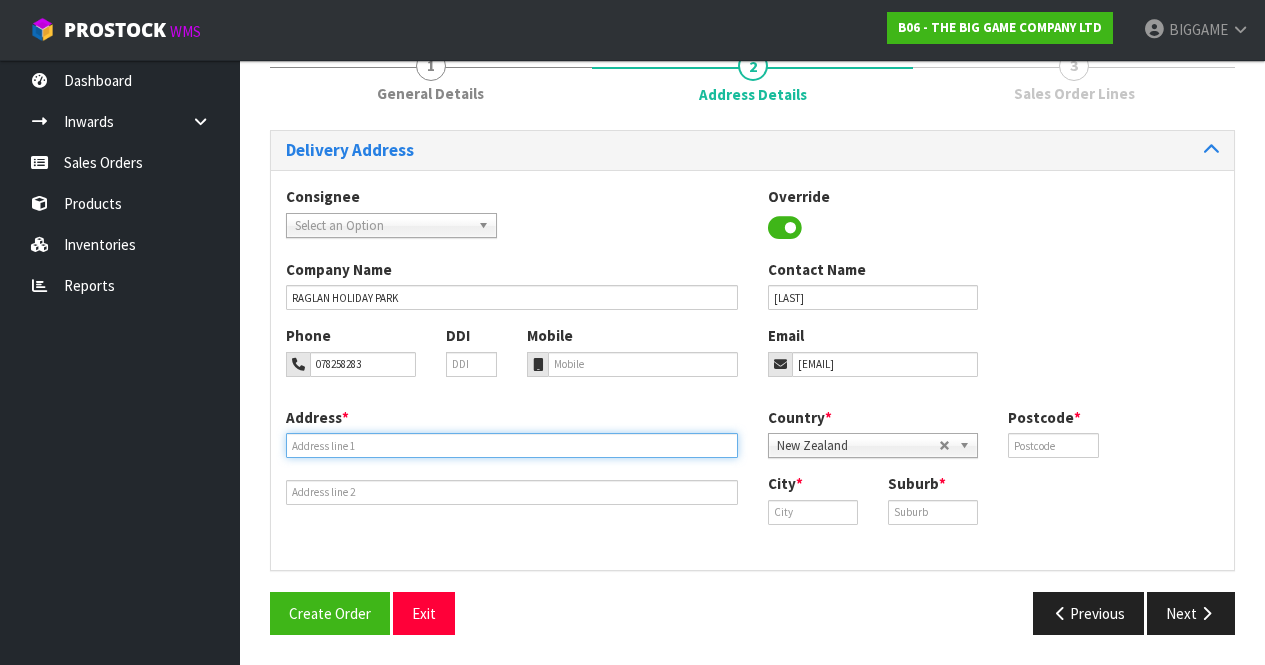 click at bounding box center [512, 445] 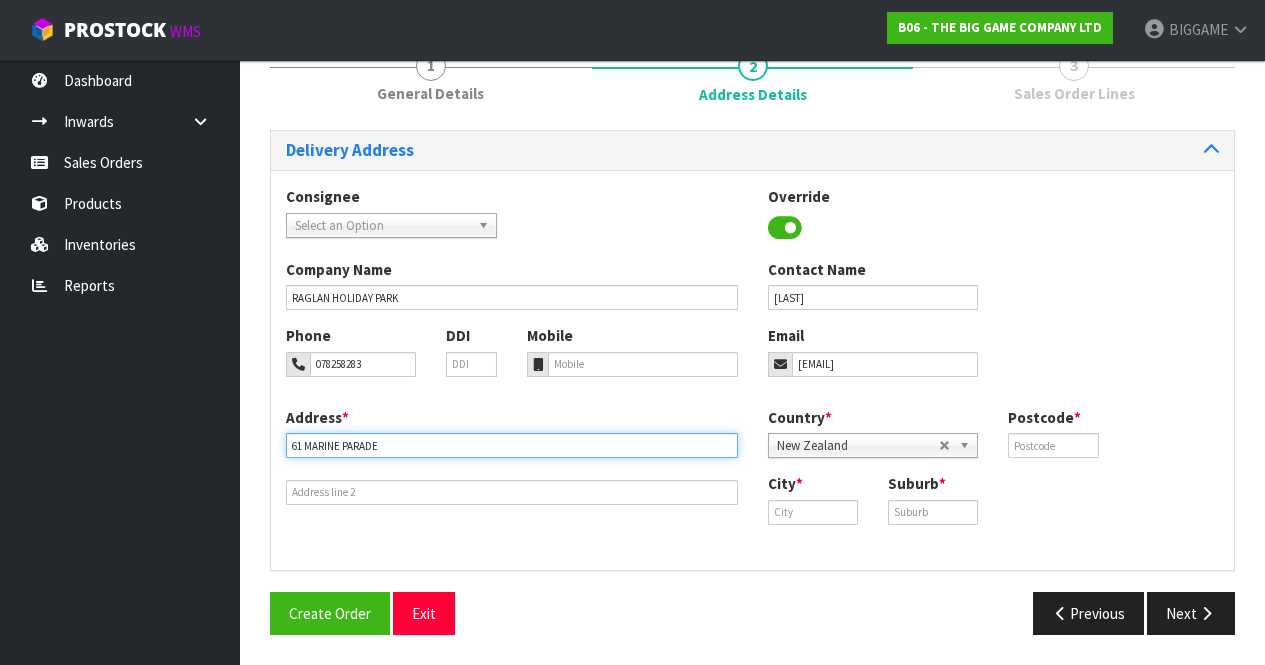 type on "61 MARINE PARADE" 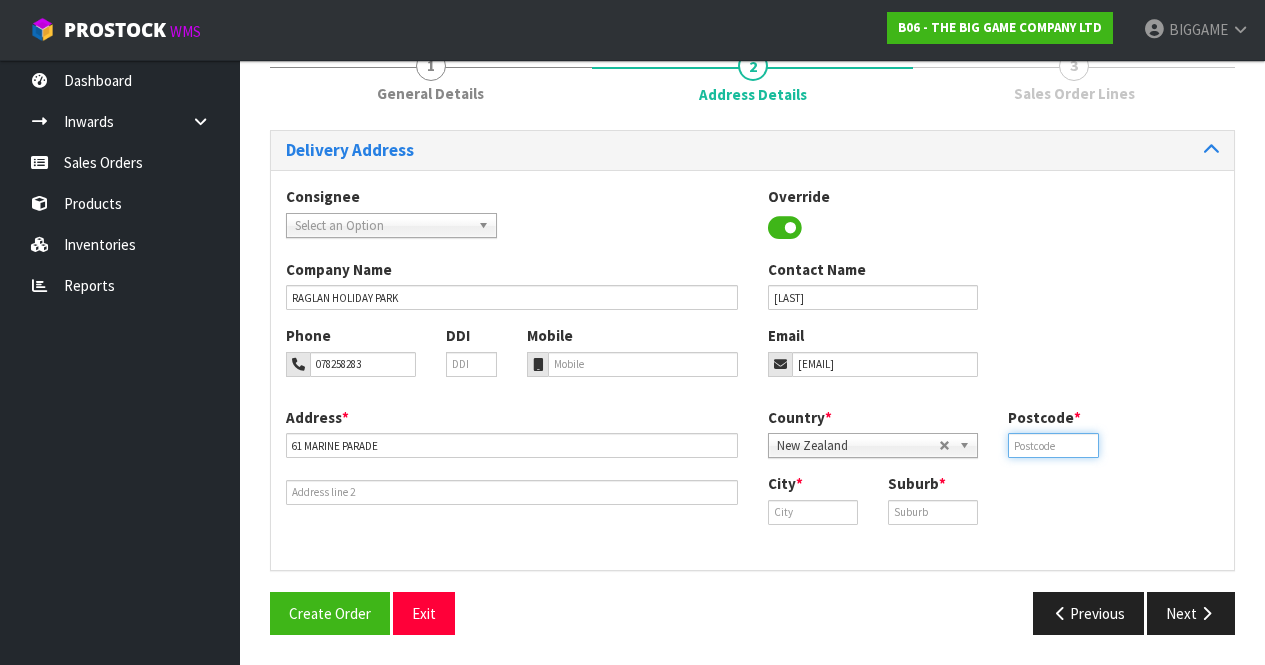 click at bounding box center [1053, 445] 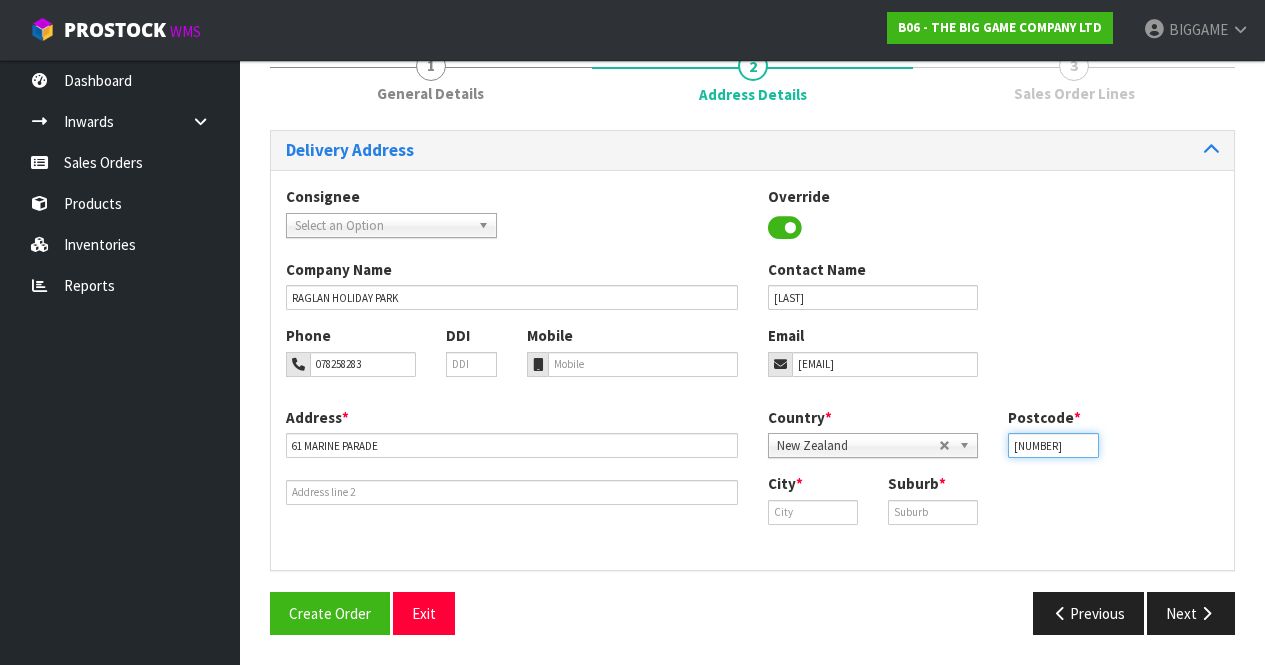 type on "3225" 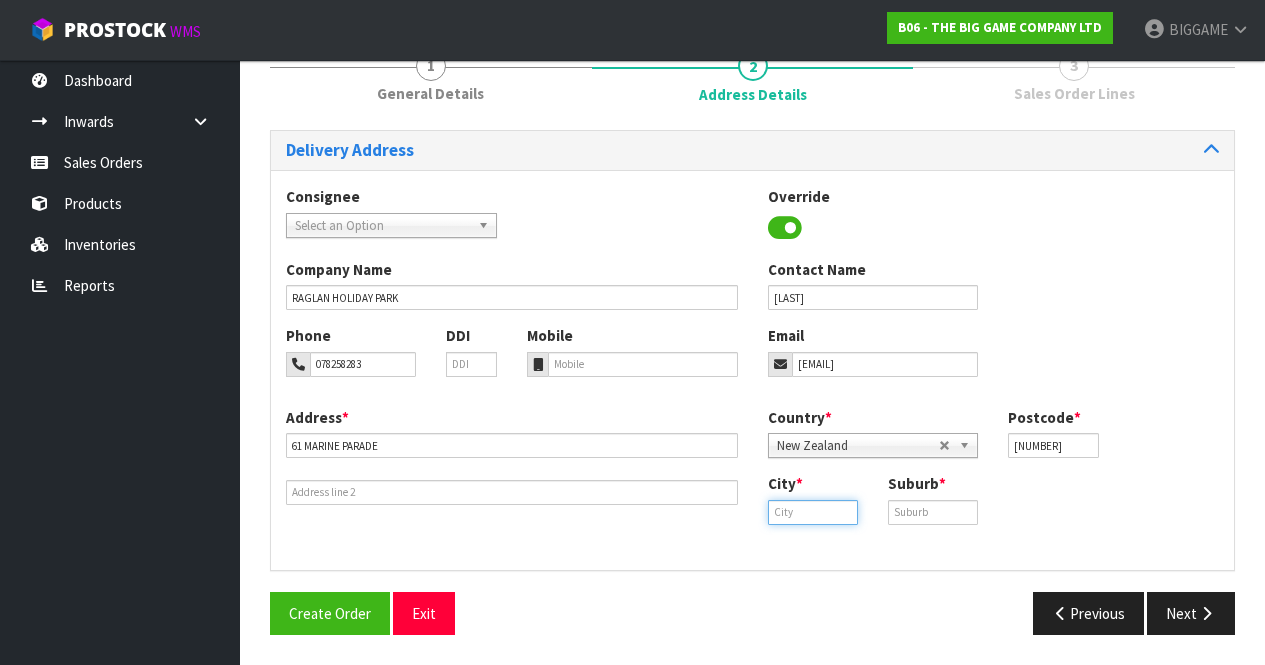 click at bounding box center [813, 512] 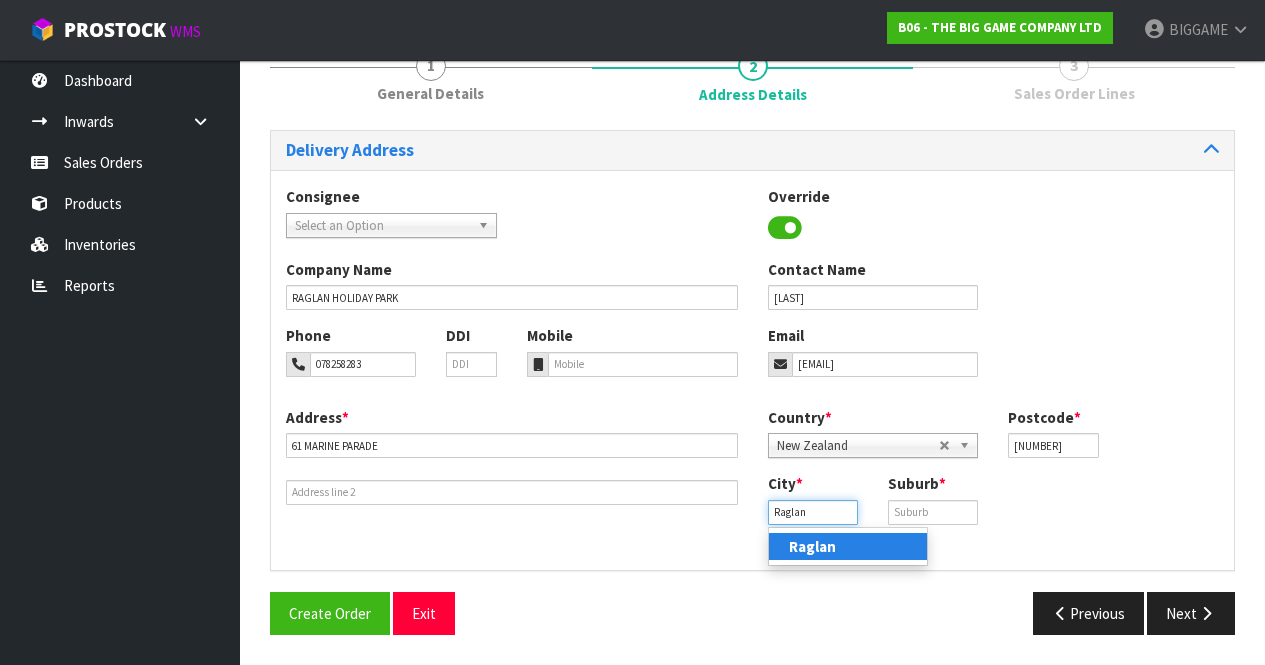 type on "Raglan" 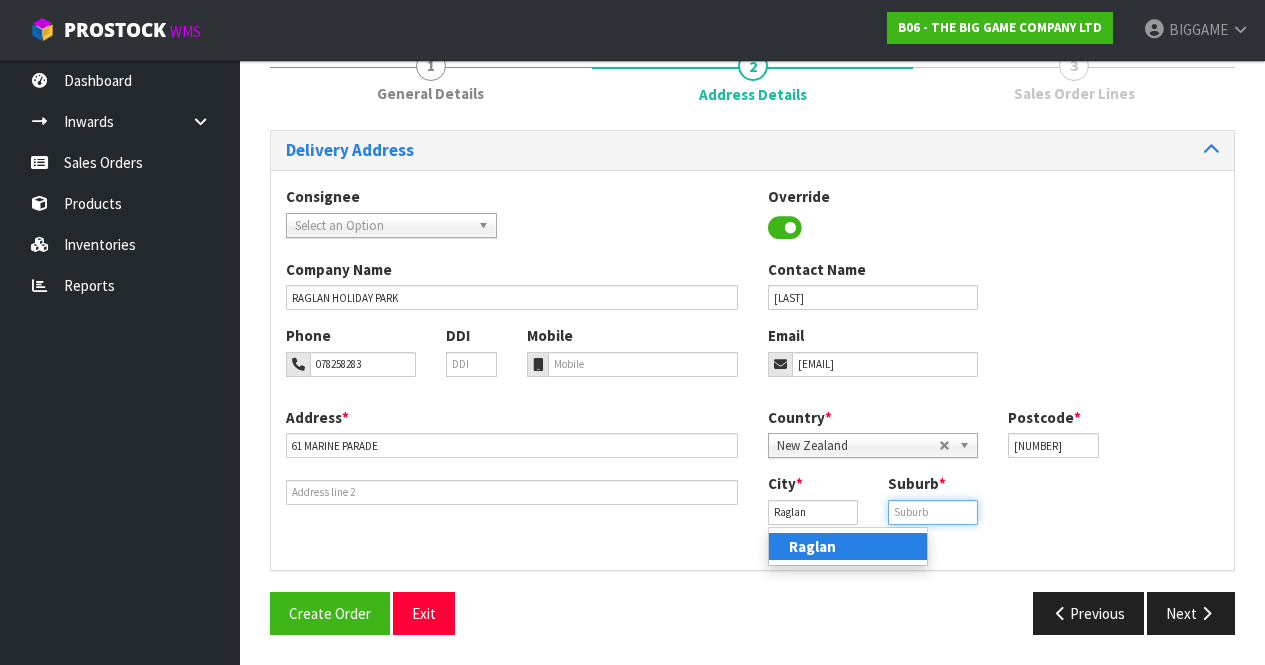 click at bounding box center [933, 512] 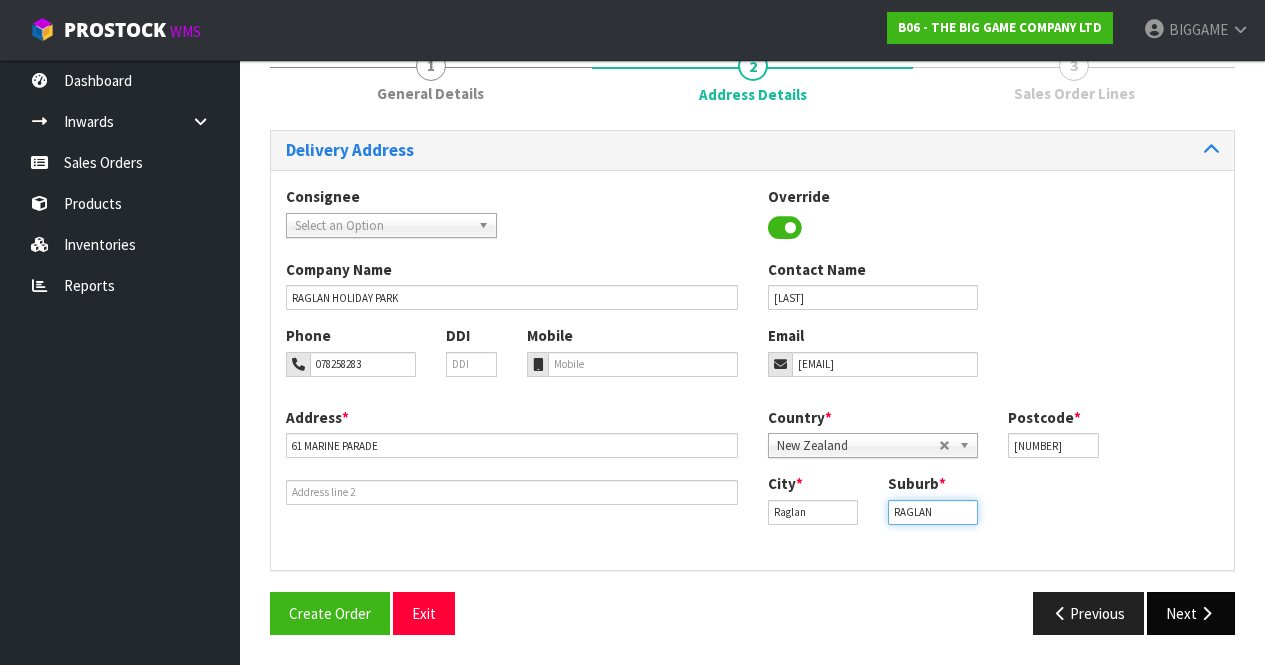type on "RAGLAN" 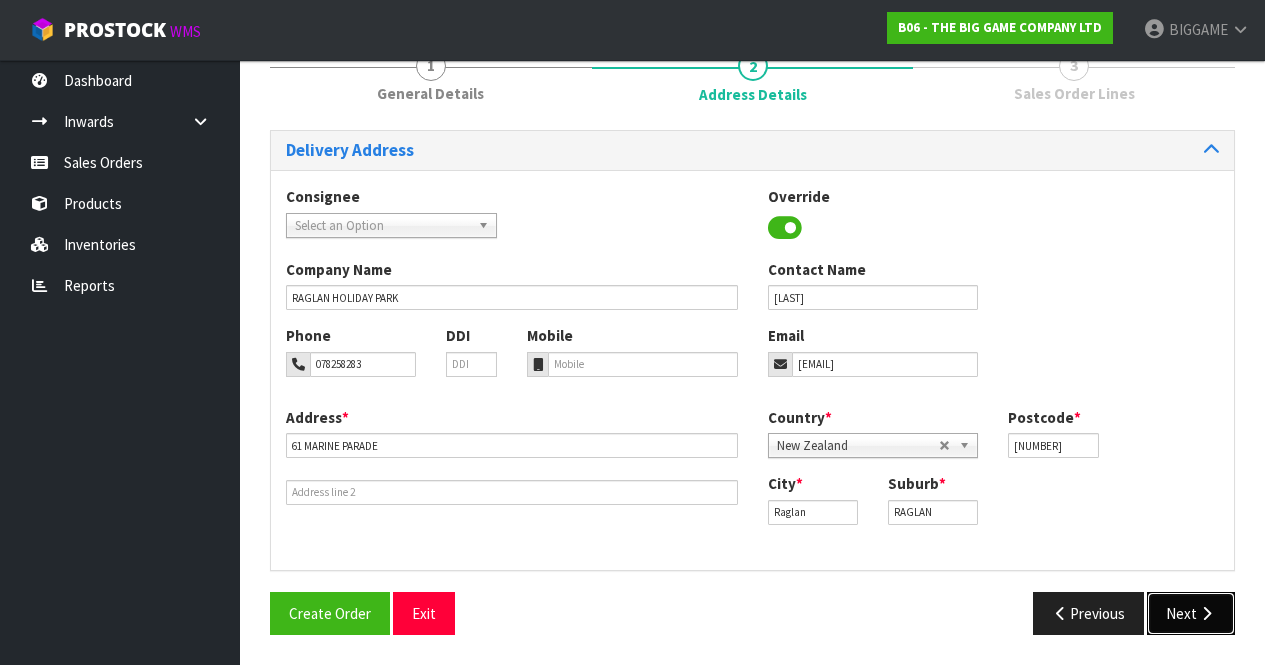 click on "Next" at bounding box center (1191, 613) 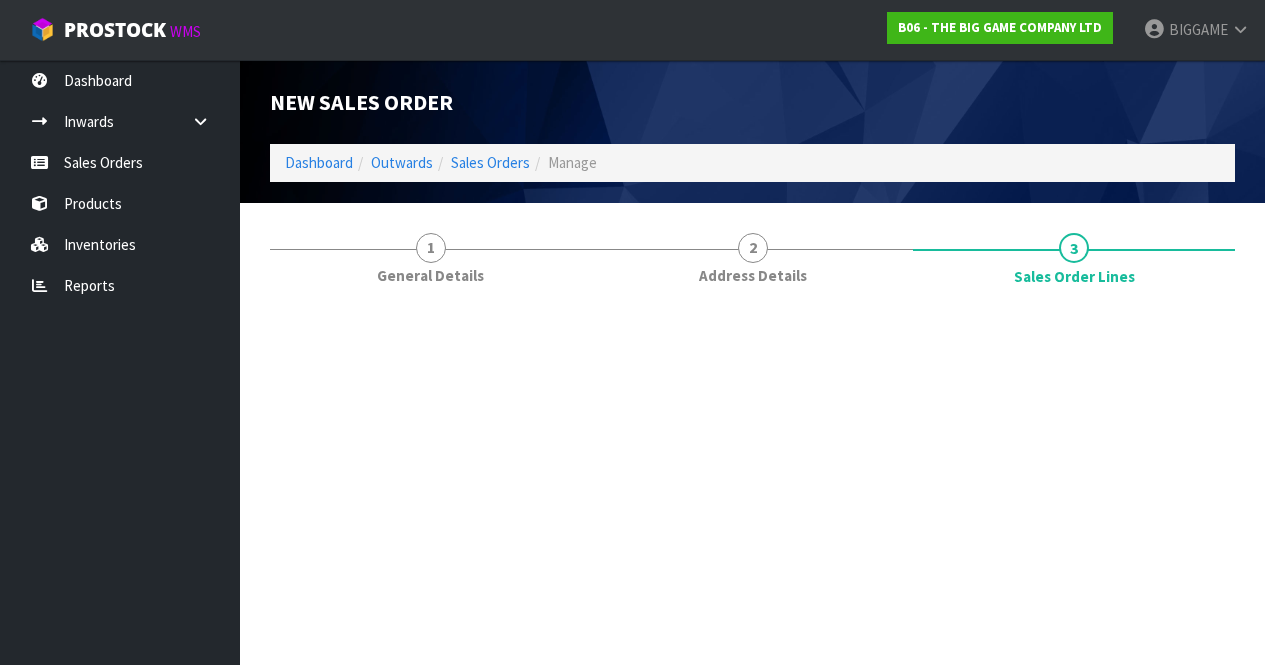 scroll, scrollTop: 0, scrollLeft: 0, axis: both 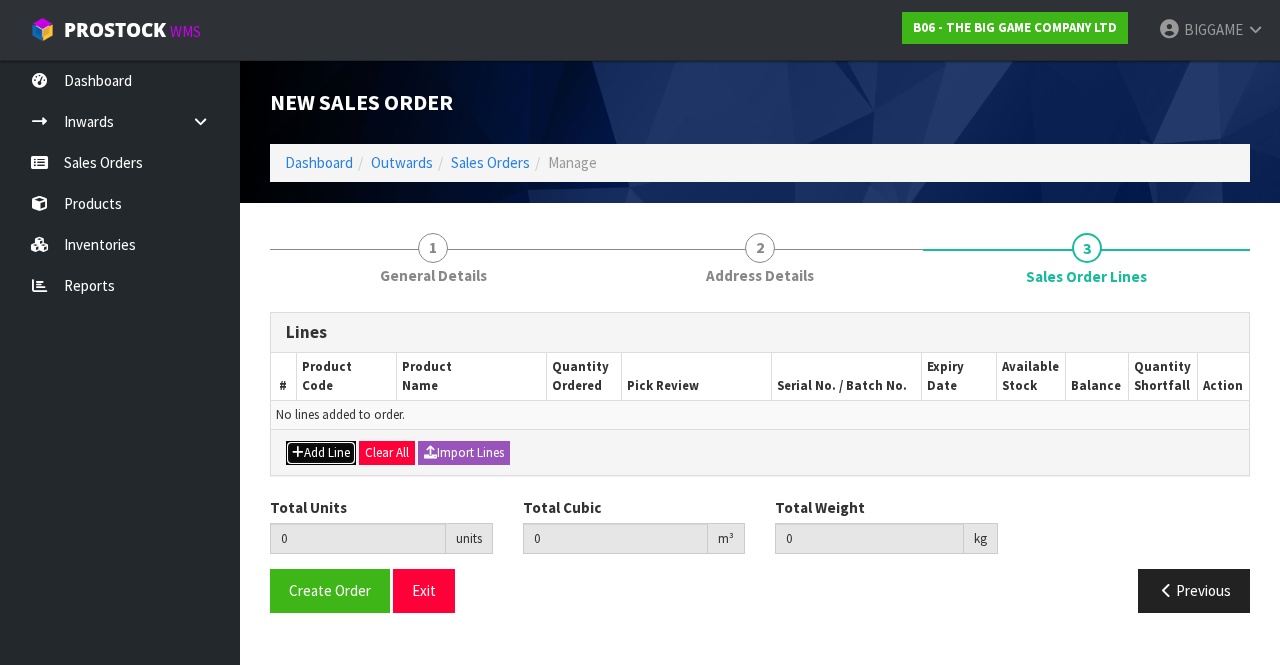 click on "Add Line" at bounding box center (321, 453) 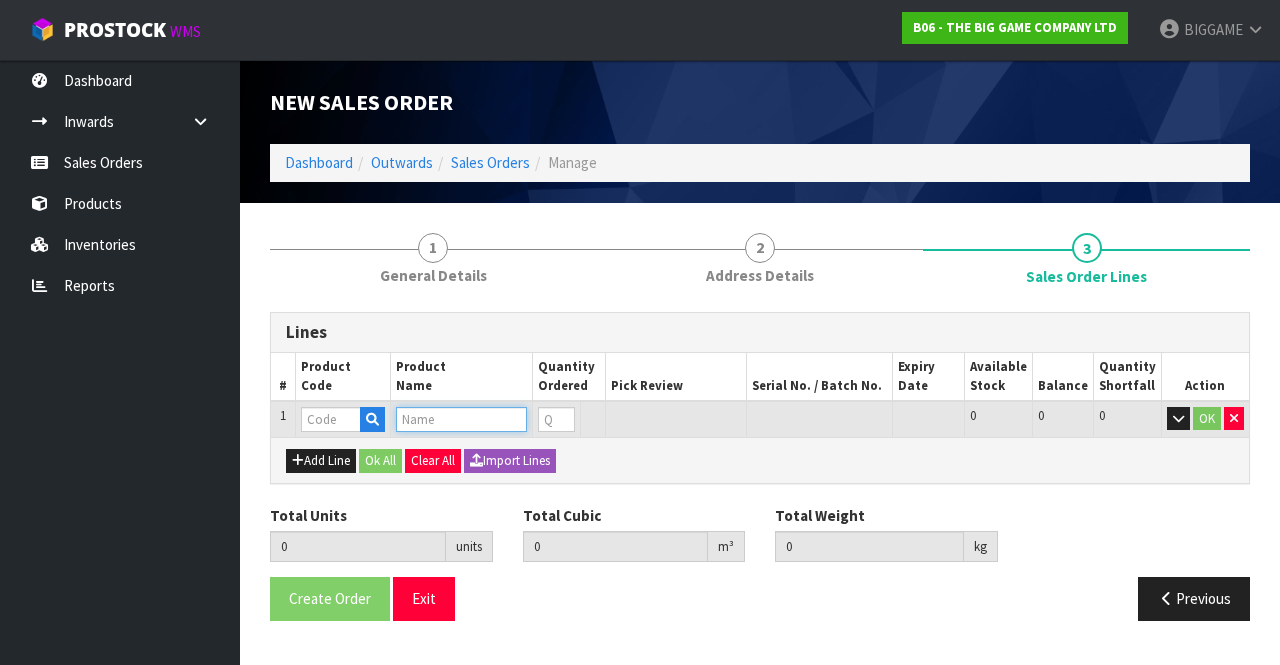 click at bounding box center [461, 419] 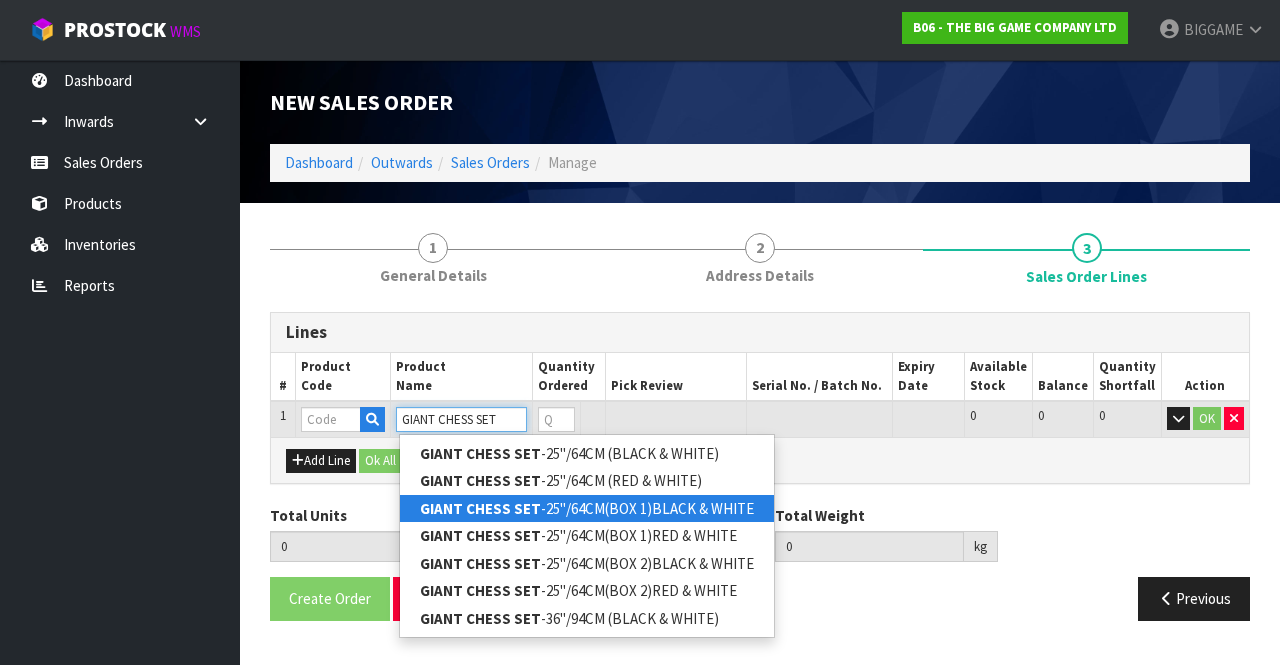 type on "GIANT CHESS SET" 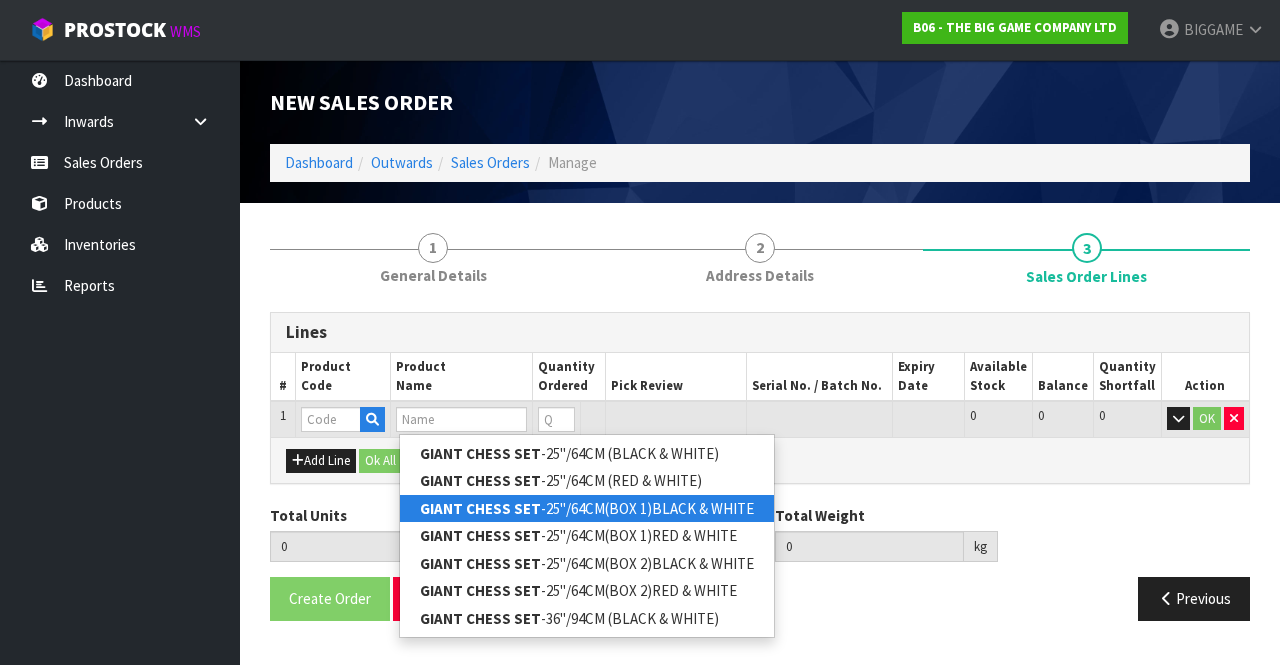 click on "GIANT CHESS SET -25"/64CM(BOX 1)BLACK & WHITE" at bounding box center (587, 508) 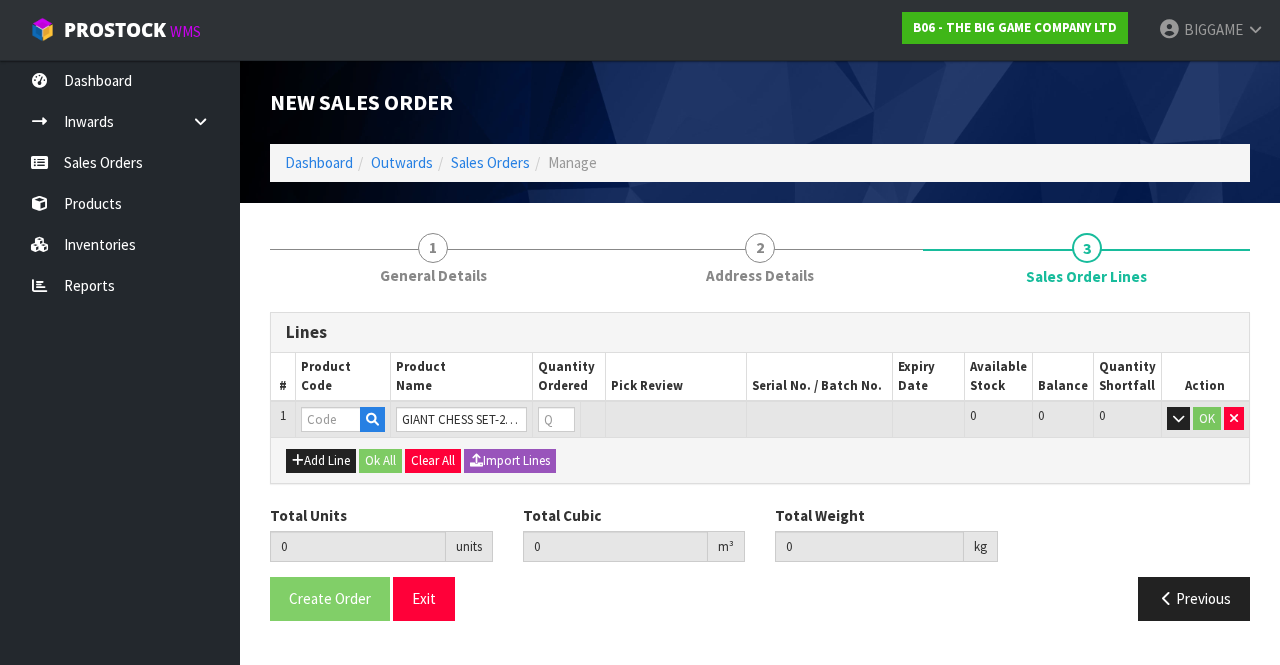 type on "0.000000" 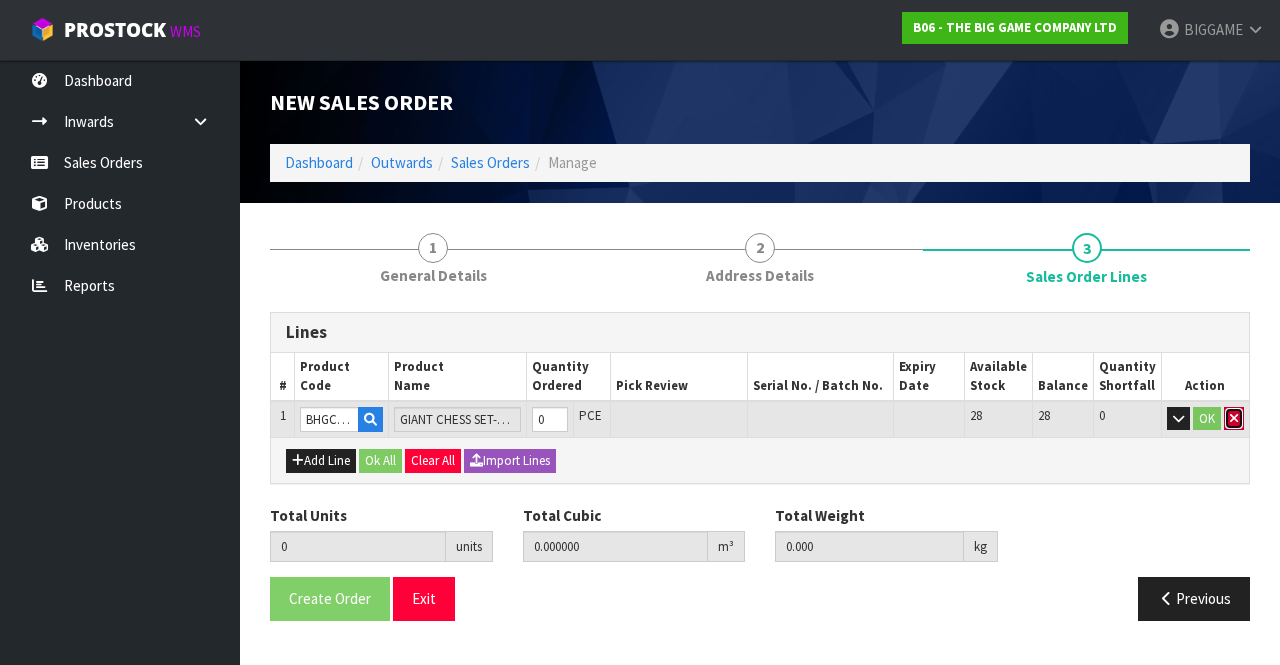 click at bounding box center [1234, 418] 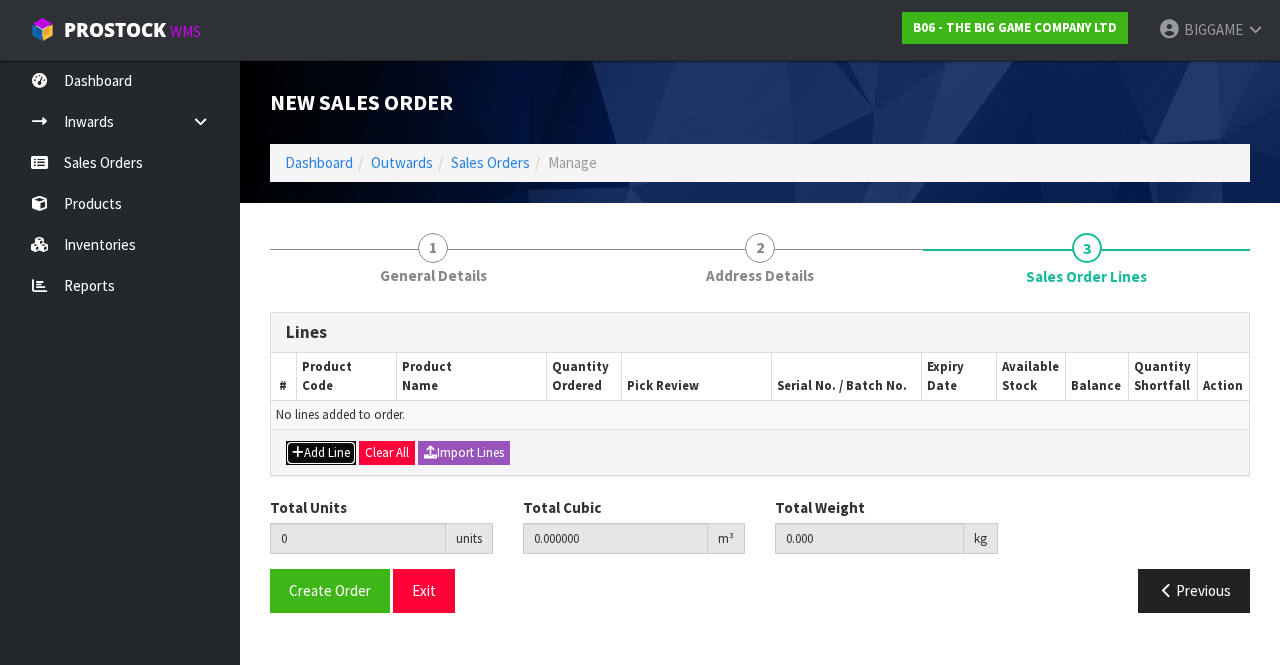 click on "Add Line" at bounding box center [321, 453] 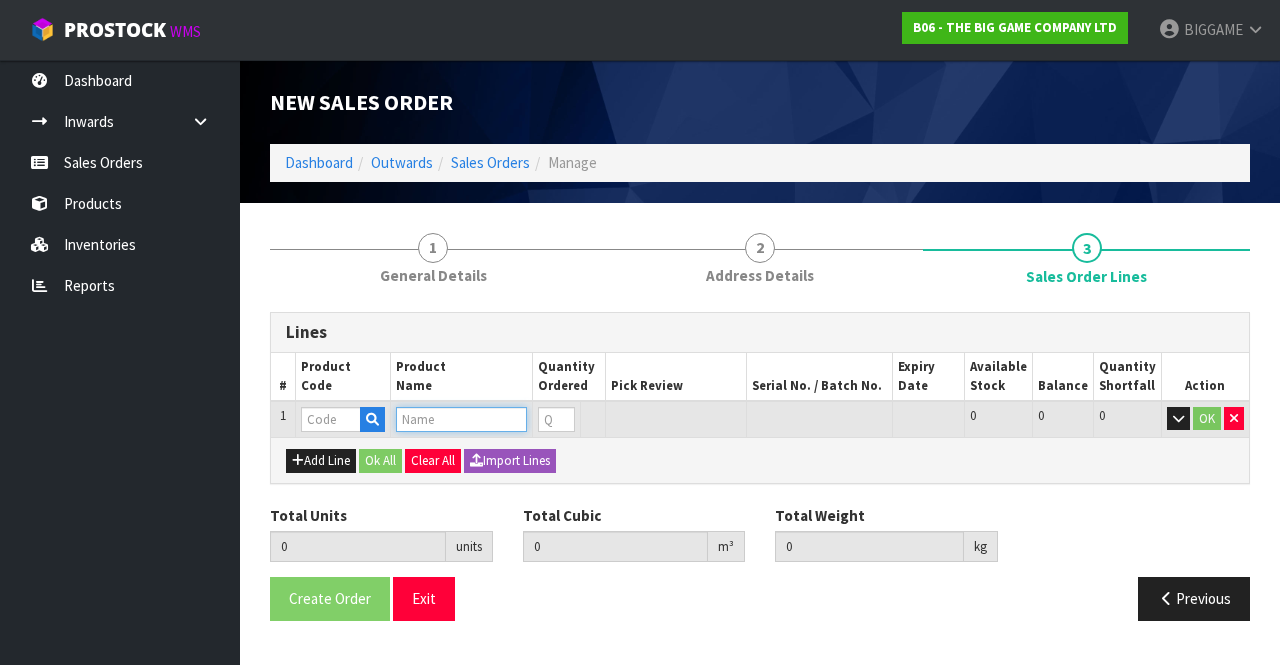 click at bounding box center [461, 419] 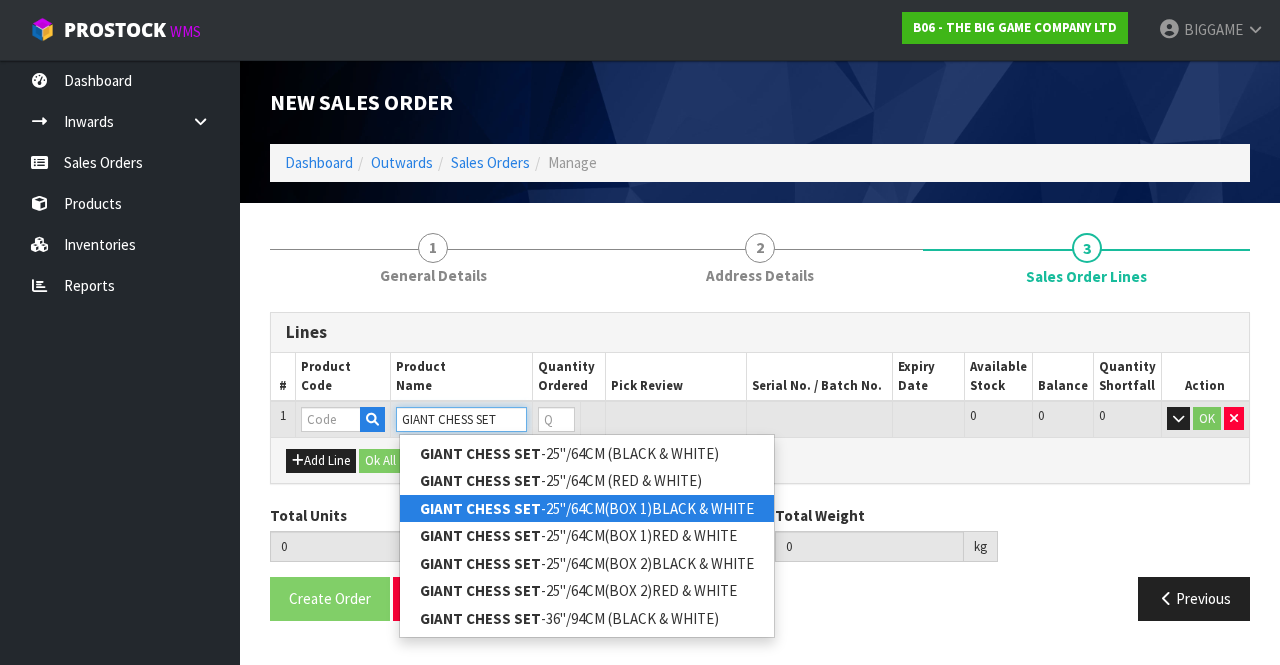 type on "GIANT CHESS SET" 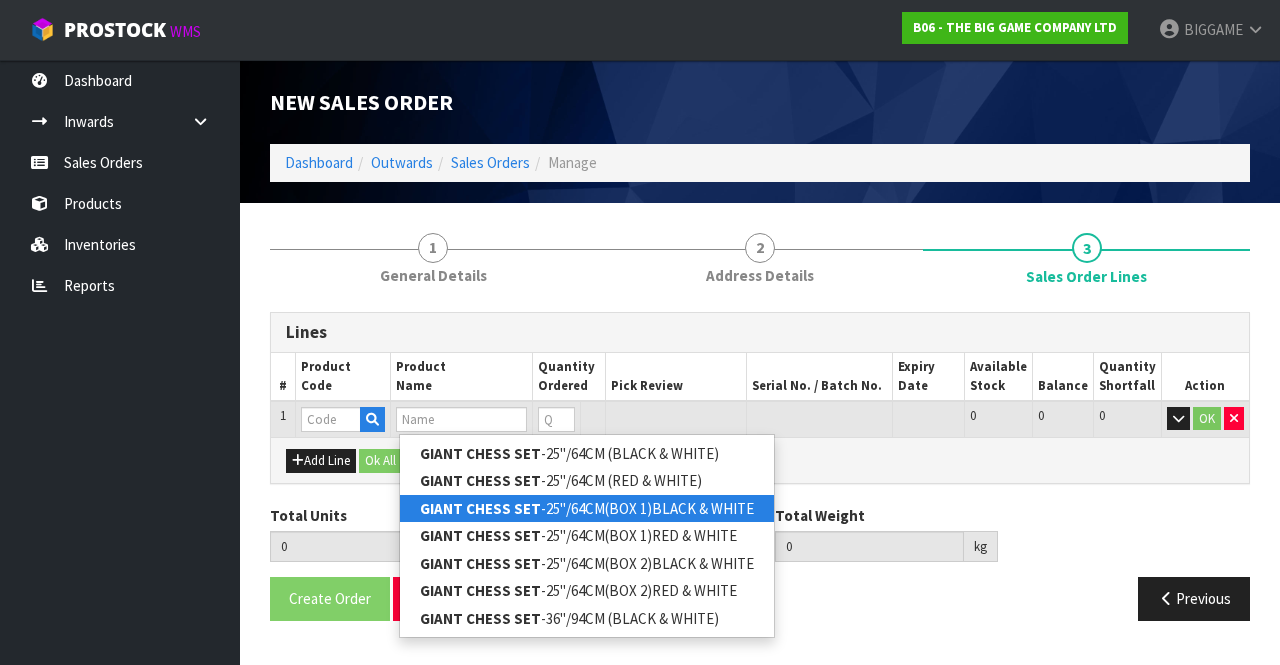 click on "GIANT CHESS SET" at bounding box center (480, 508) 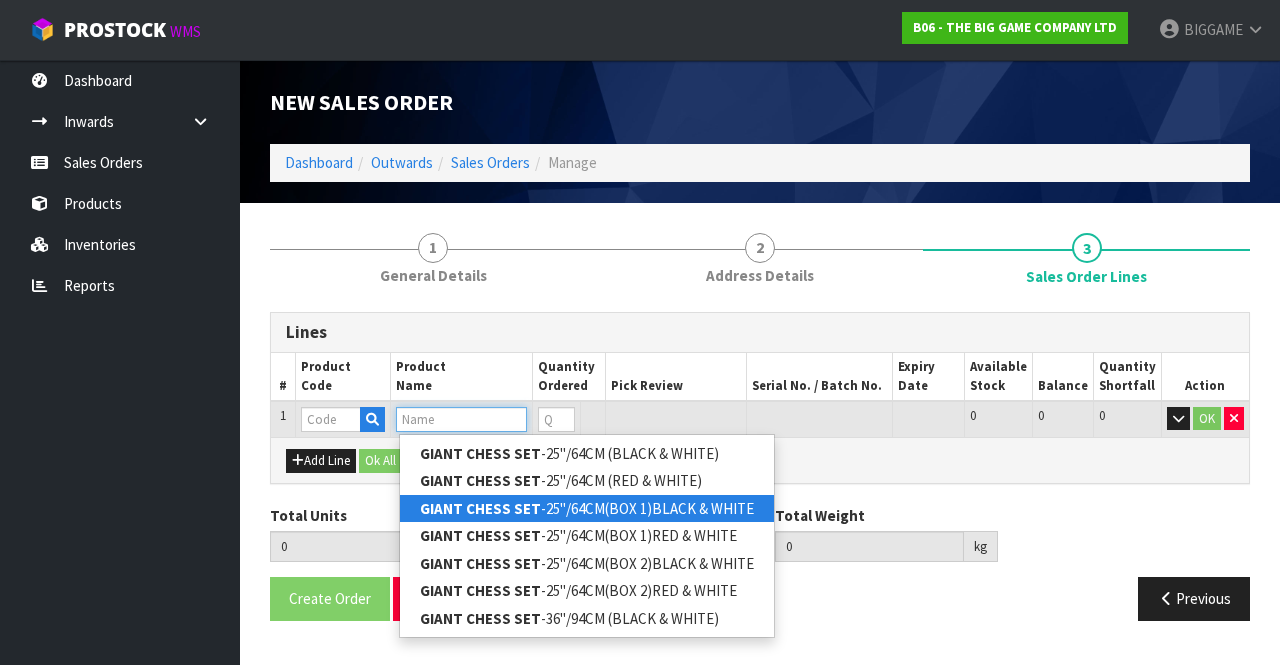 type on "GIANT CHESS SET-25"/64CM(BOX 1)BLACK & WHITE" 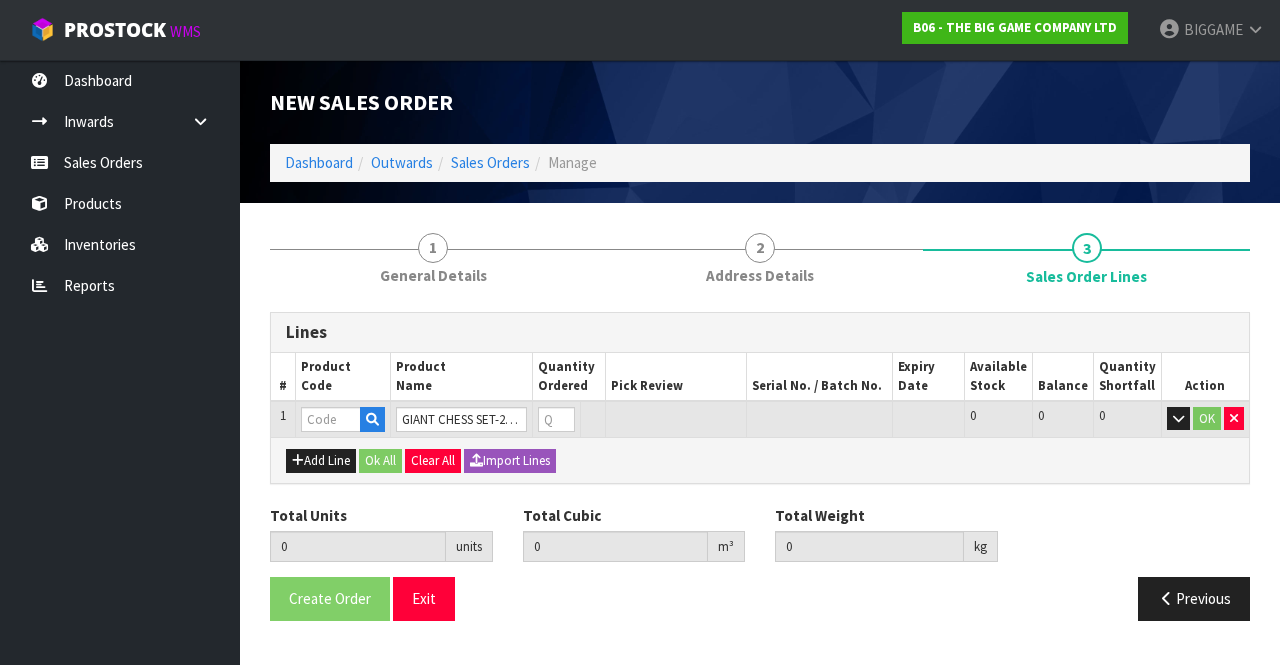 type on "0.000000" 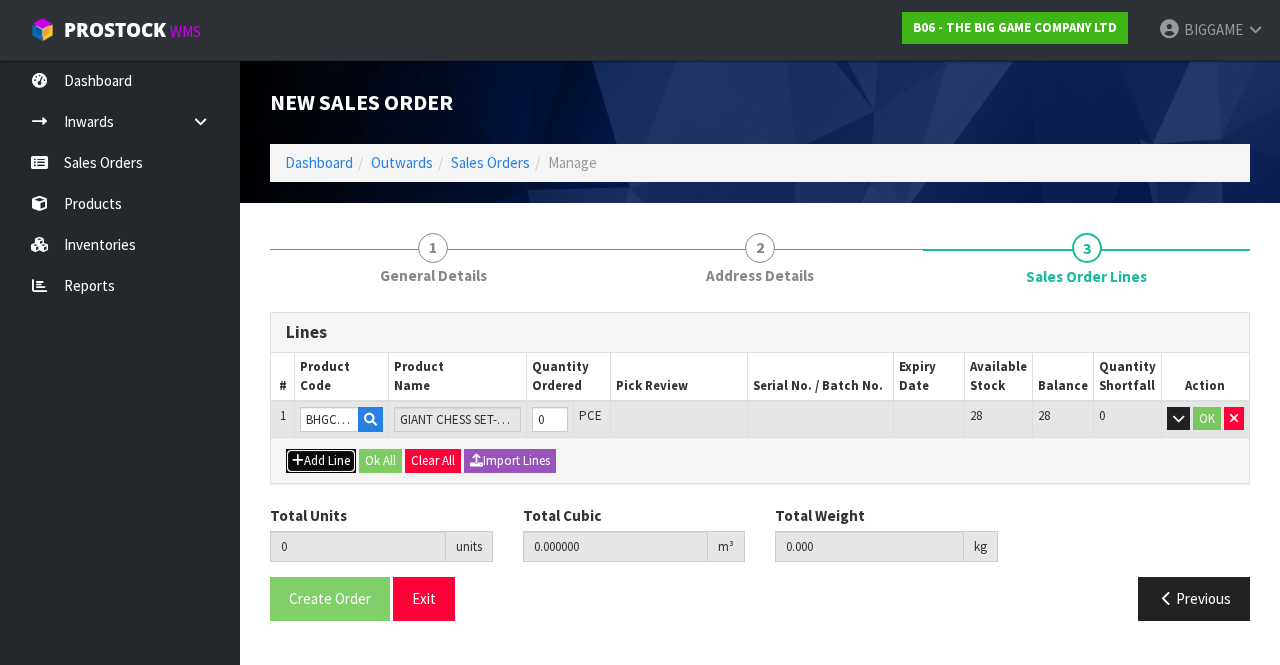 click on "Add Line" at bounding box center [321, 461] 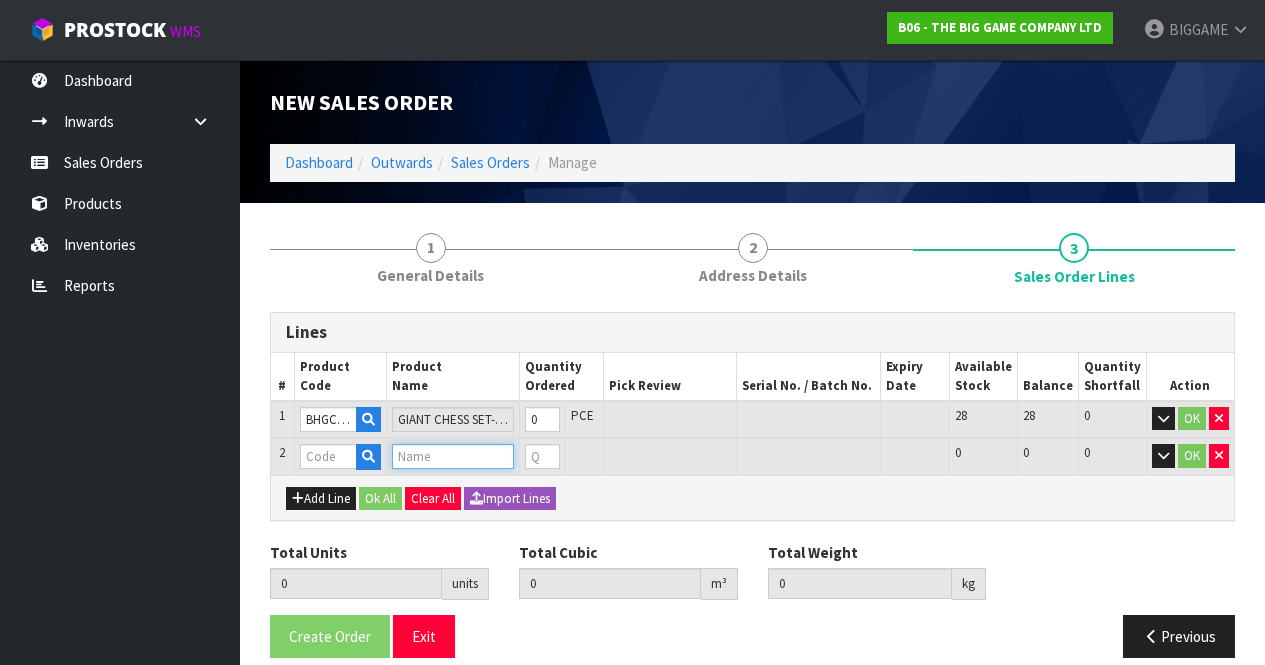 click at bounding box center (453, 456) 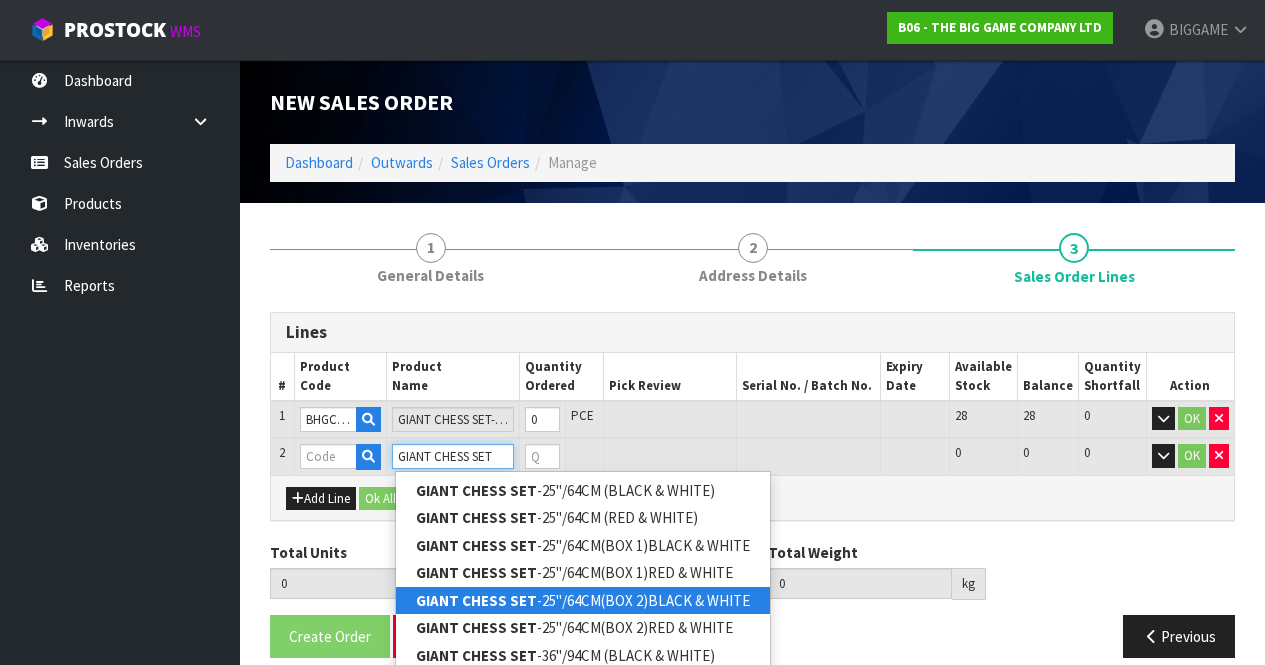 type on "GIANT CHESS SET" 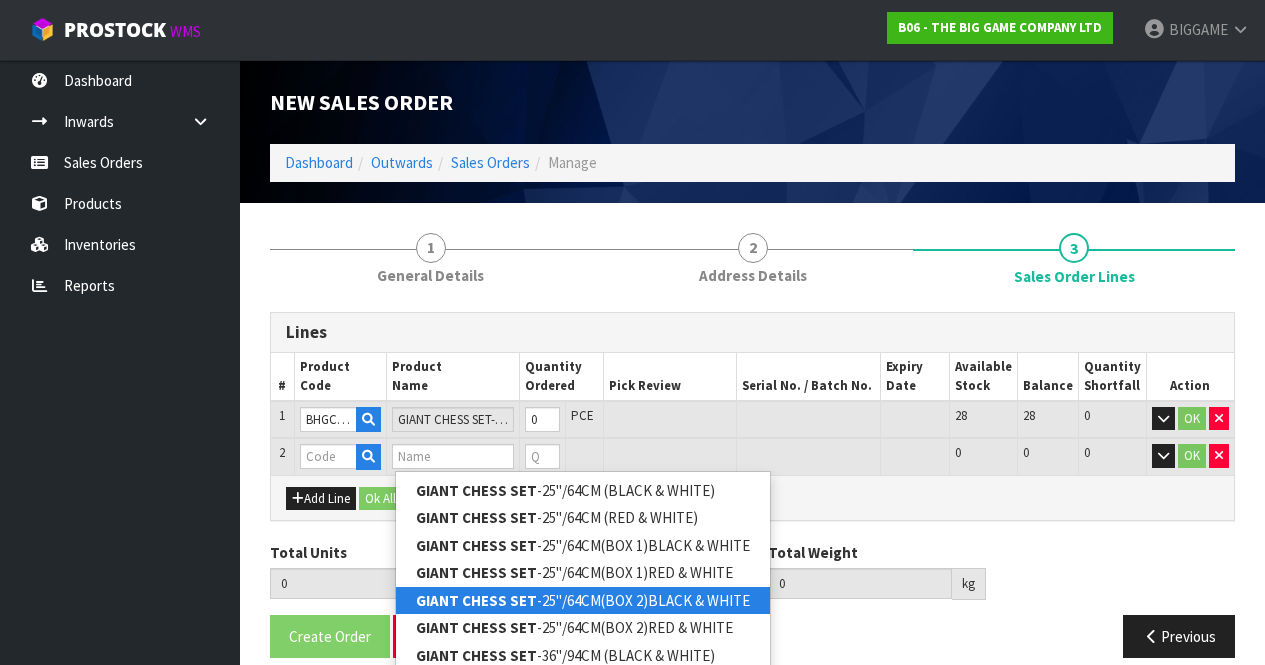 click on "GIANT CHESS SET -25"/64CM(BOX 2)BLACK & WHITE" at bounding box center [583, 600] 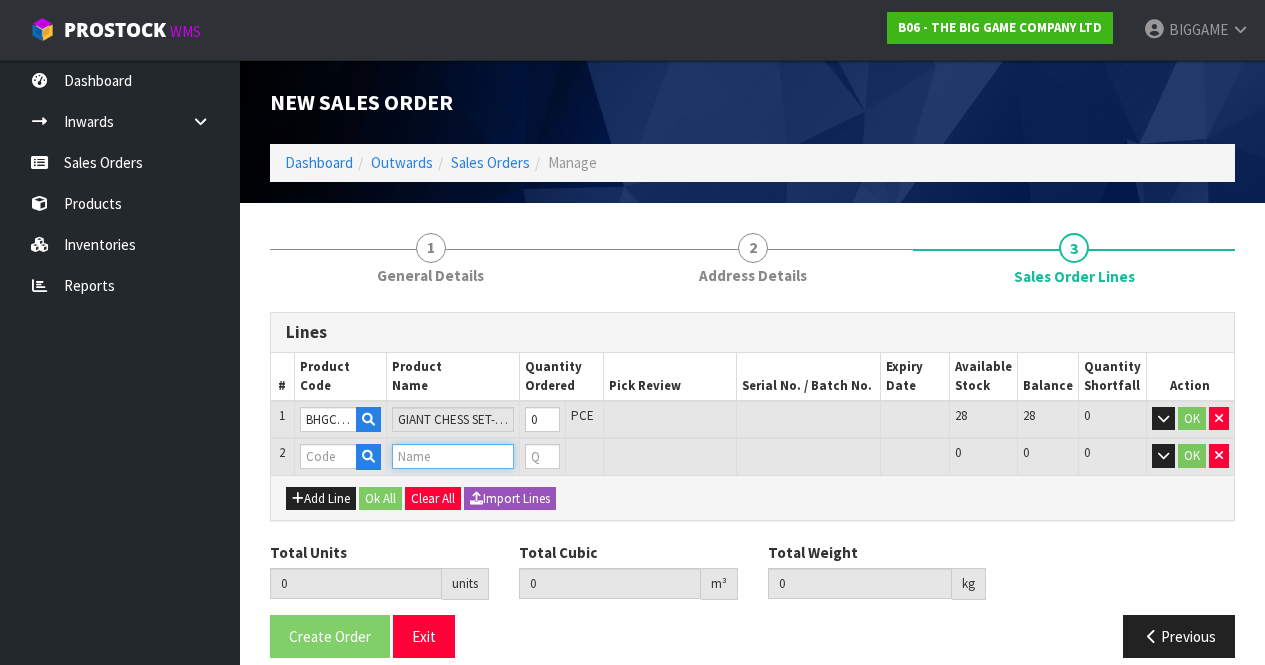 type on "GIANT CHESS SET-25"/64CM(BOX 2)BLACK & WHITE" 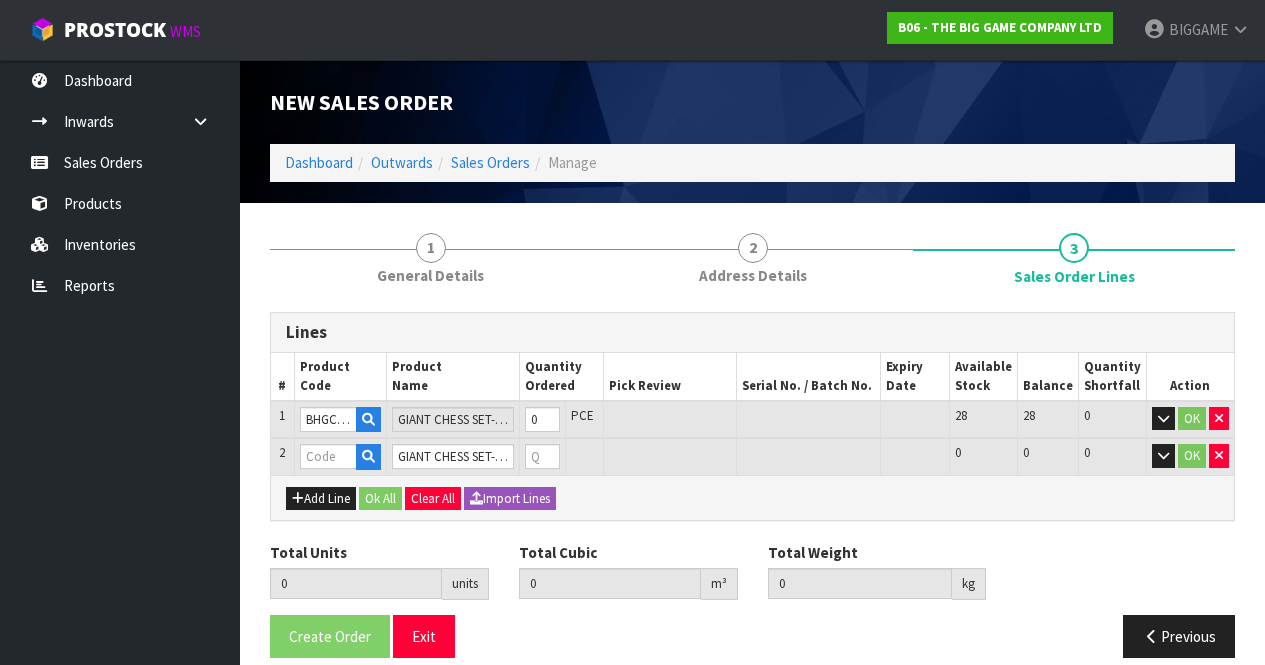 type on "0.000000" 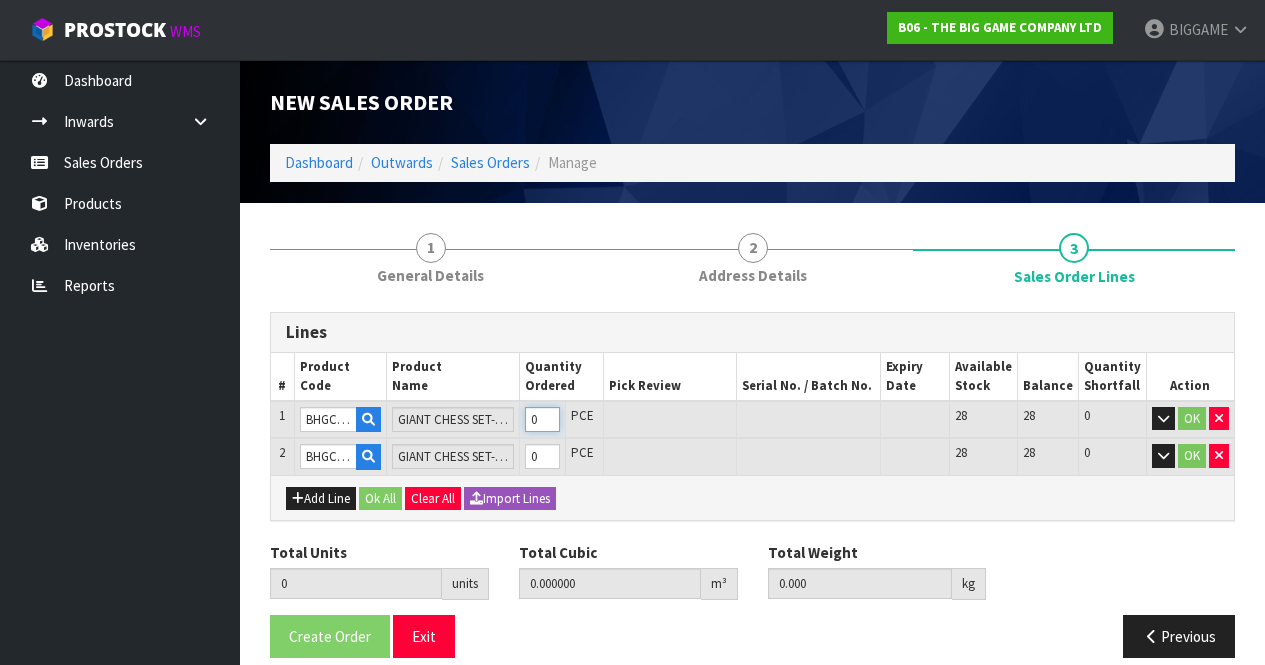 type on "1" 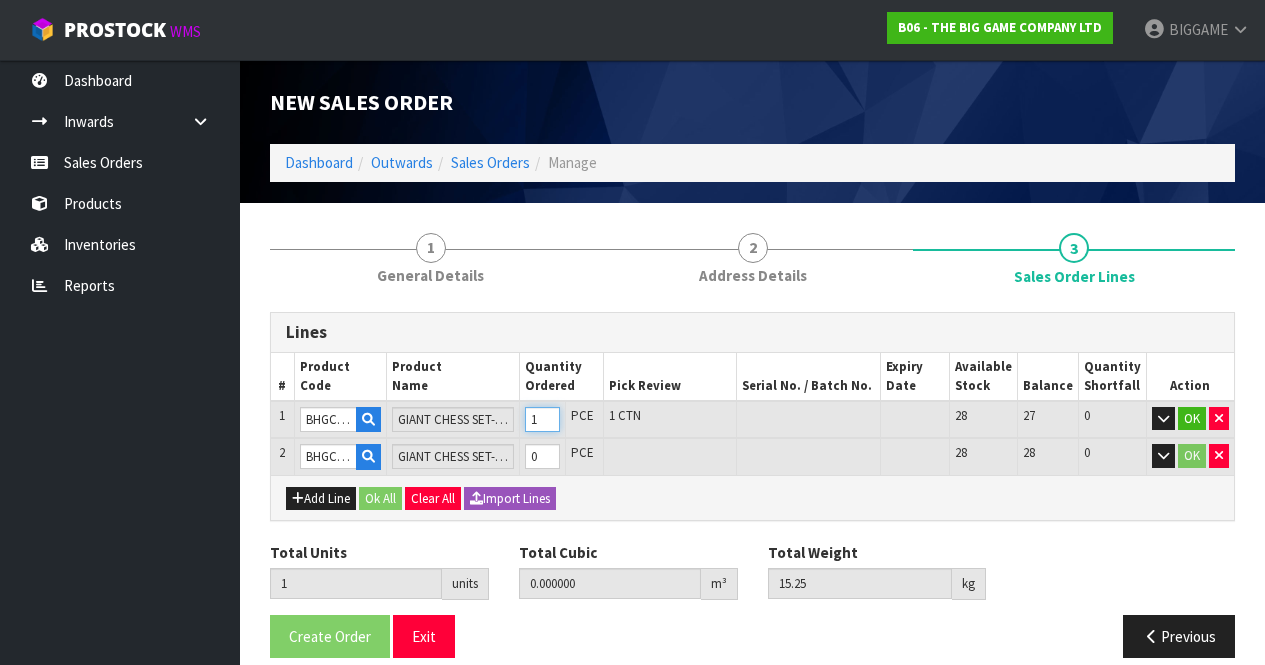 type on "1" 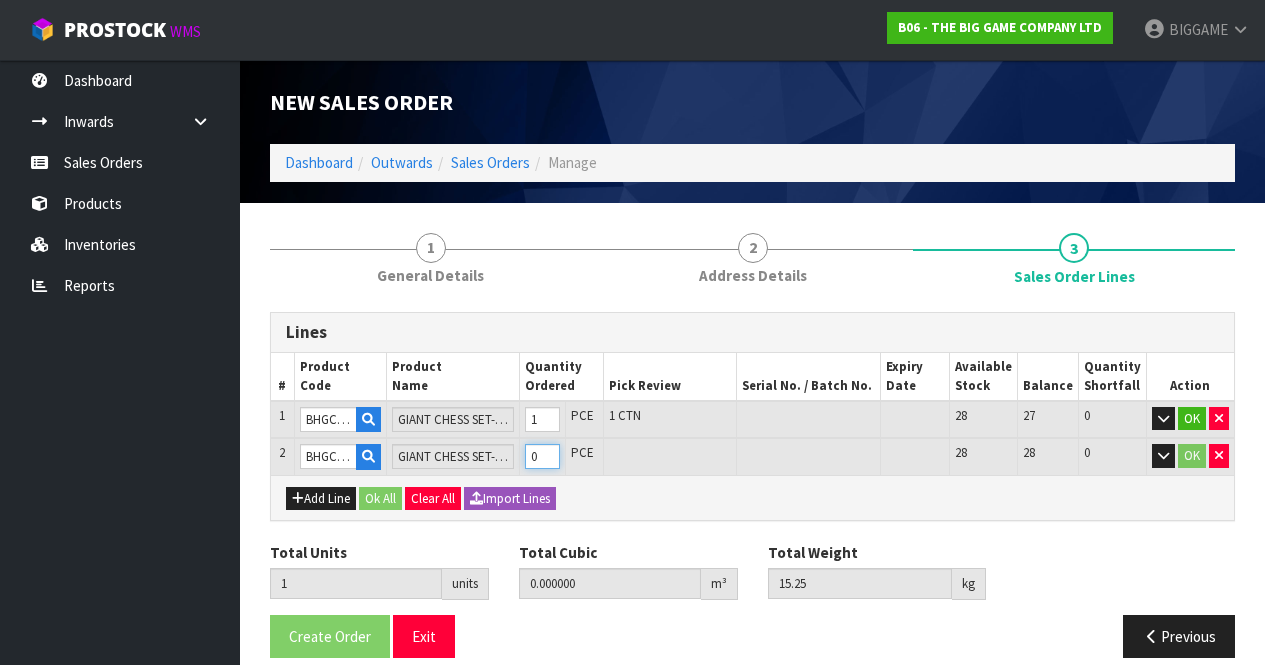 type on "2" 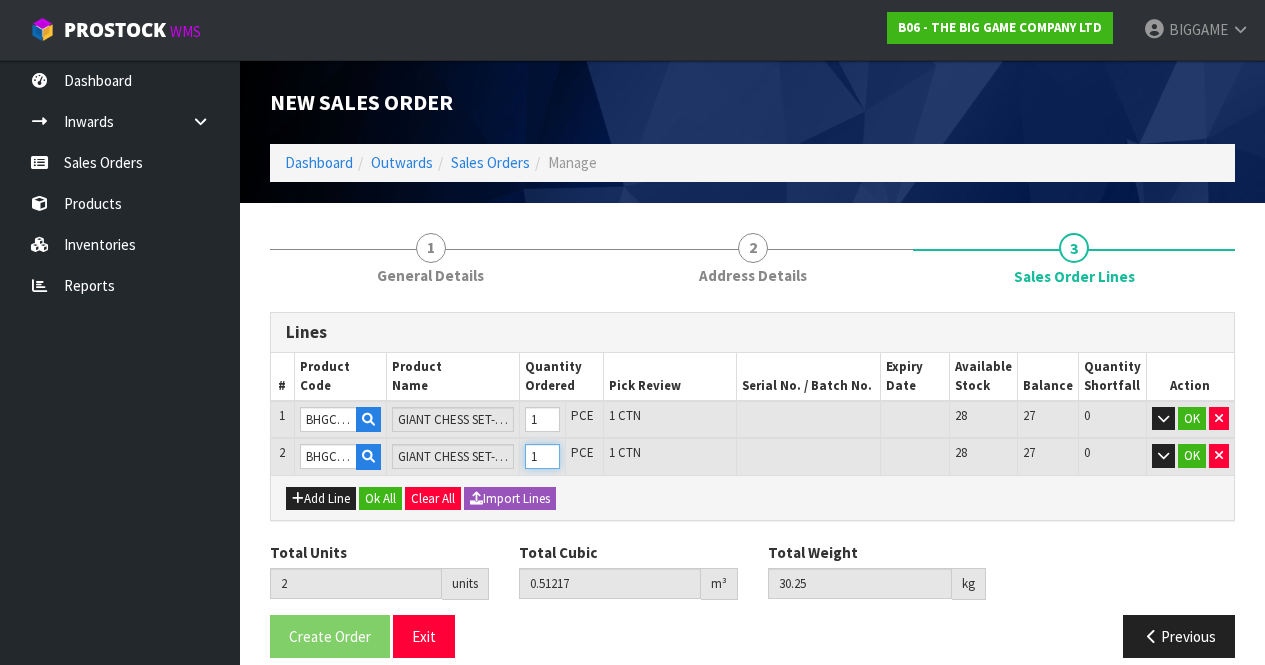 type on "1" 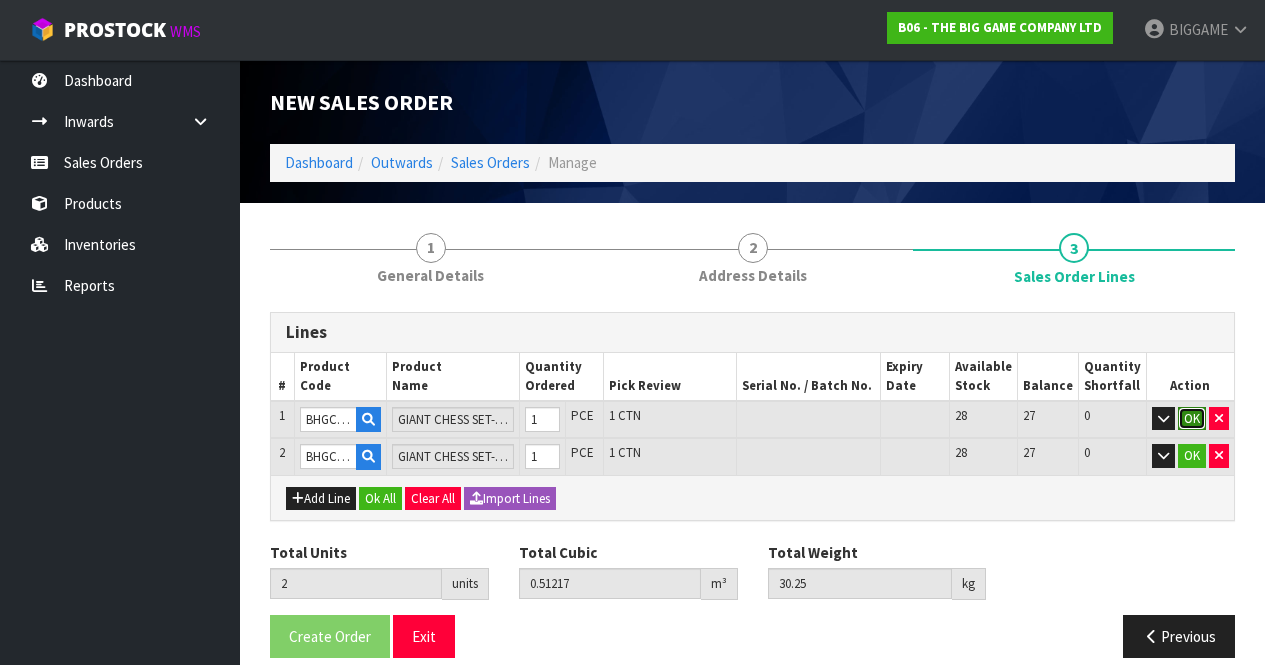 click on "OK" at bounding box center [1192, 419] 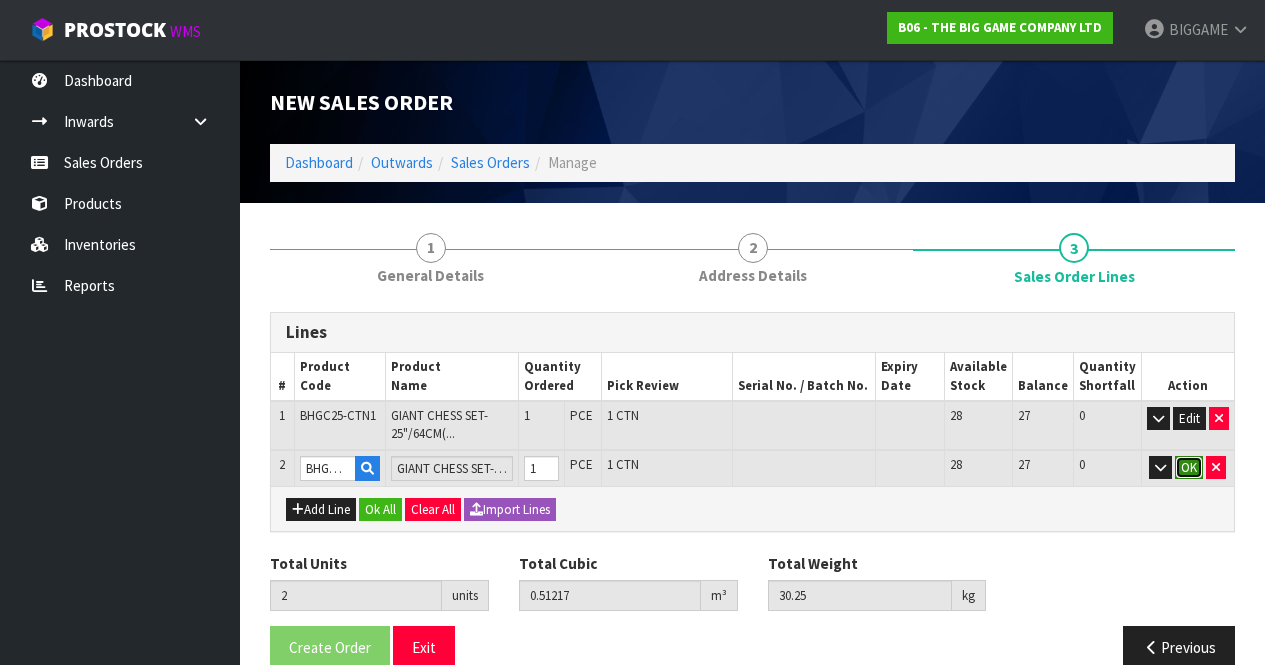 click on "OK" at bounding box center (1189, 468) 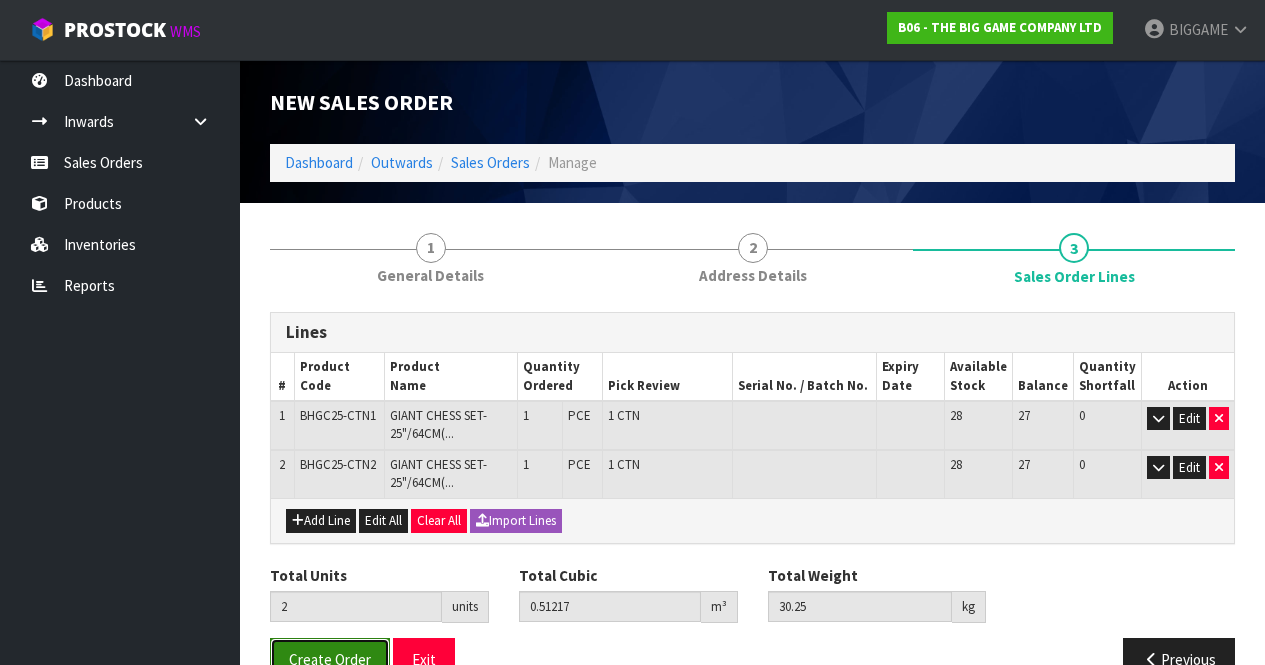 click on "Create Order" at bounding box center [330, 659] 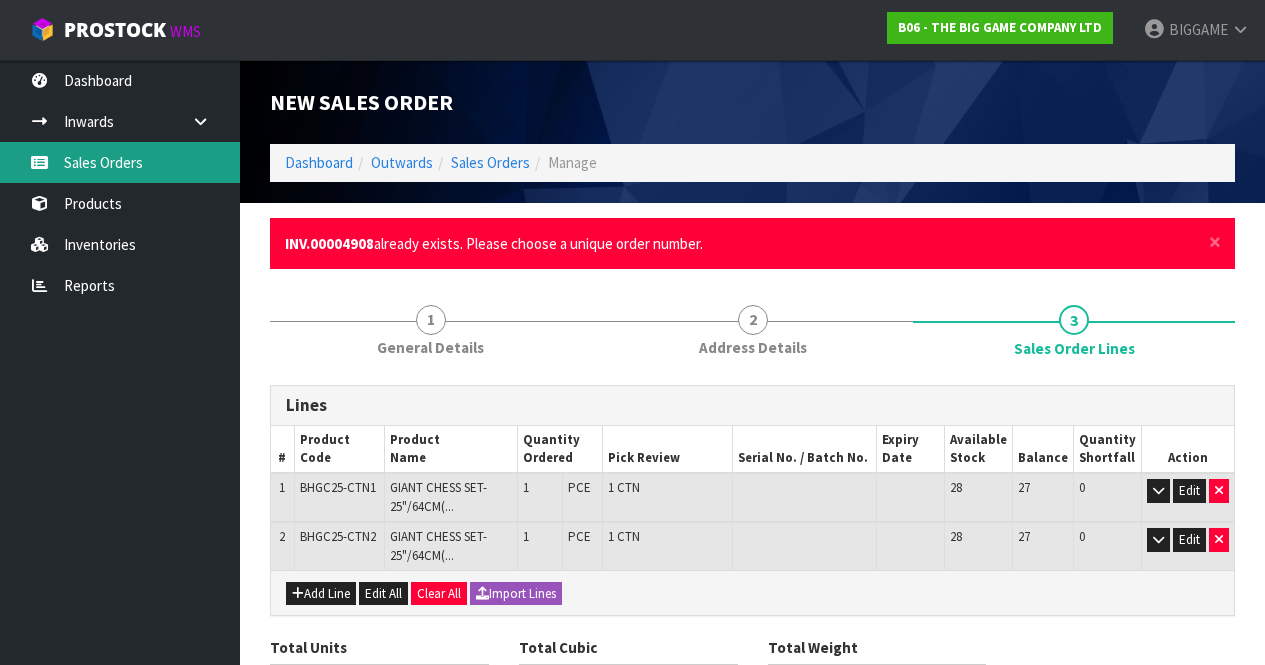 click on "Sales Orders" at bounding box center [120, 162] 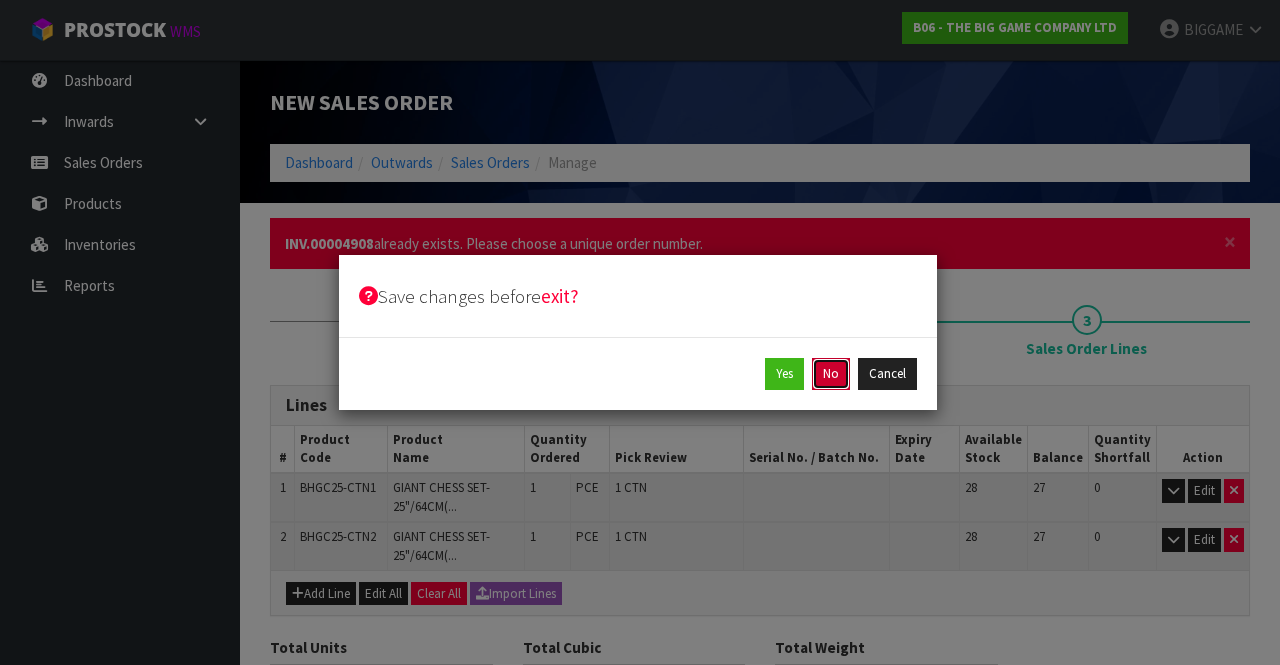 click on "No" at bounding box center (831, 374) 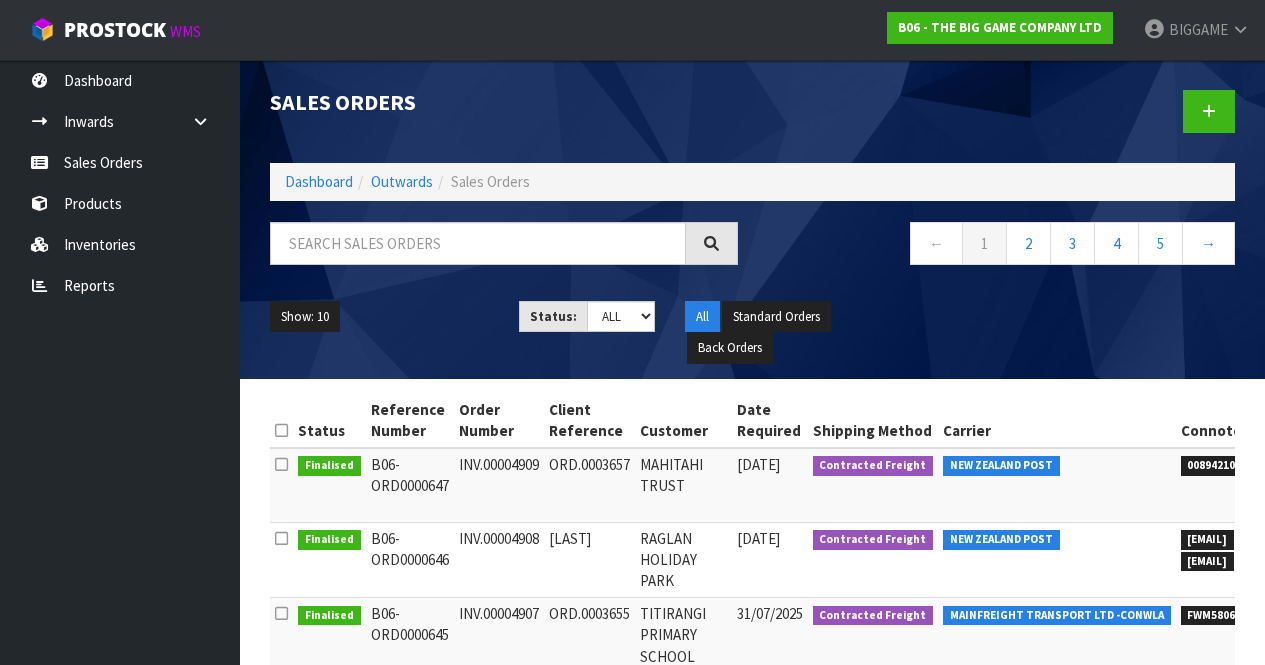 click on "[FIRST]" at bounding box center [589, 559] 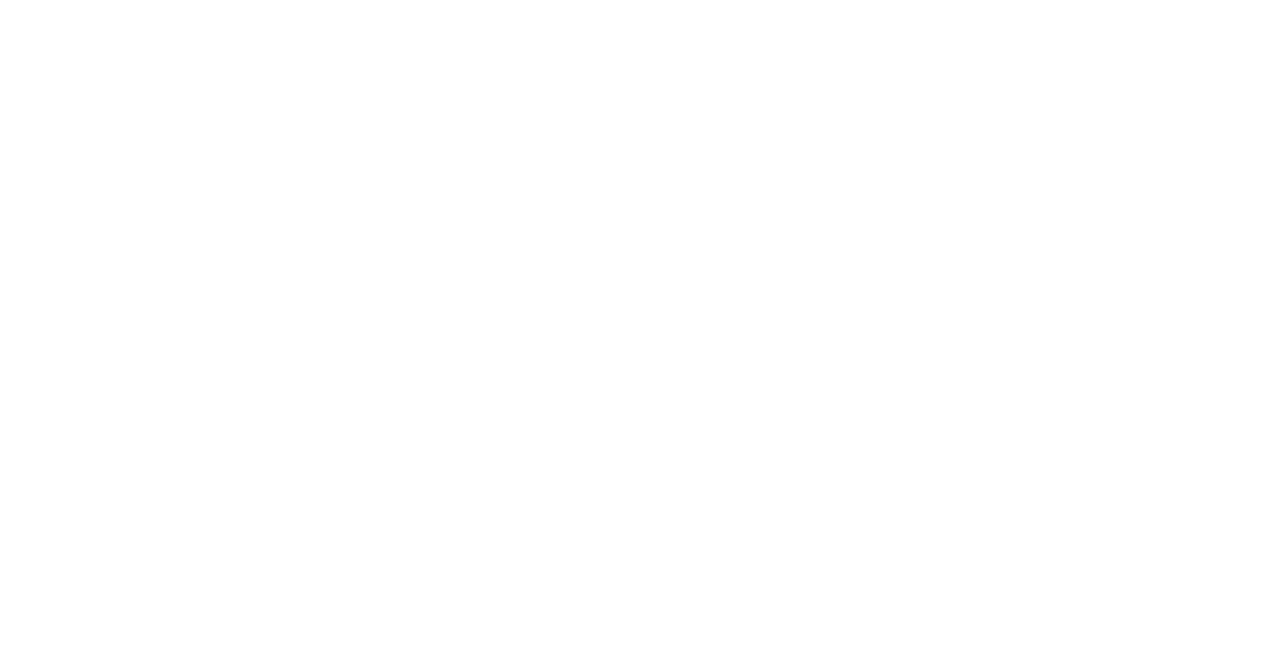 scroll, scrollTop: 0, scrollLeft: 0, axis: both 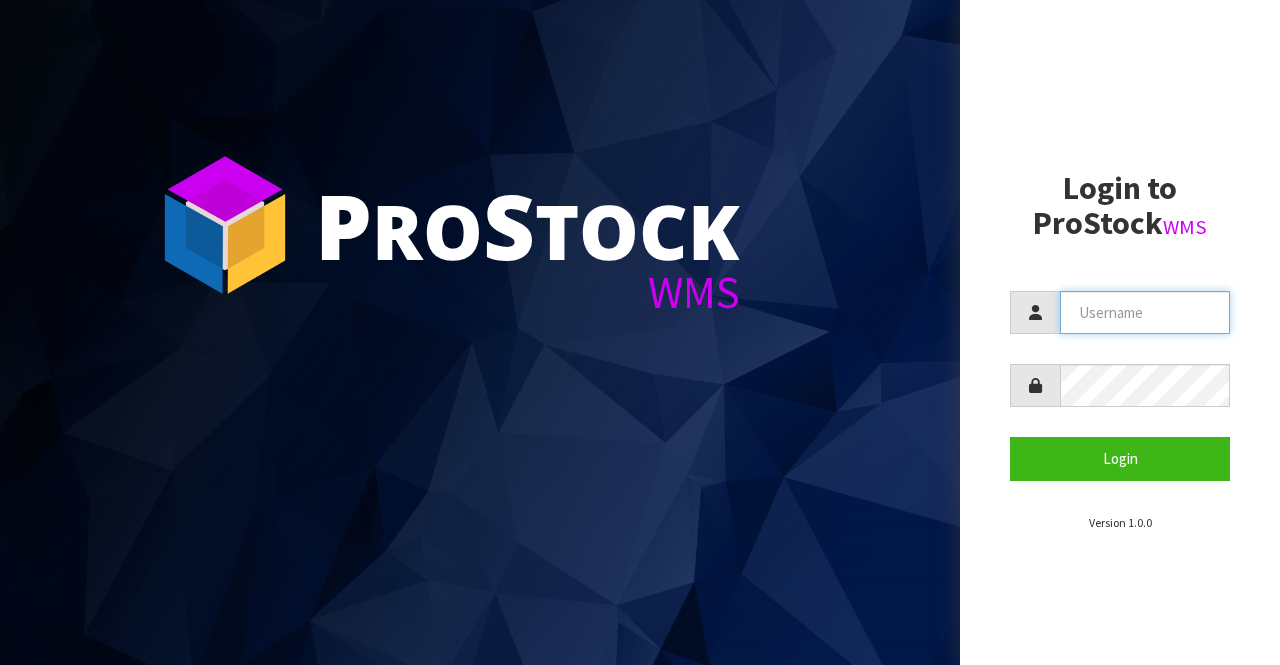 click at bounding box center [1145, 312] 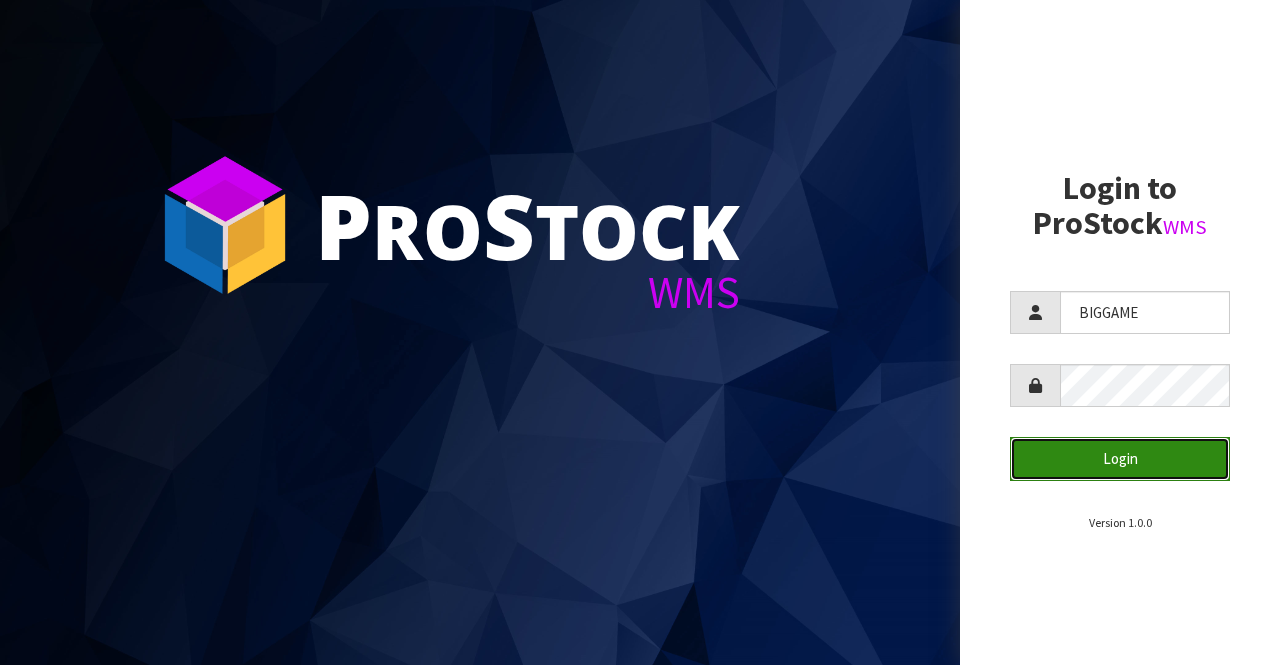 click on "Login" at bounding box center (1120, 458) 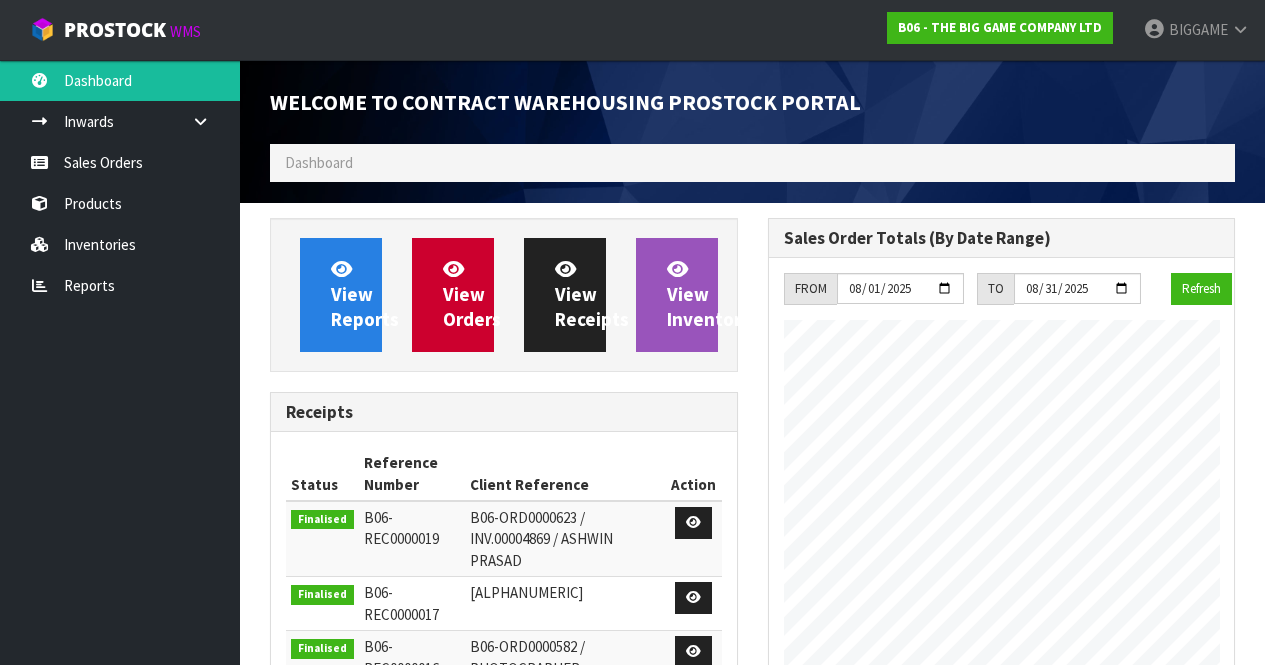 scroll, scrollTop: 998902, scrollLeft: 999502, axis: both 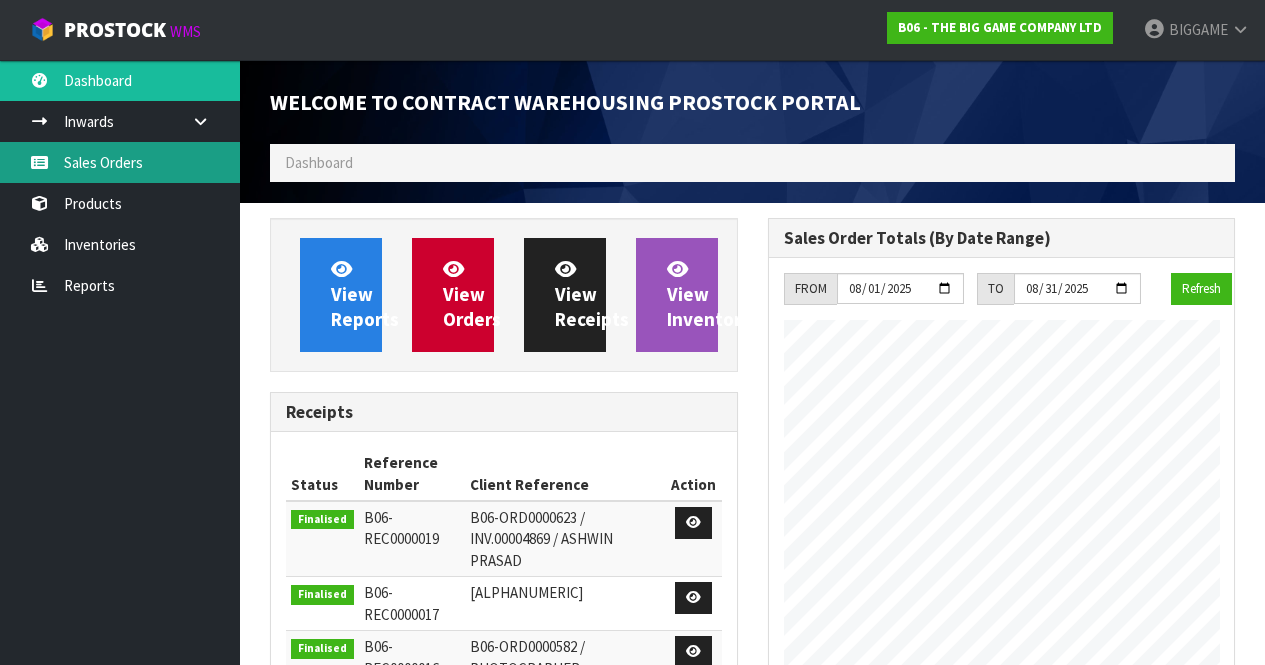 click on "Sales Orders" at bounding box center [120, 162] 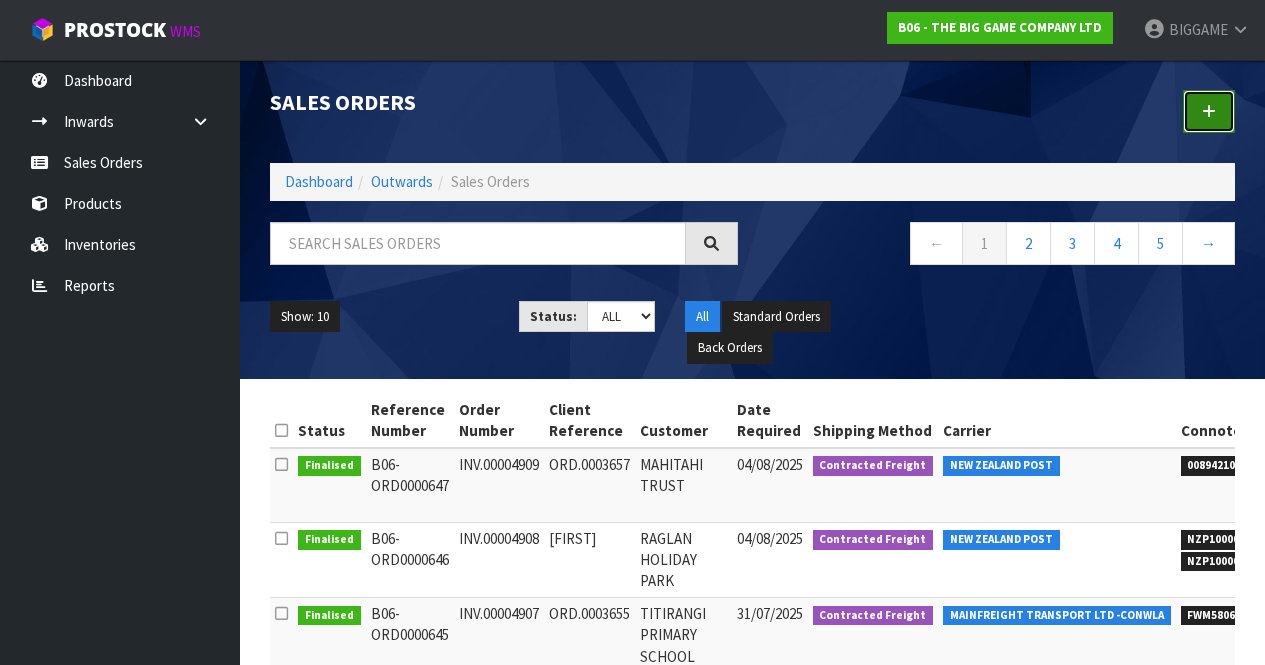 click at bounding box center (1209, 111) 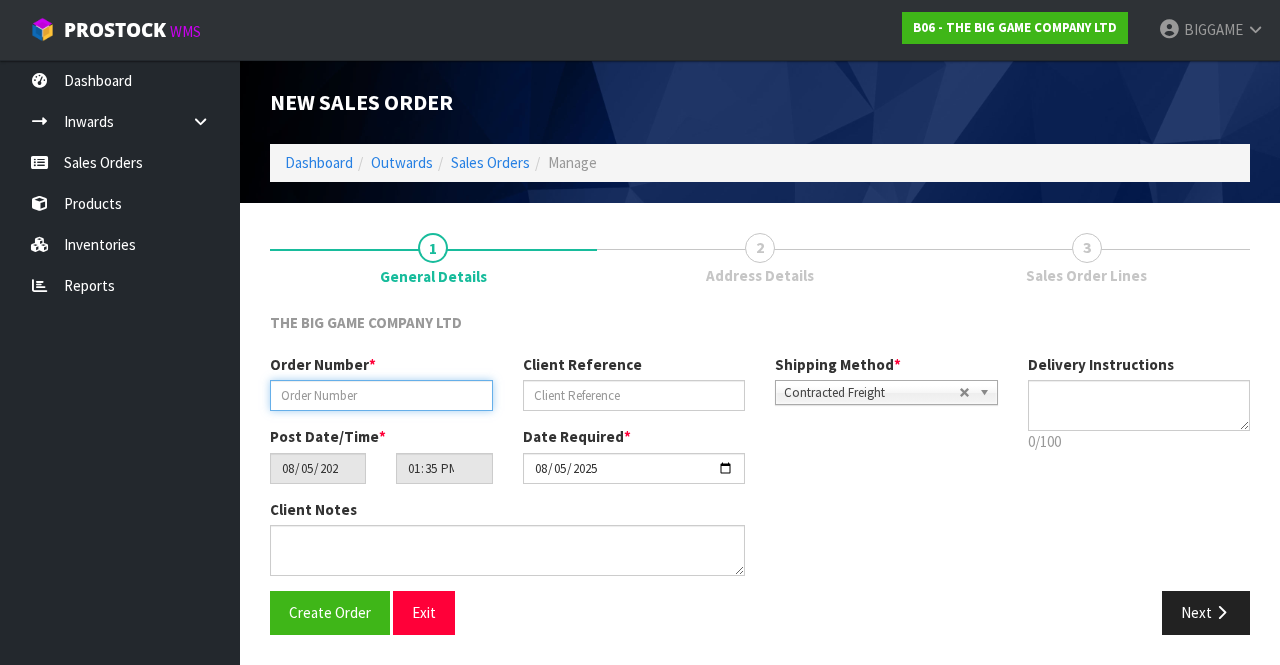 click at bounding box center (381, 395) 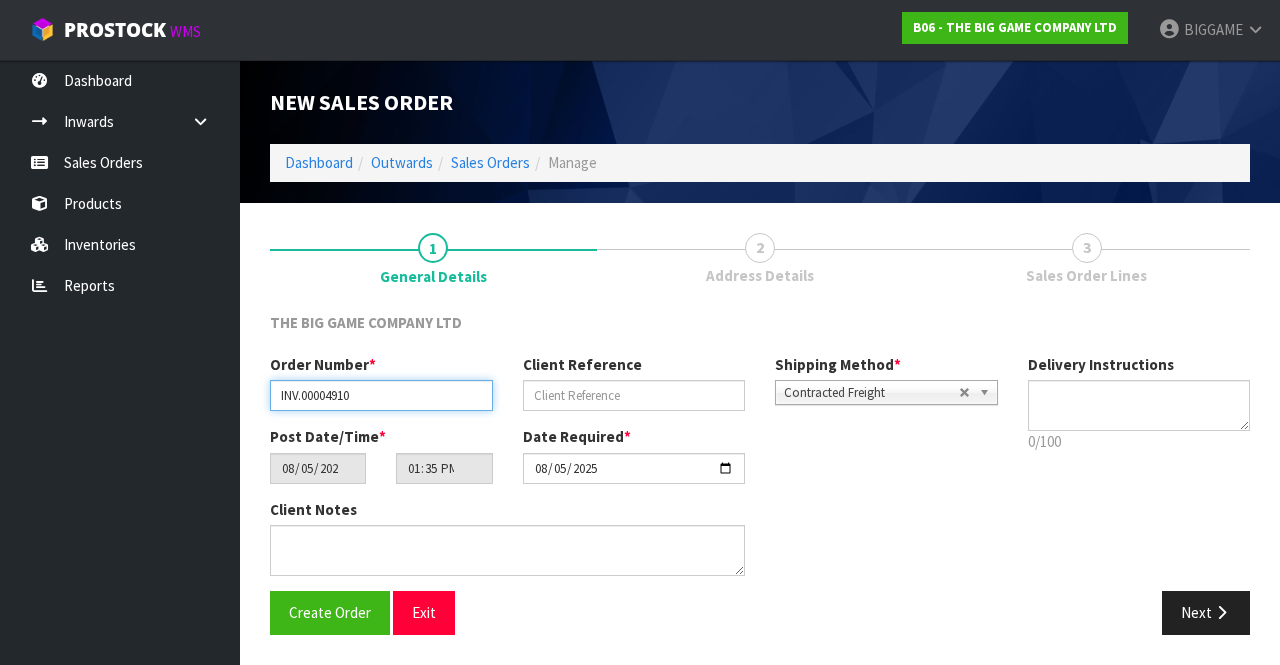 type on "INV.00004910" 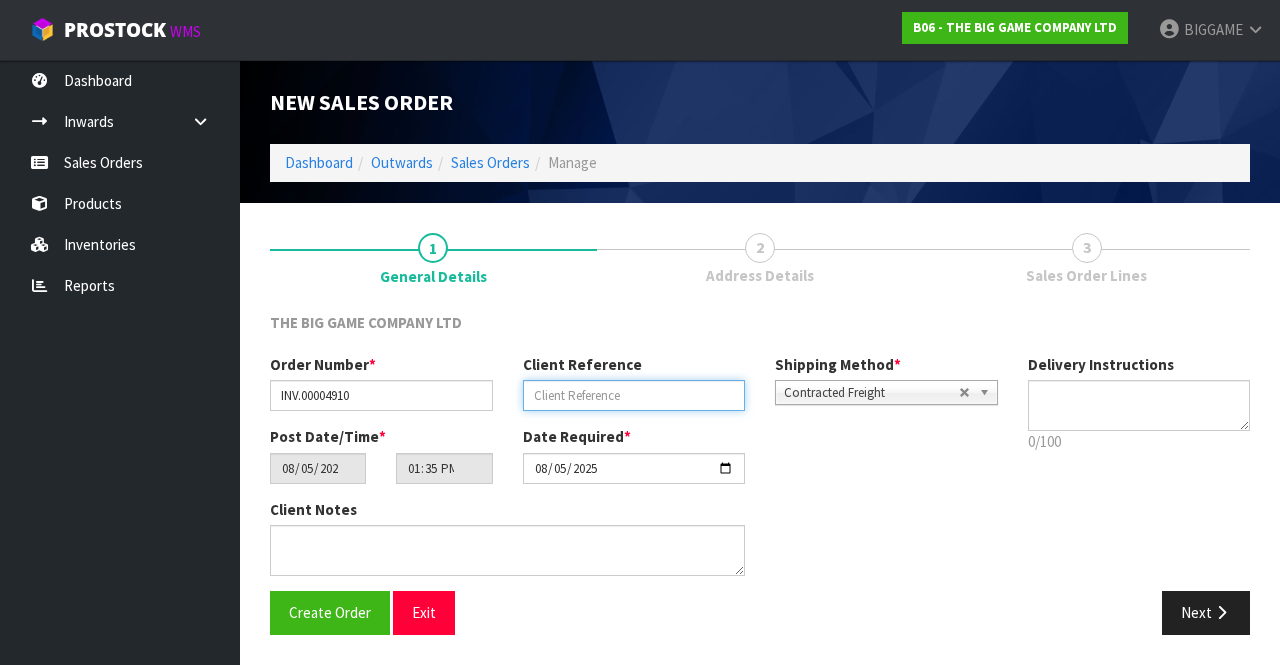click at bounding box center (634, 395) 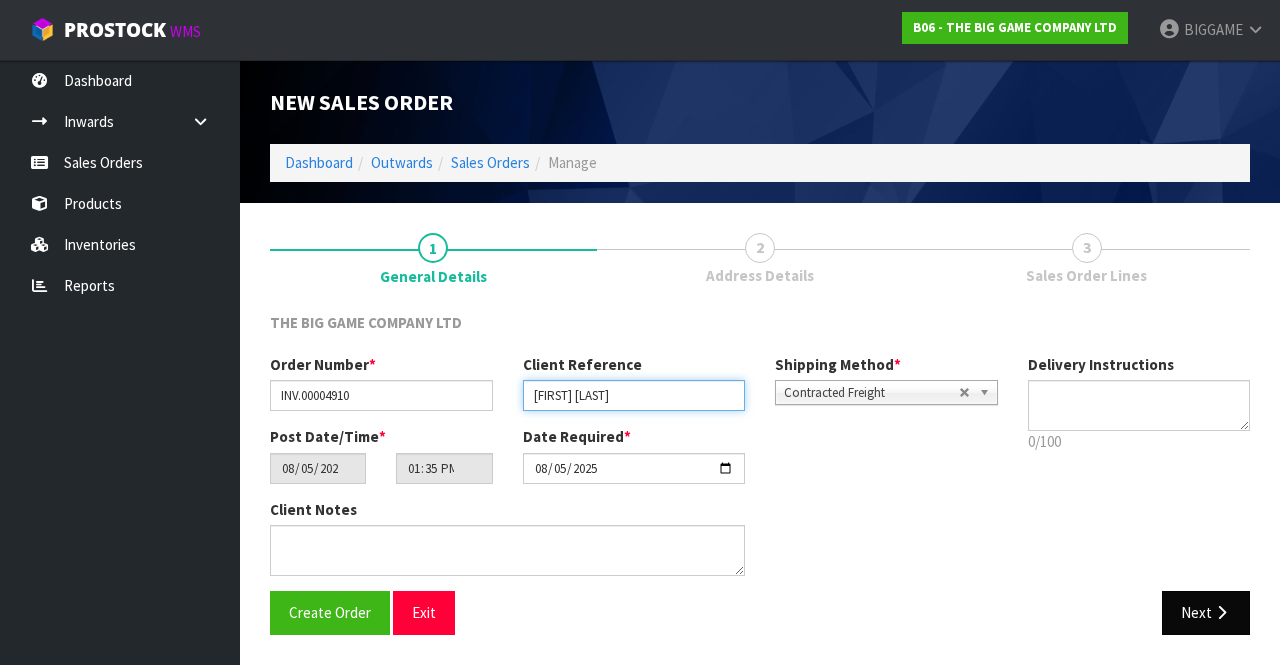 type on "[FIRST] [LAST]" 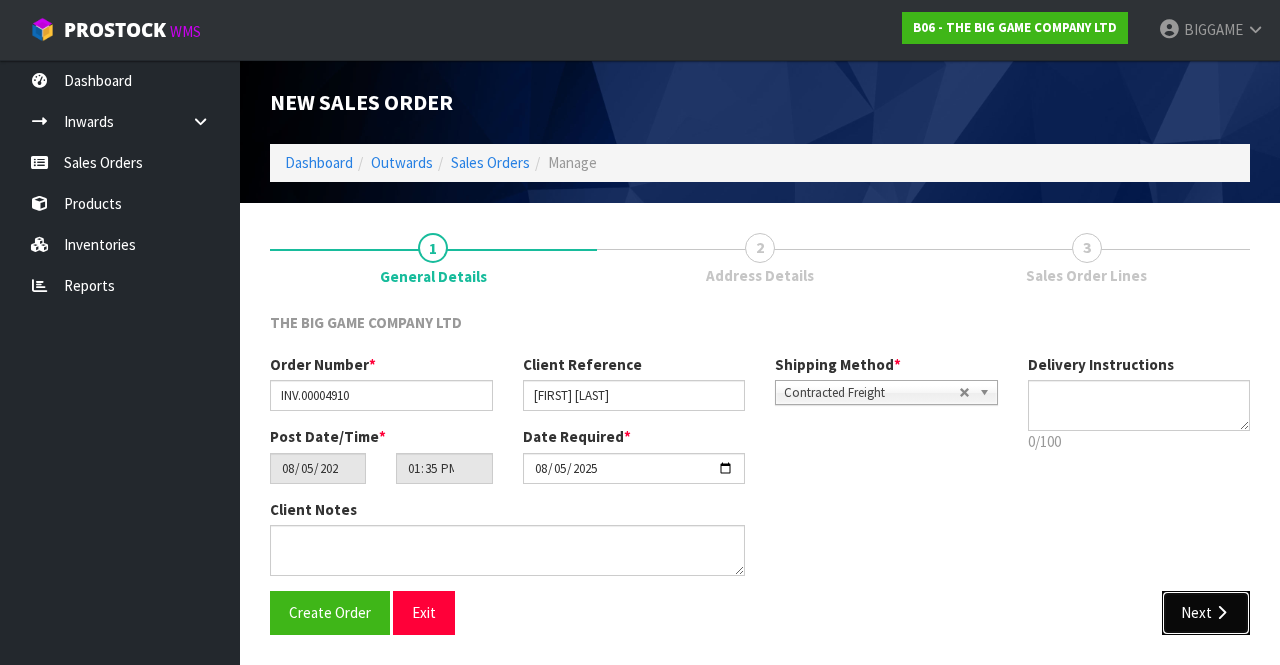 click on "Next" at bounding box center [1206, 612] 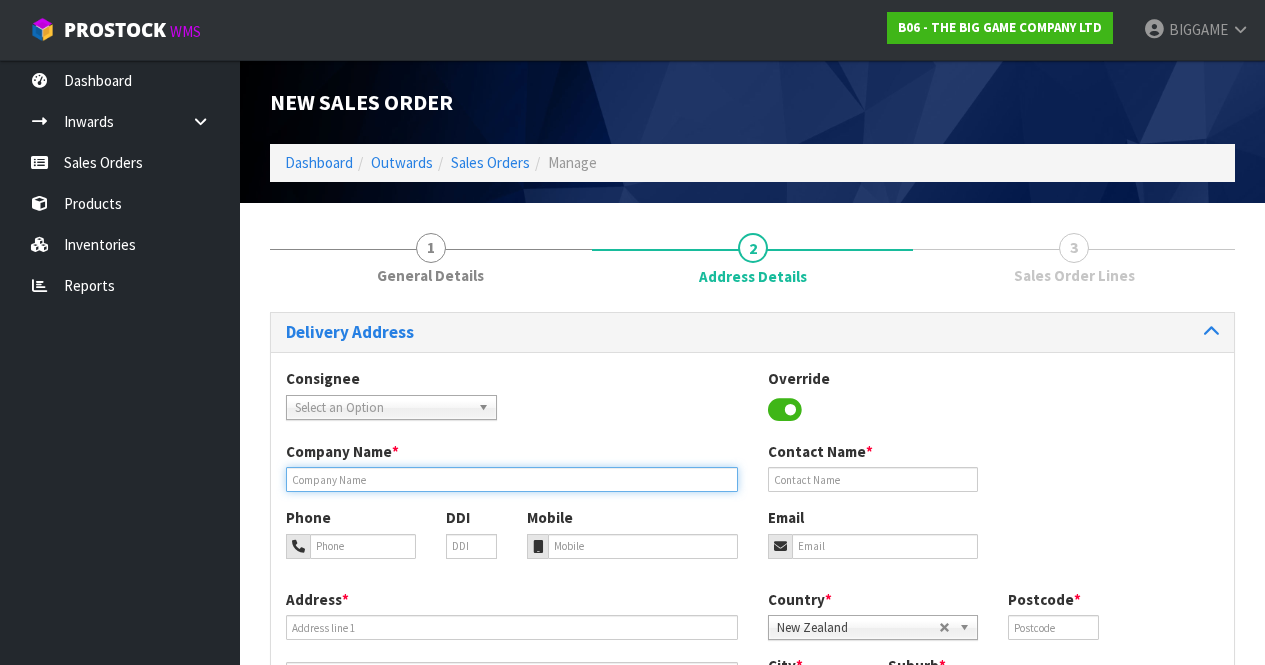 click at bounding box center [512, 479] 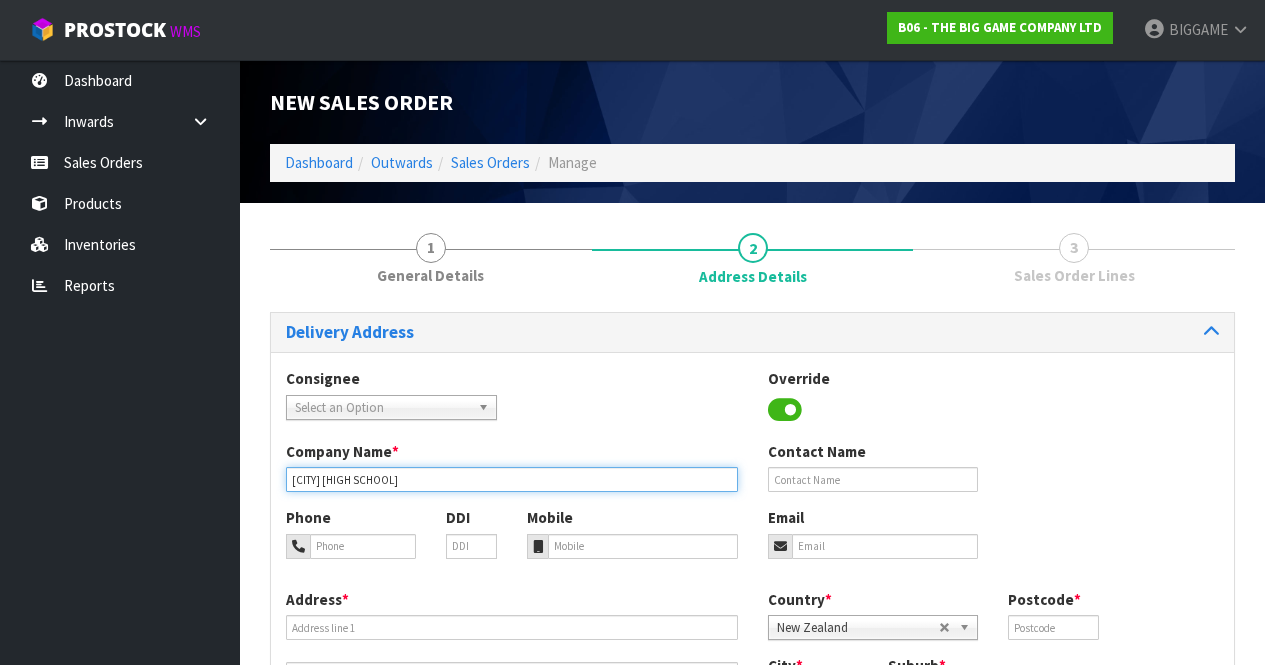 type on "[CITY] [HIGH SCHOOL]" 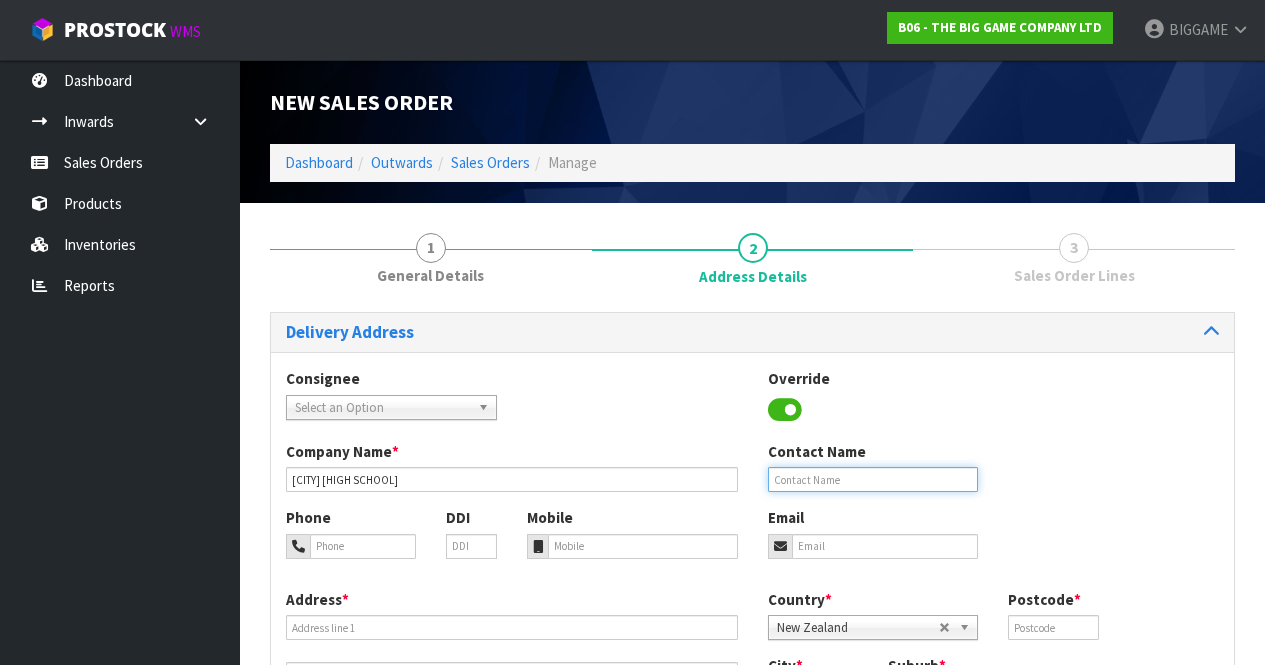 click at bounding box center [873, 479] 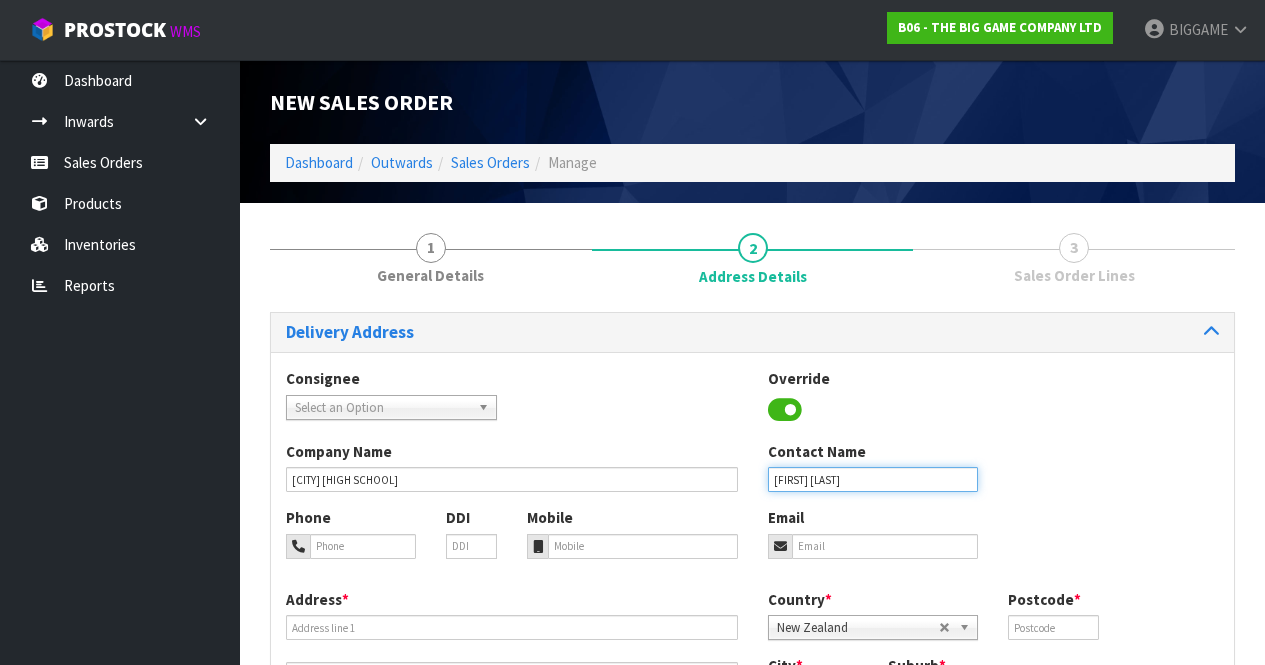 type on "[FIRST] [LAST]" 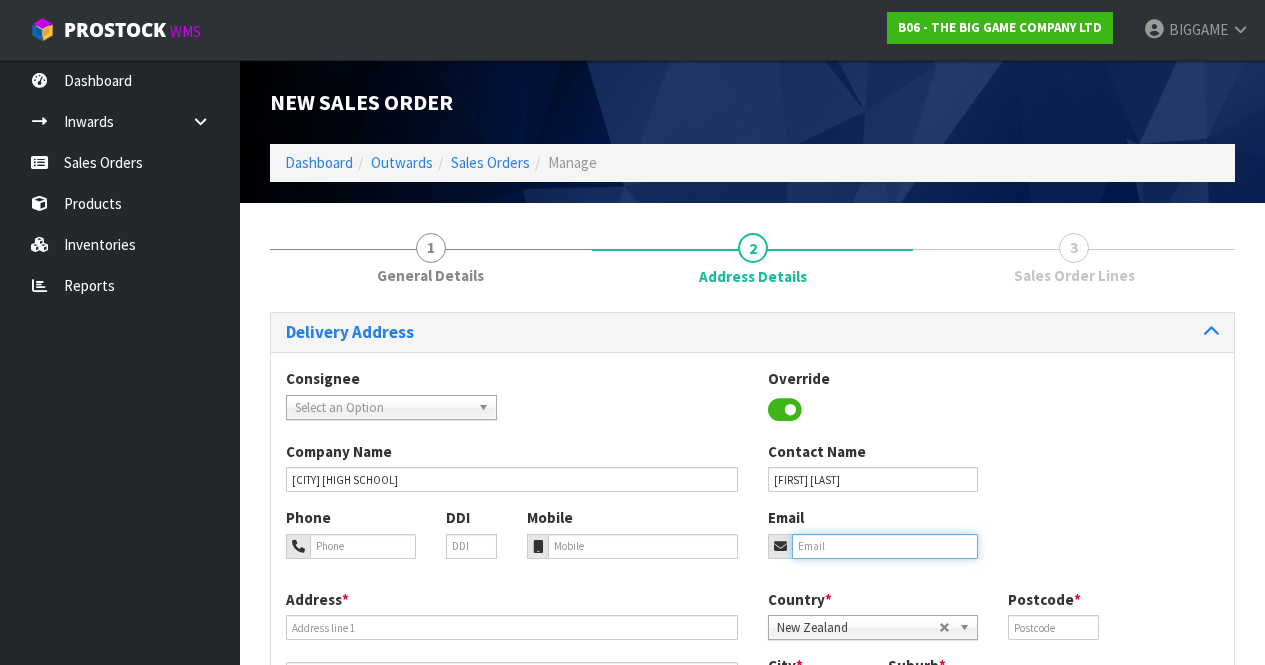 click at bounding box center [885, 546] 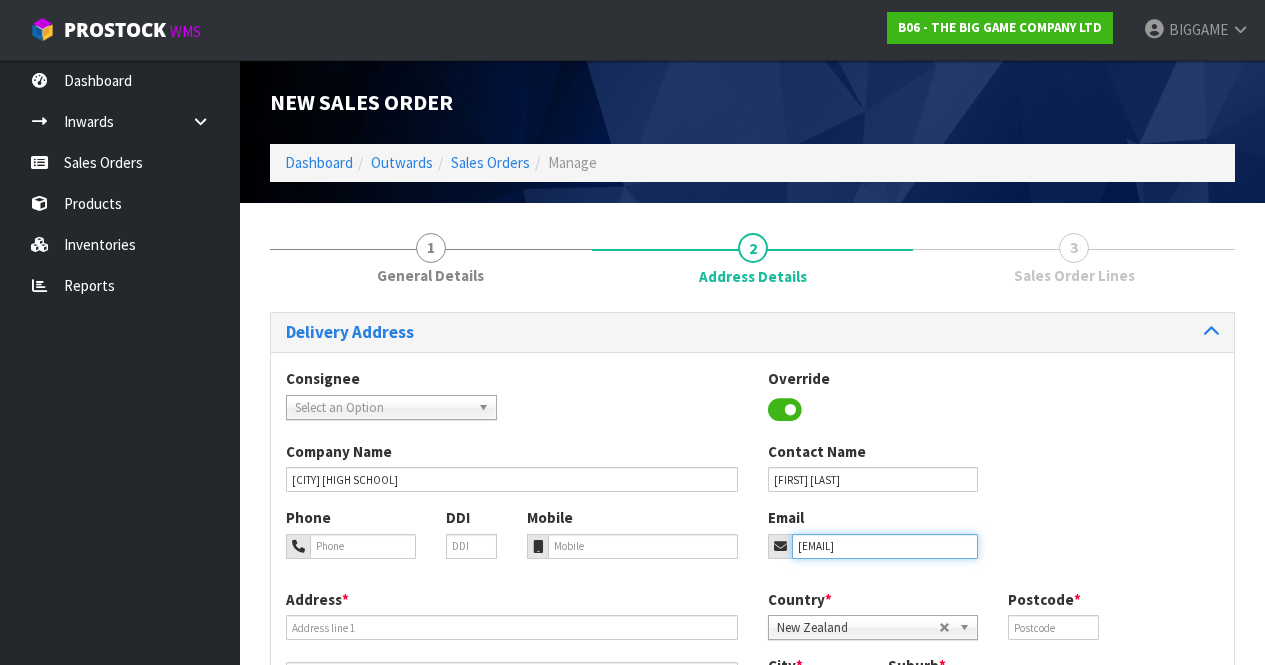 scroll, scrollTop: 0, scrollLeft: 29, axis: horizontal 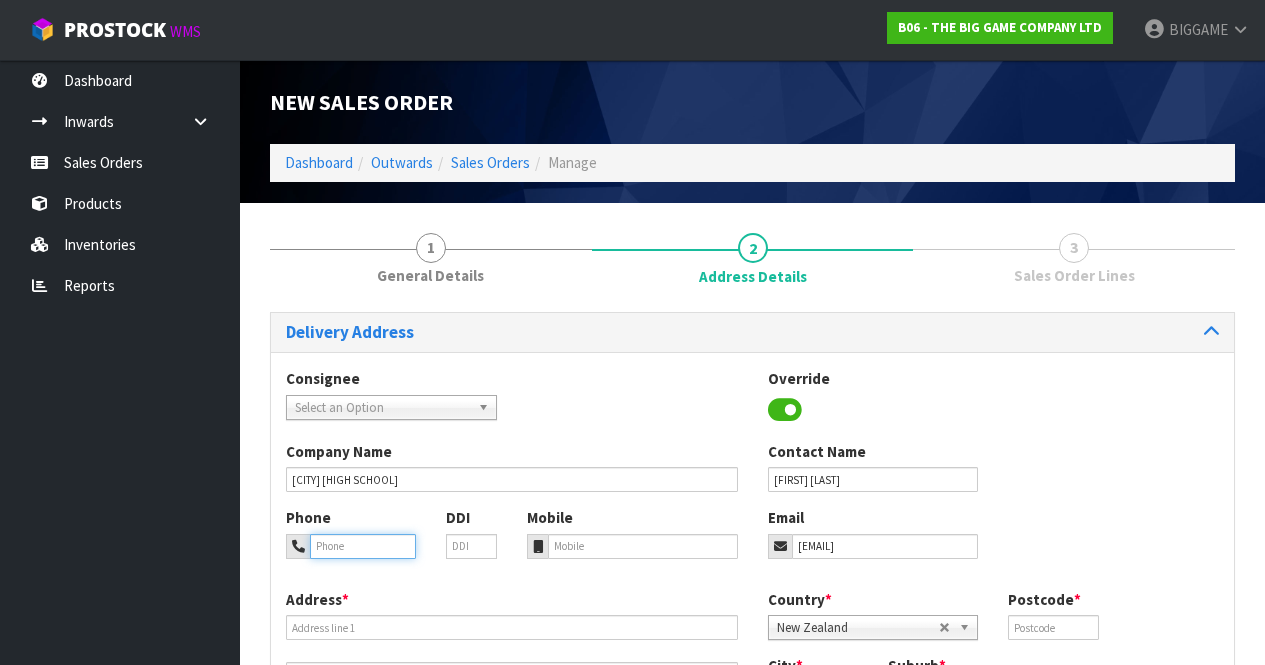 click at bounding box center (363, 546) 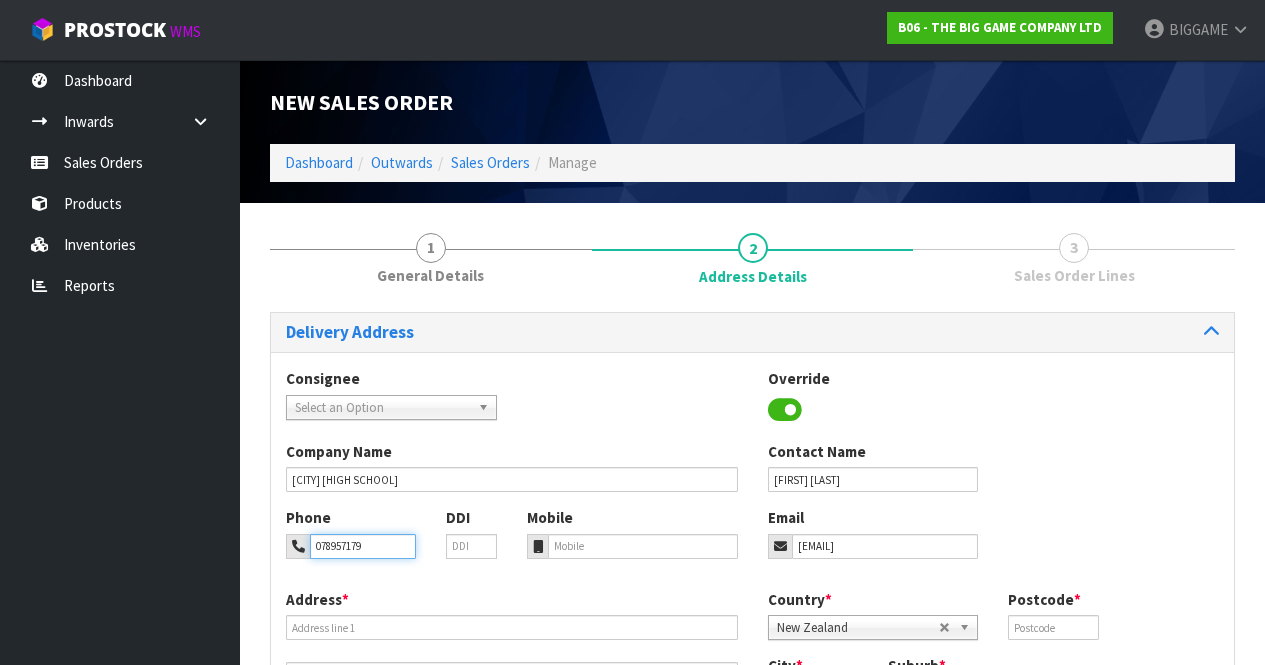 type on "078957179" 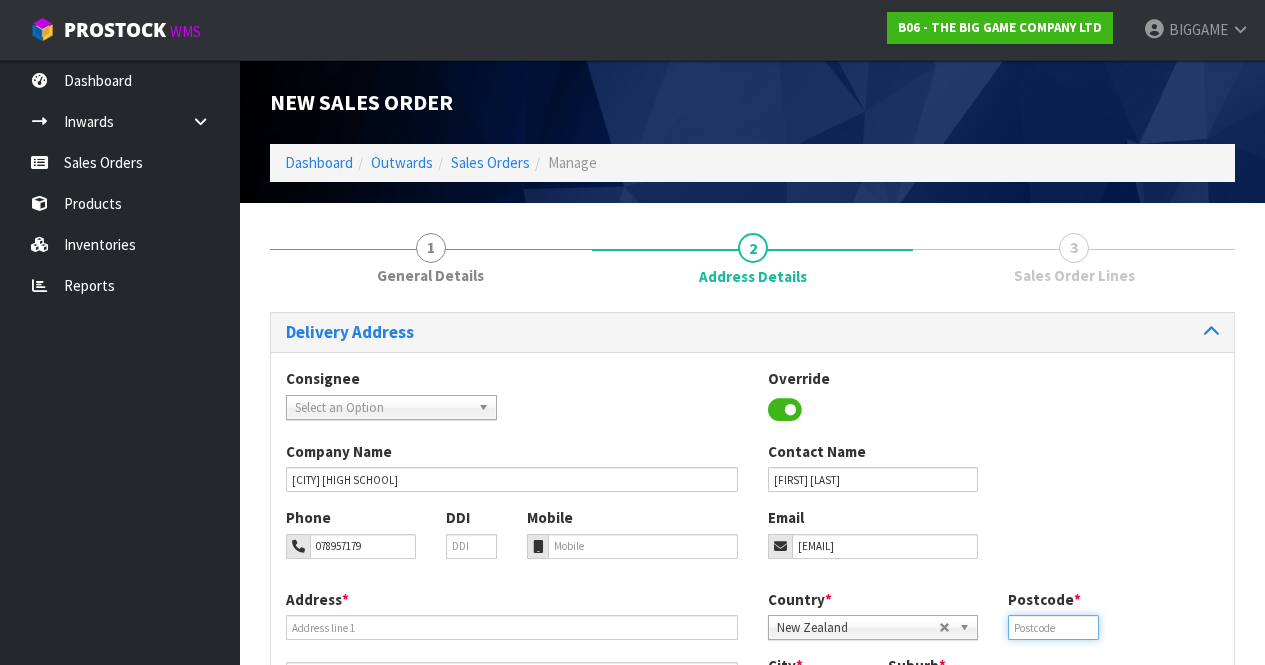 click at bounding box center (1053, 627) 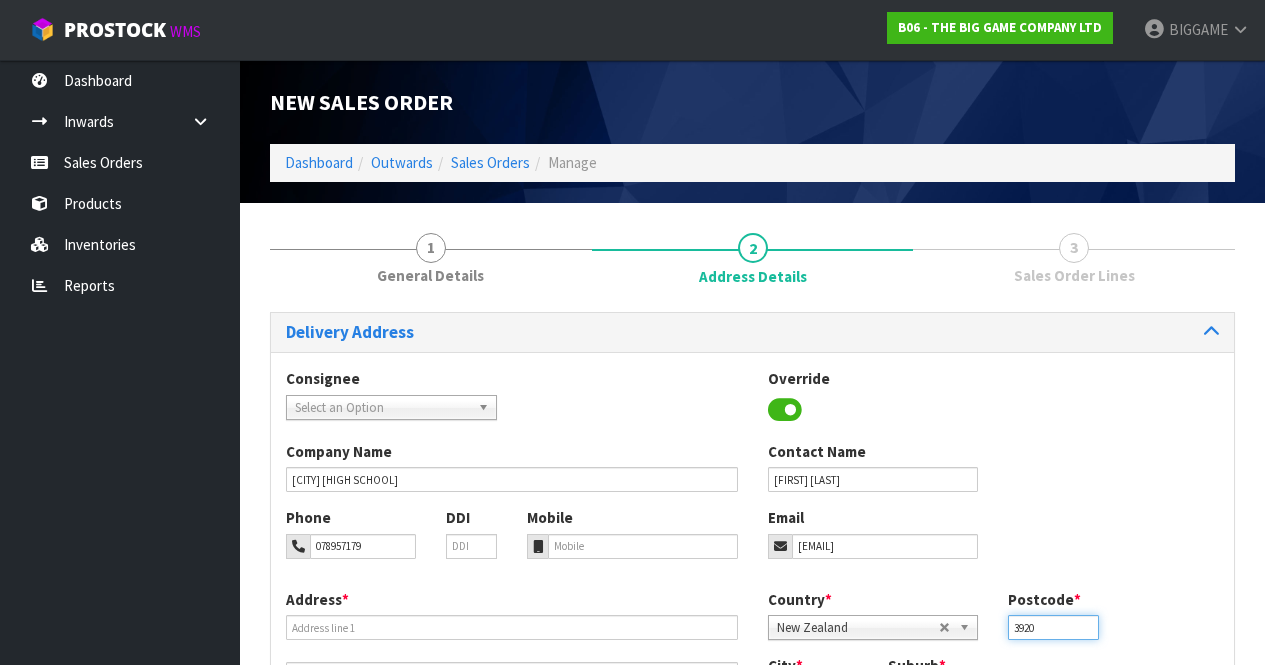 type on "3920" 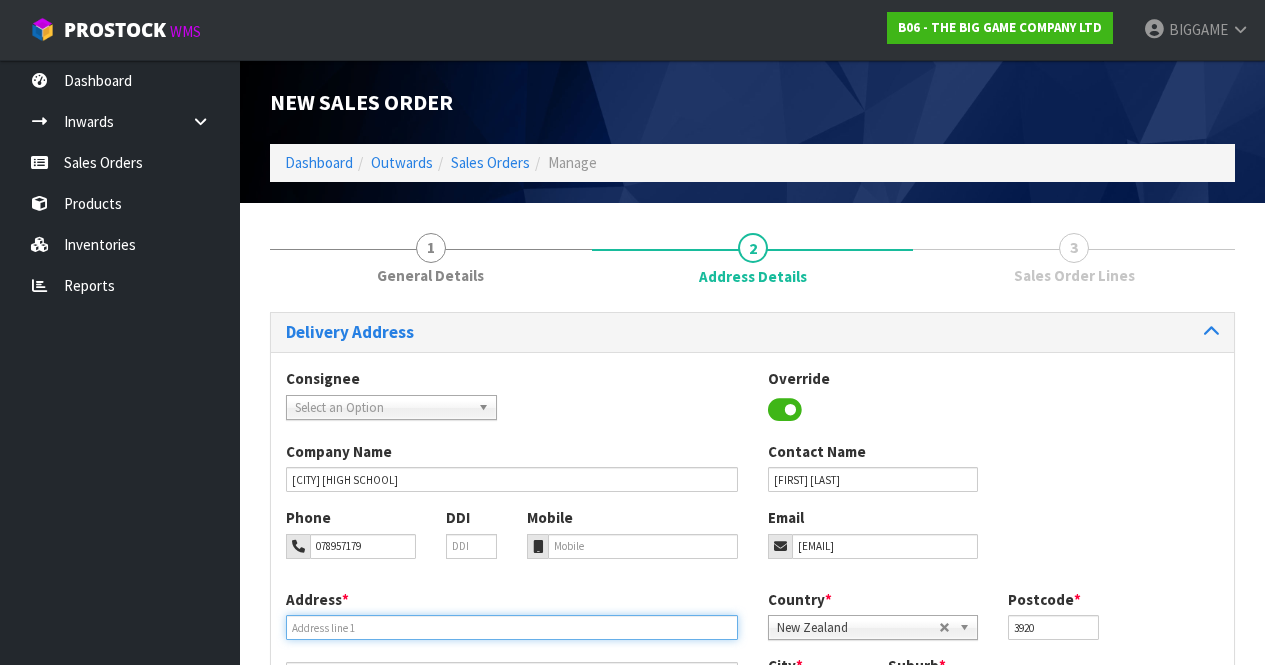 click at bounding box center (512, 627) 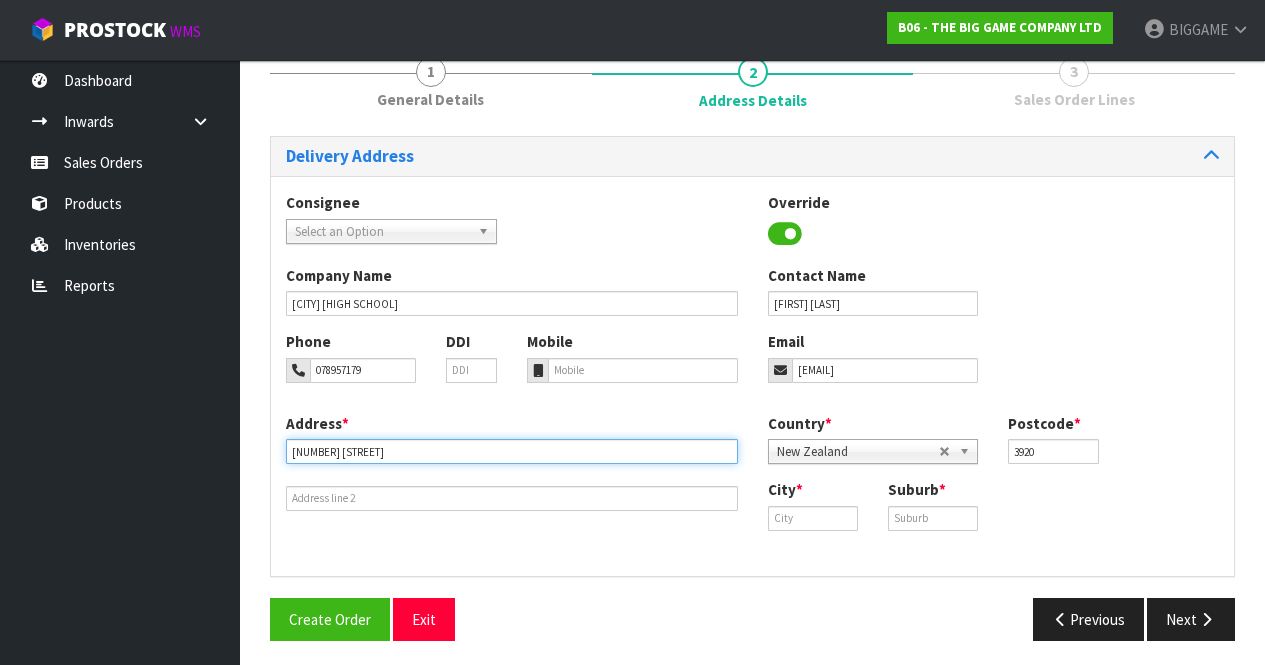scroll, scrollTop: 182, scrollLeft: 0, axis: vertical 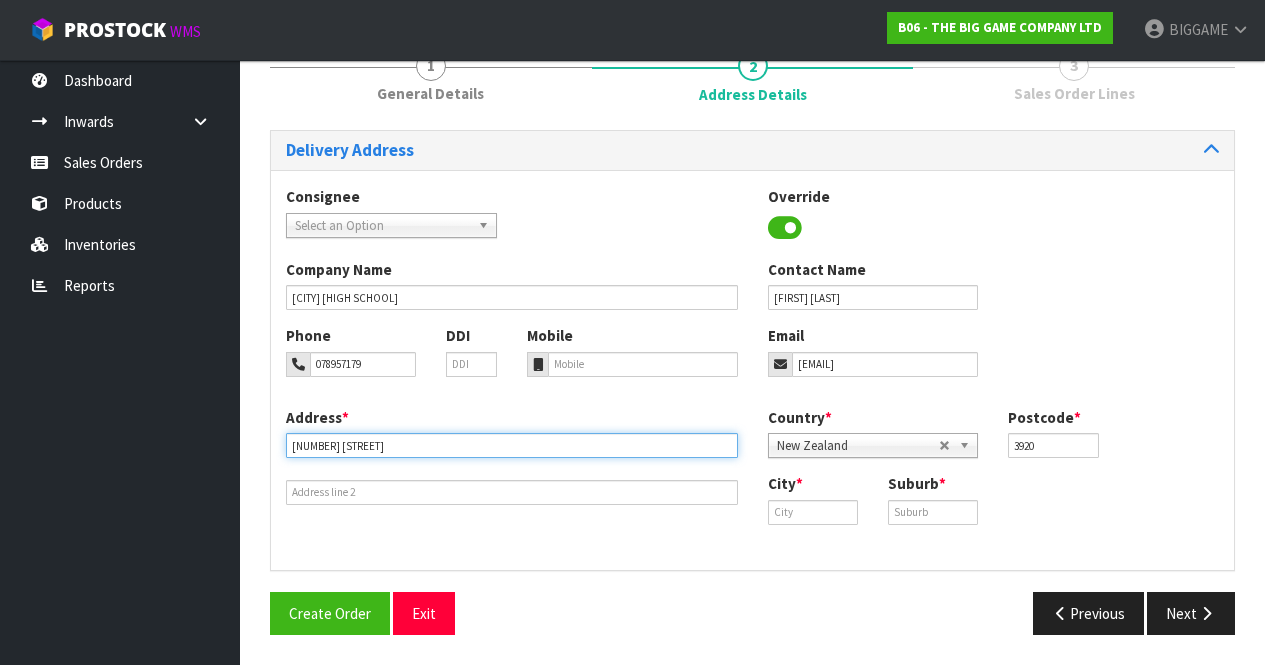 type on "[NUMBER] [STREET]" 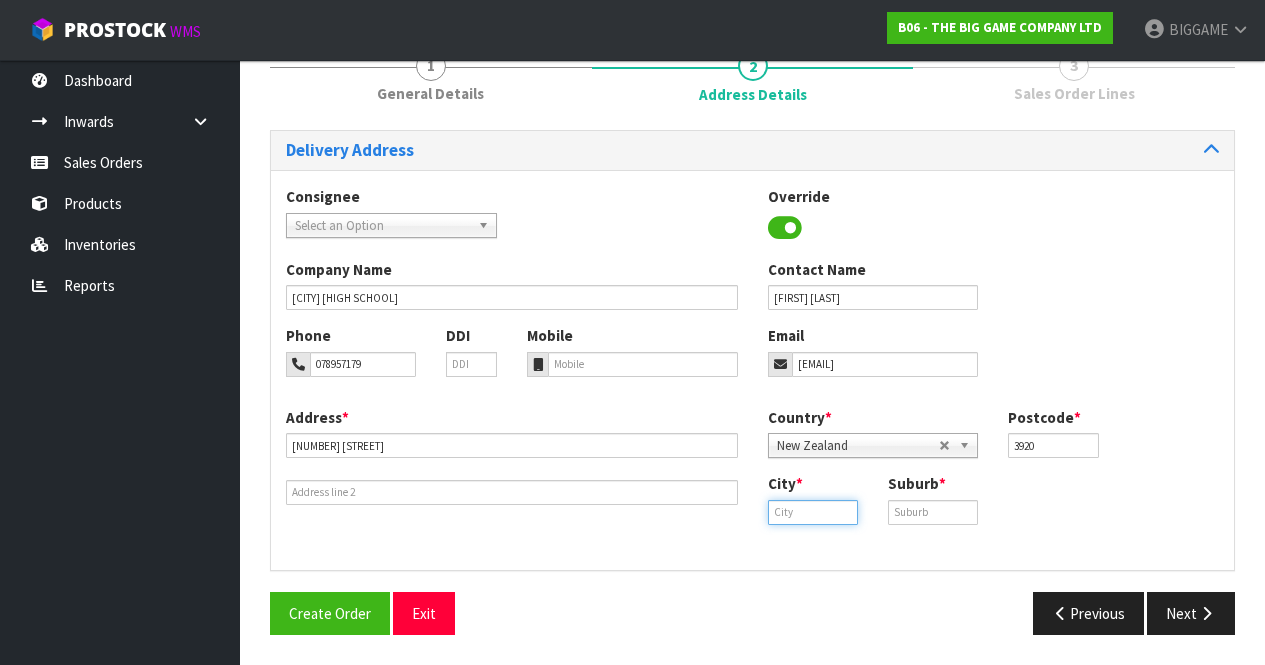 click at bounding box center [813, 512] 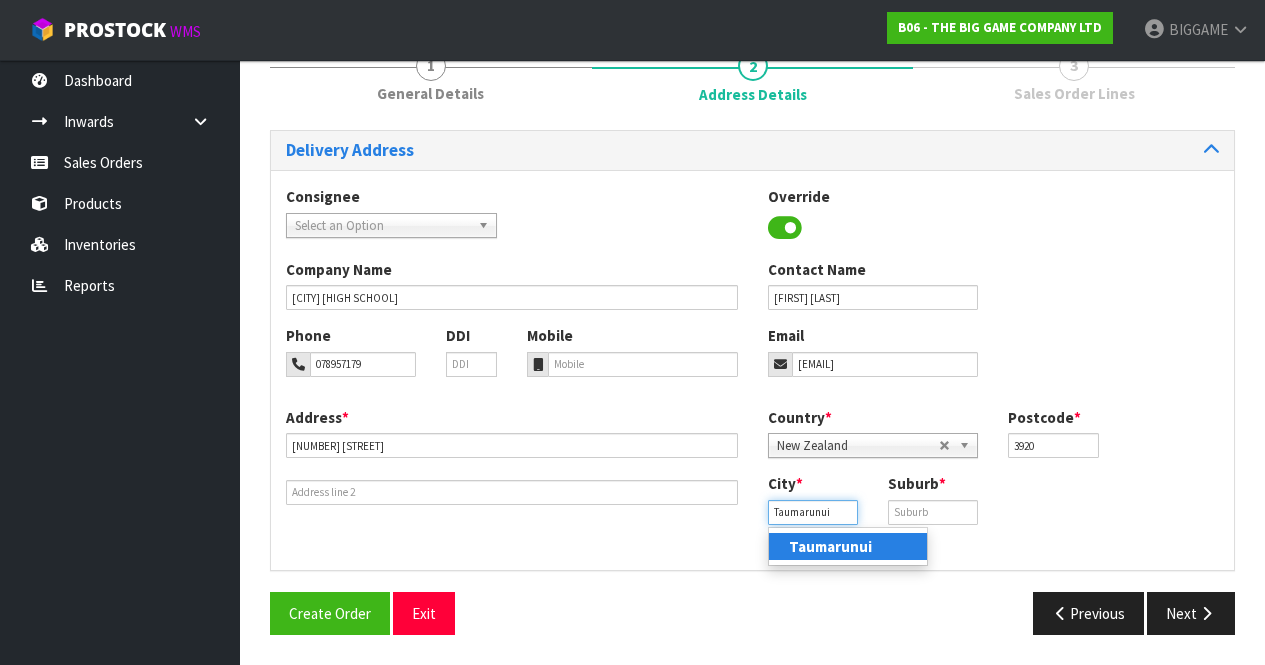type on "Taumarunui" 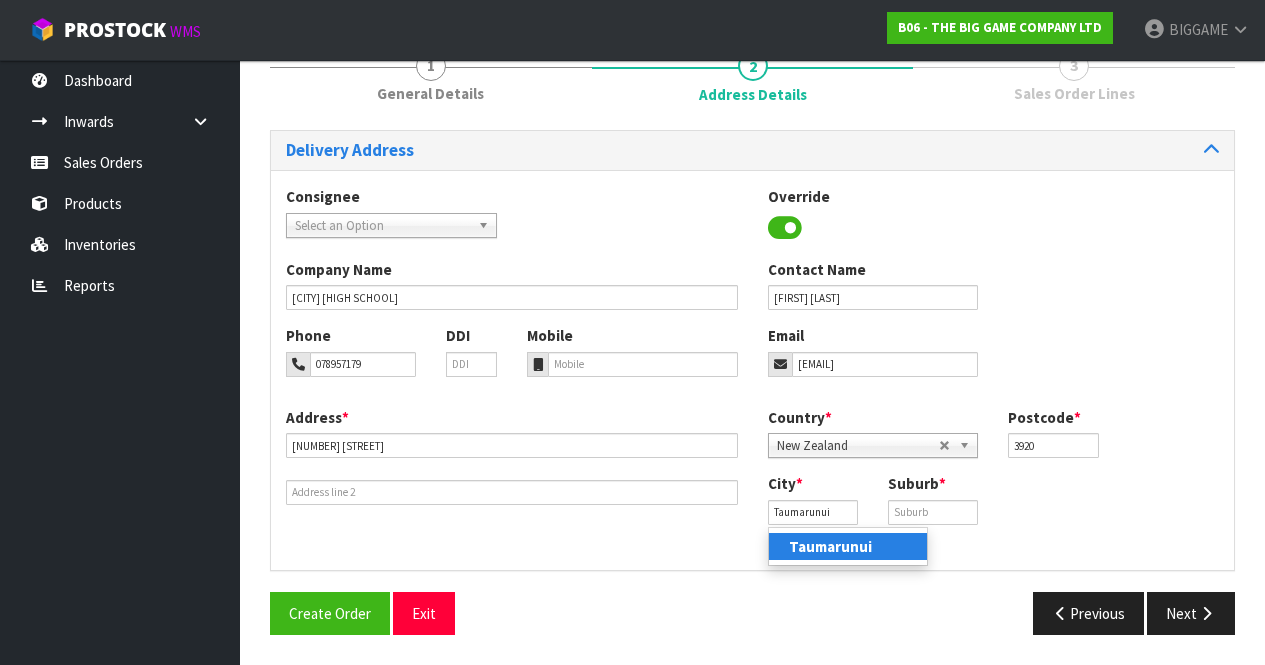 click on "Taumarunui" at bounding box center (830, 546) 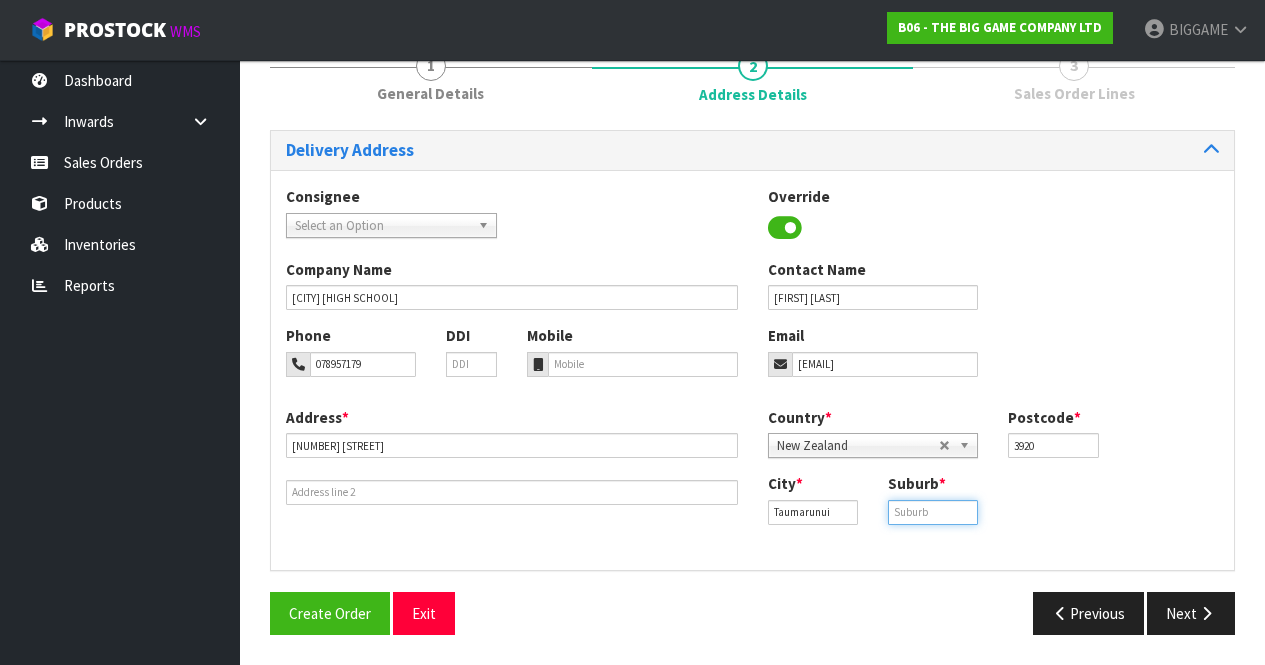 click at bounding box center [933, 512] 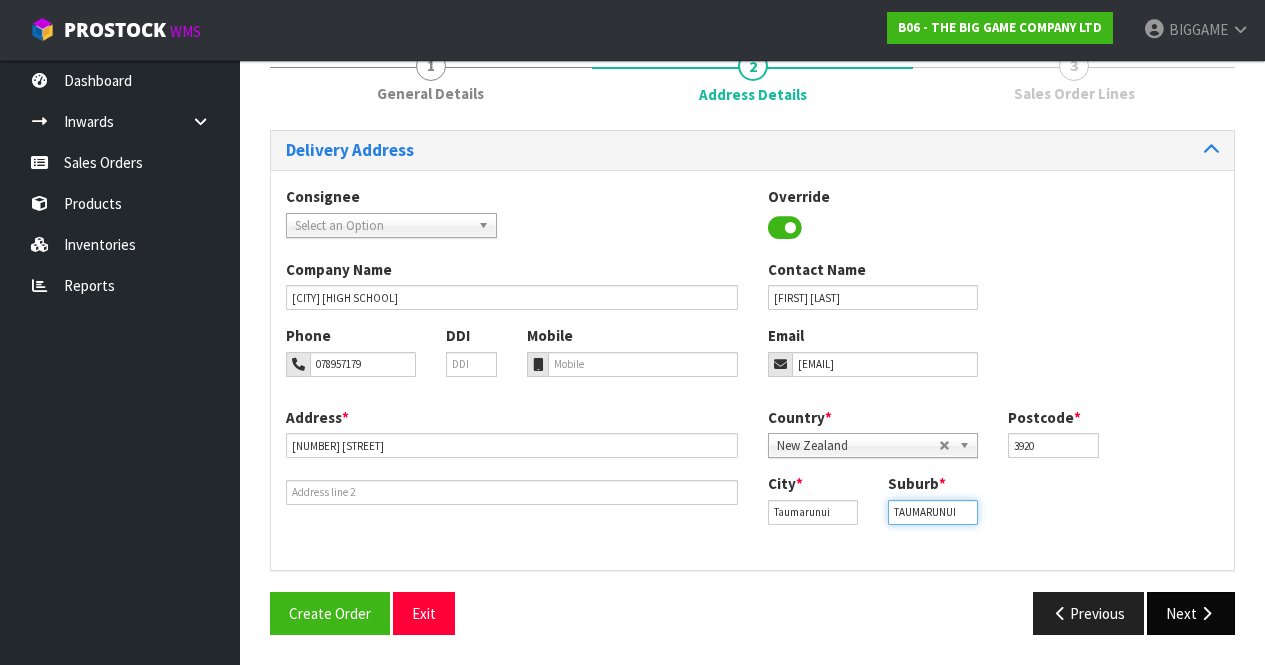 type on "TAUMARUNUI" 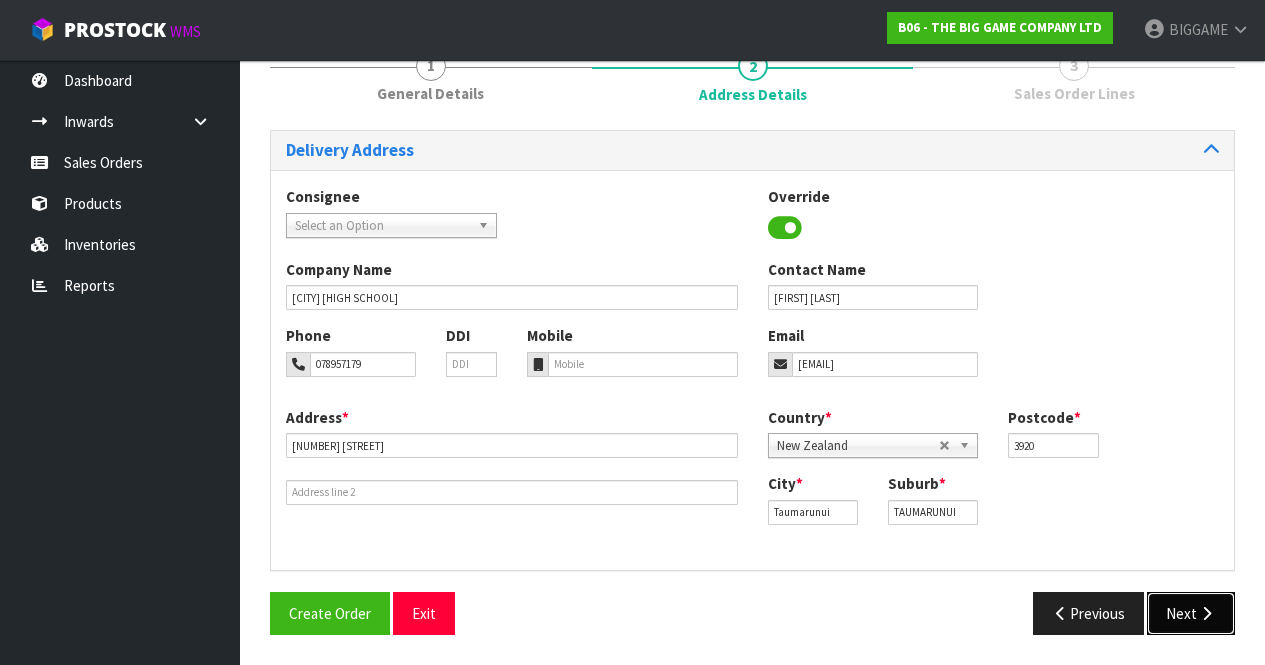 click on "Next" at bounding box center (1191, 613) 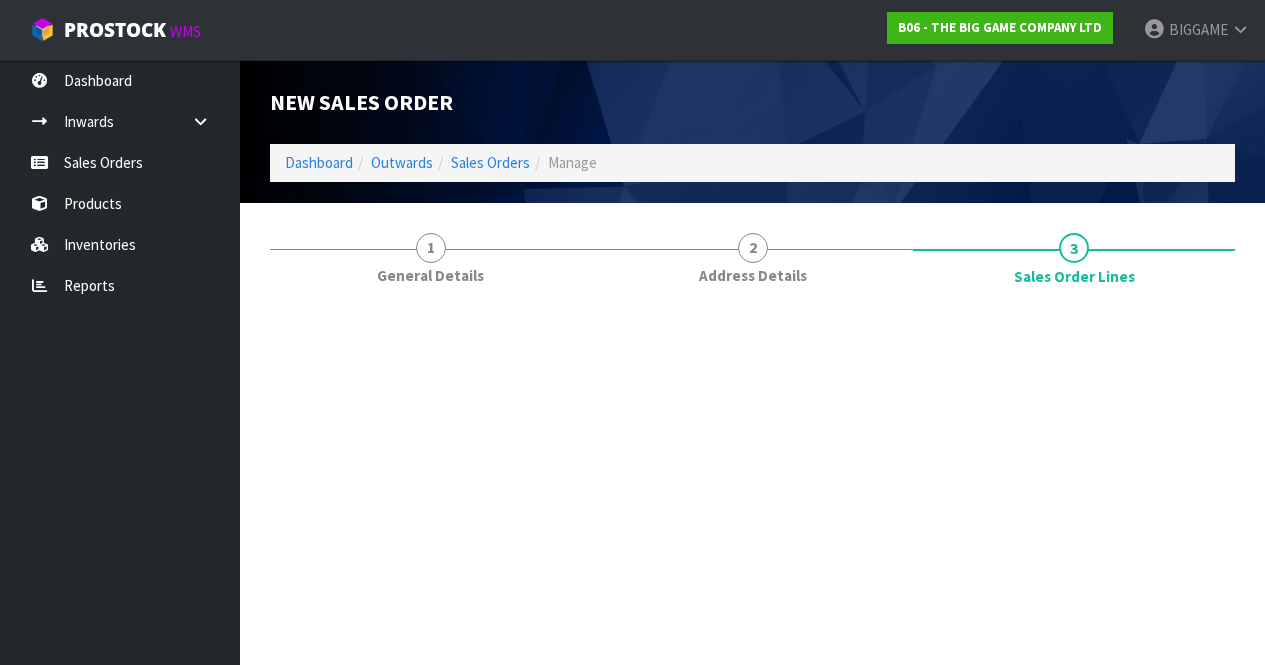 scroll, scrollTop: 0, scrollLeft: 0, axis: both 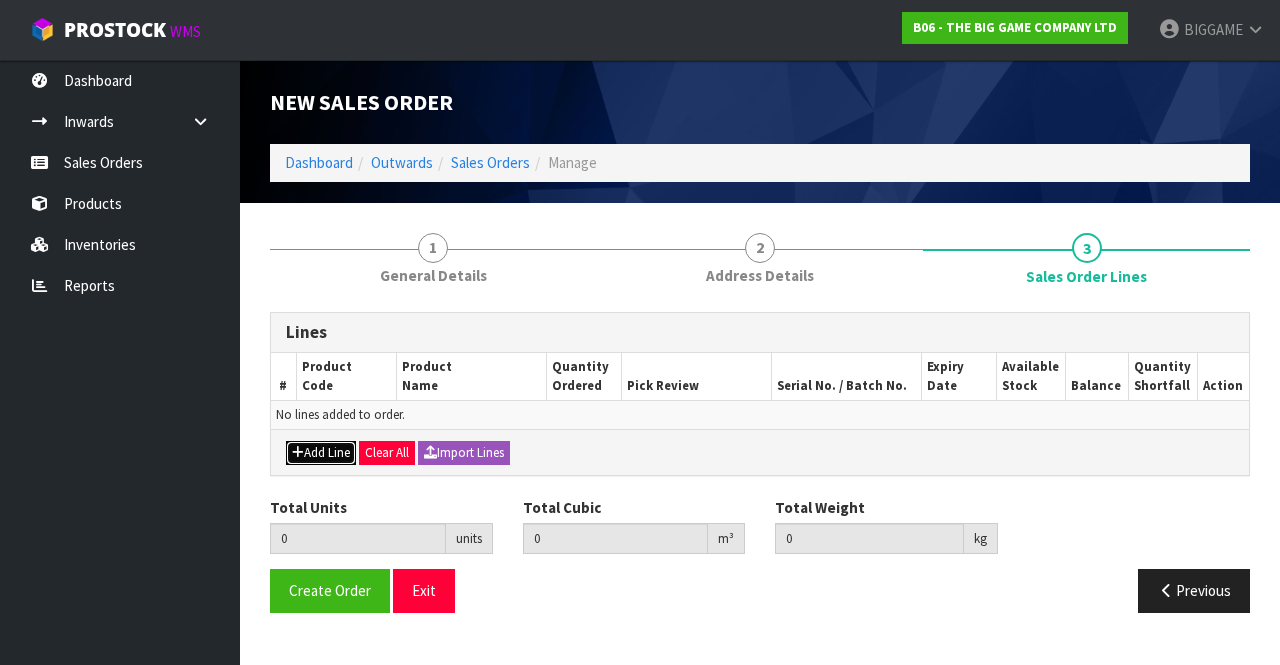 click on "Add Line" at bounding box center (321, 453) 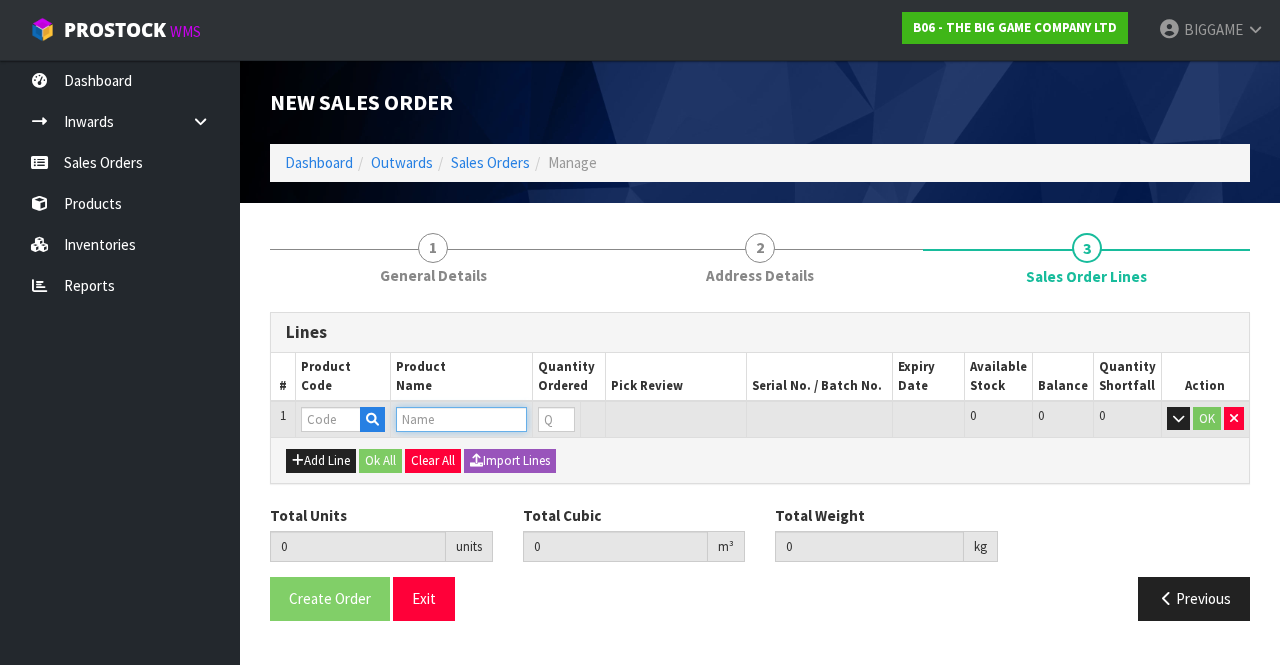 click at bounding box center (461, 419) 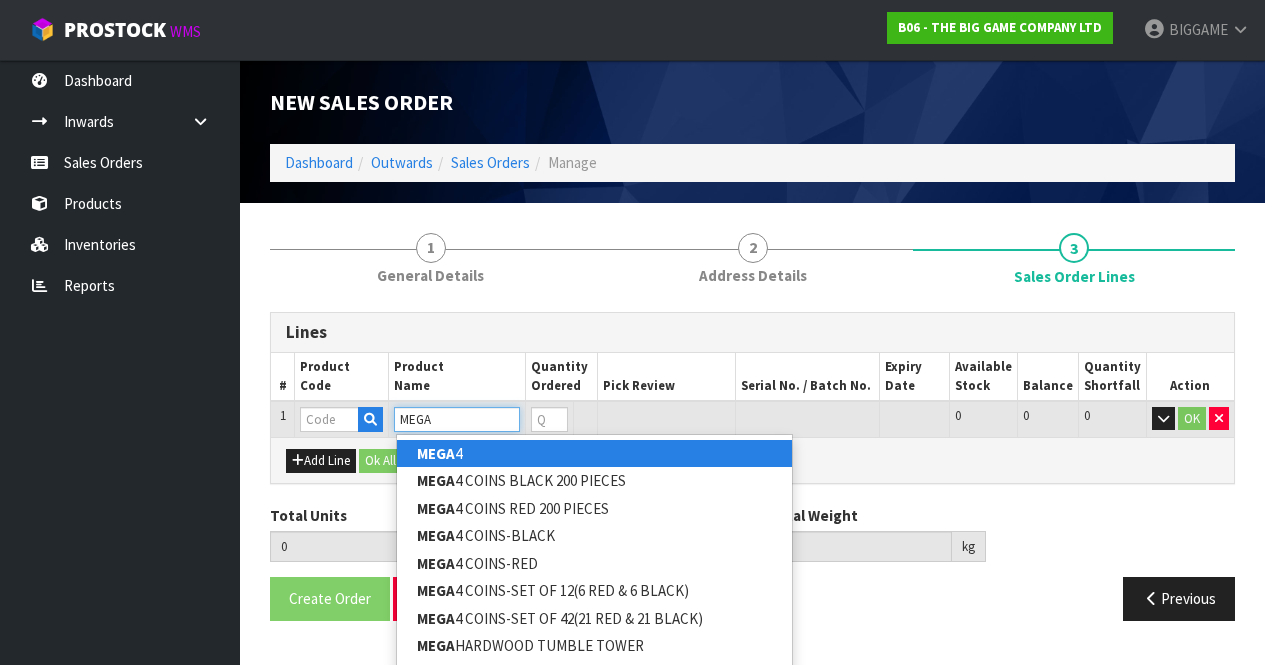 click on "MEGA" at bounding box center (457, 419) 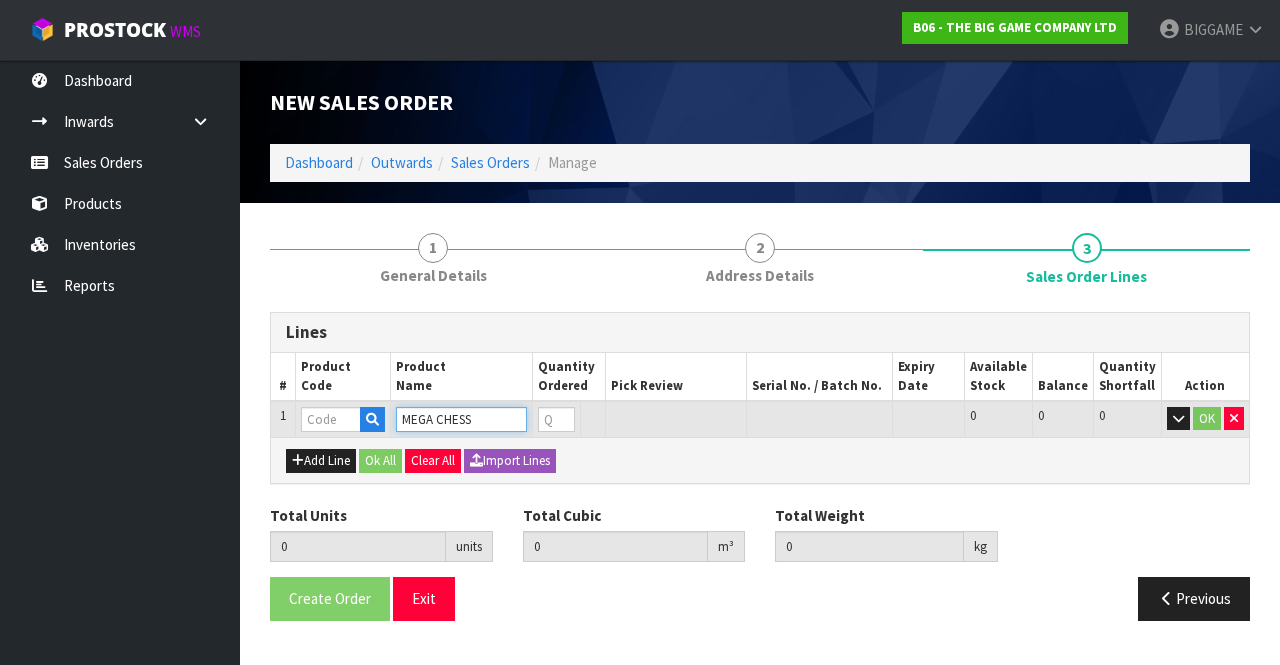 click on "MEGA CHESS" at bounding box center (461, 419) 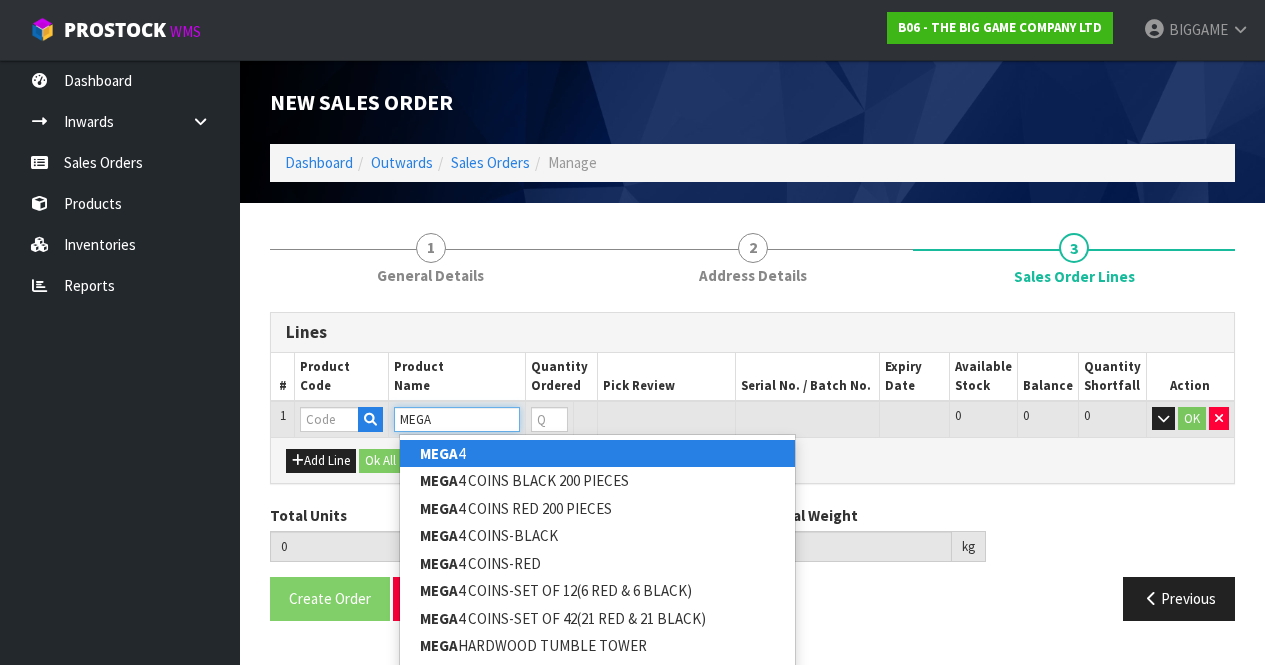 type on "MEGA" 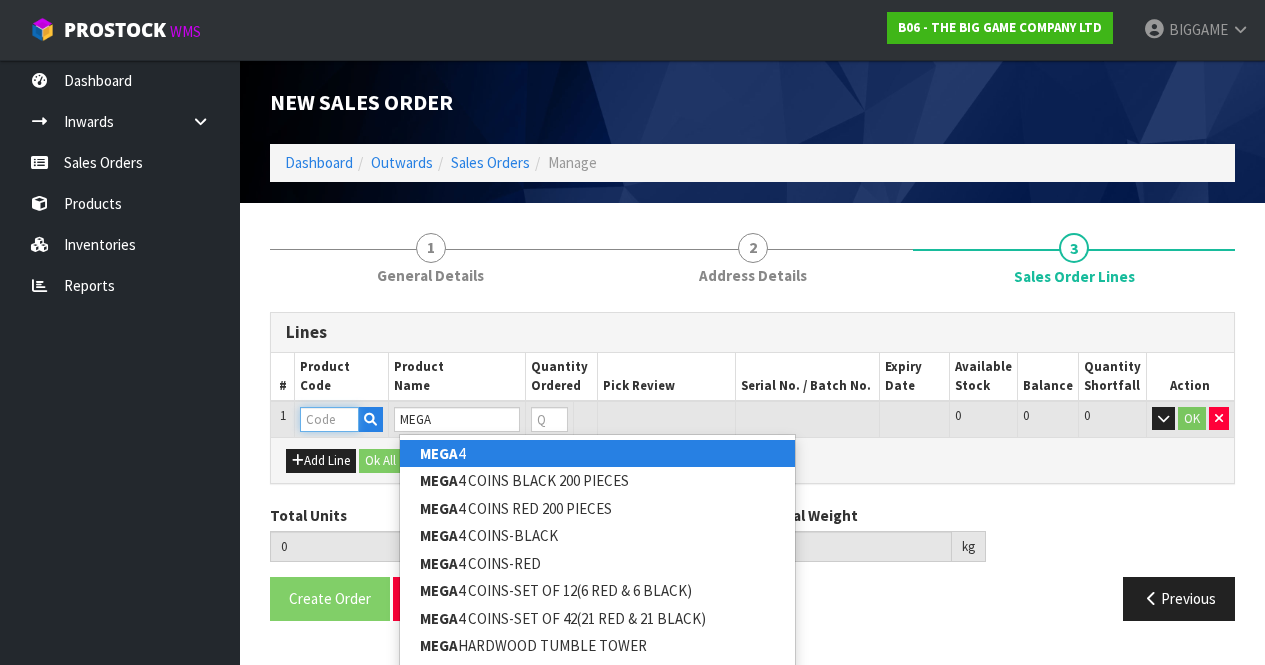 type 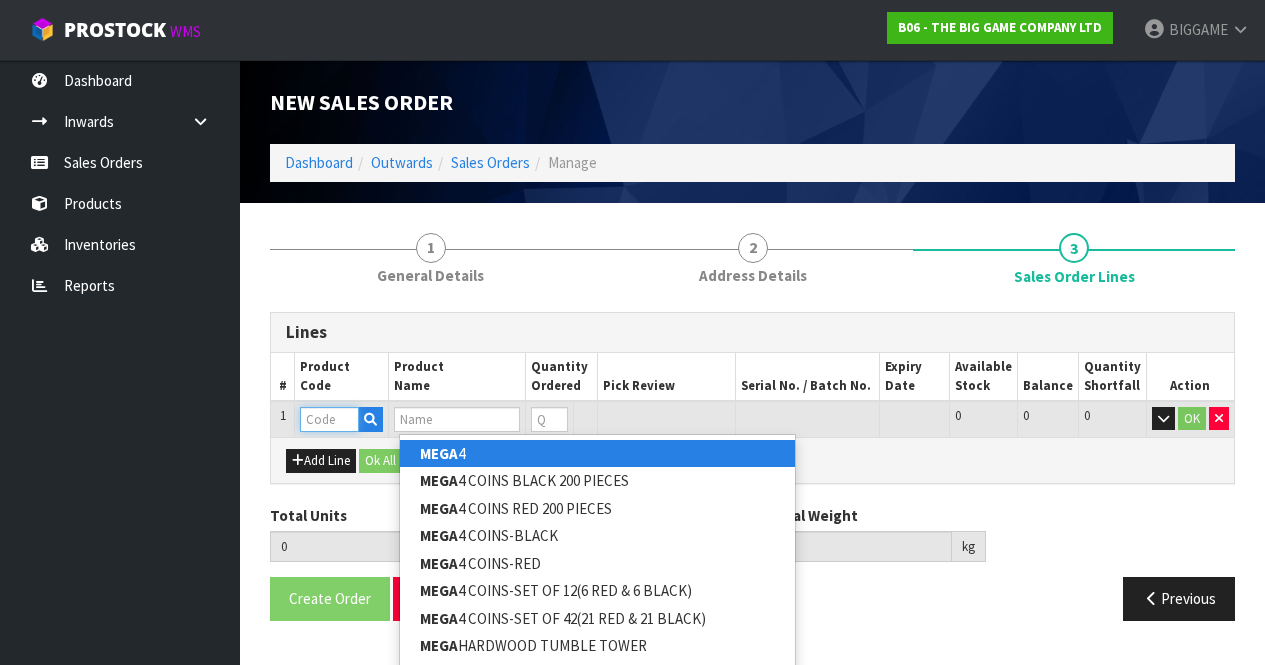 click at bounding box center [329, 419] 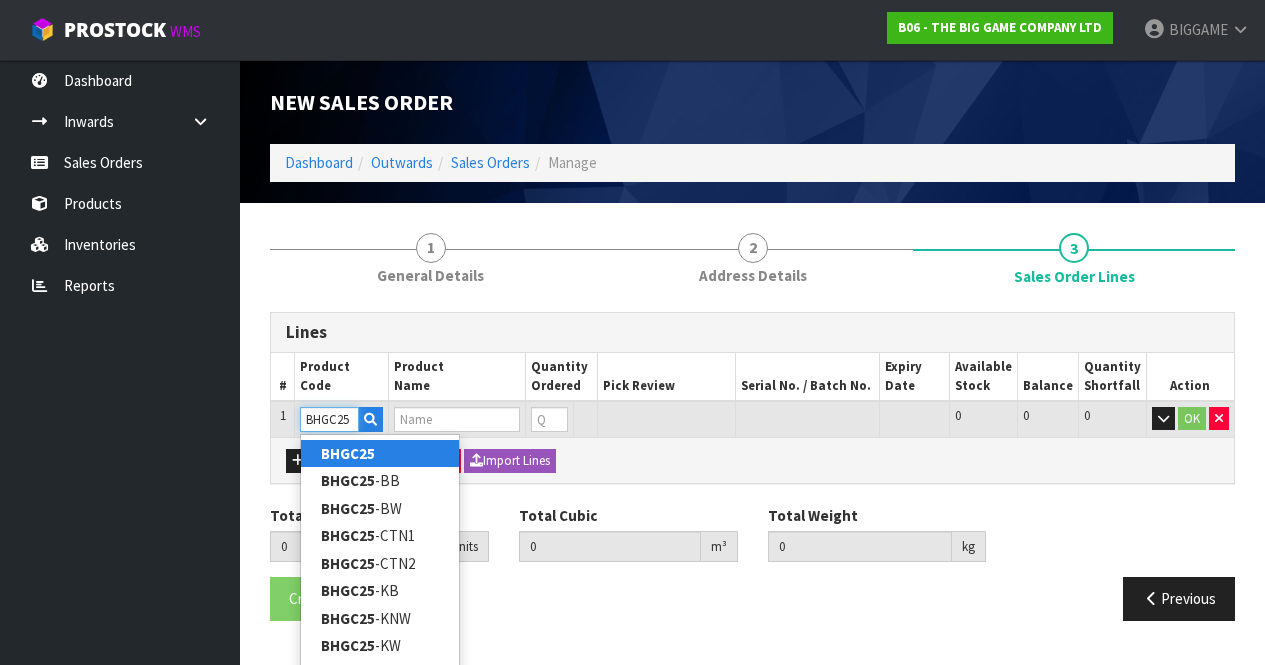 scroll, scrollTop: 55, scrollLeft: 0, axis: vertical 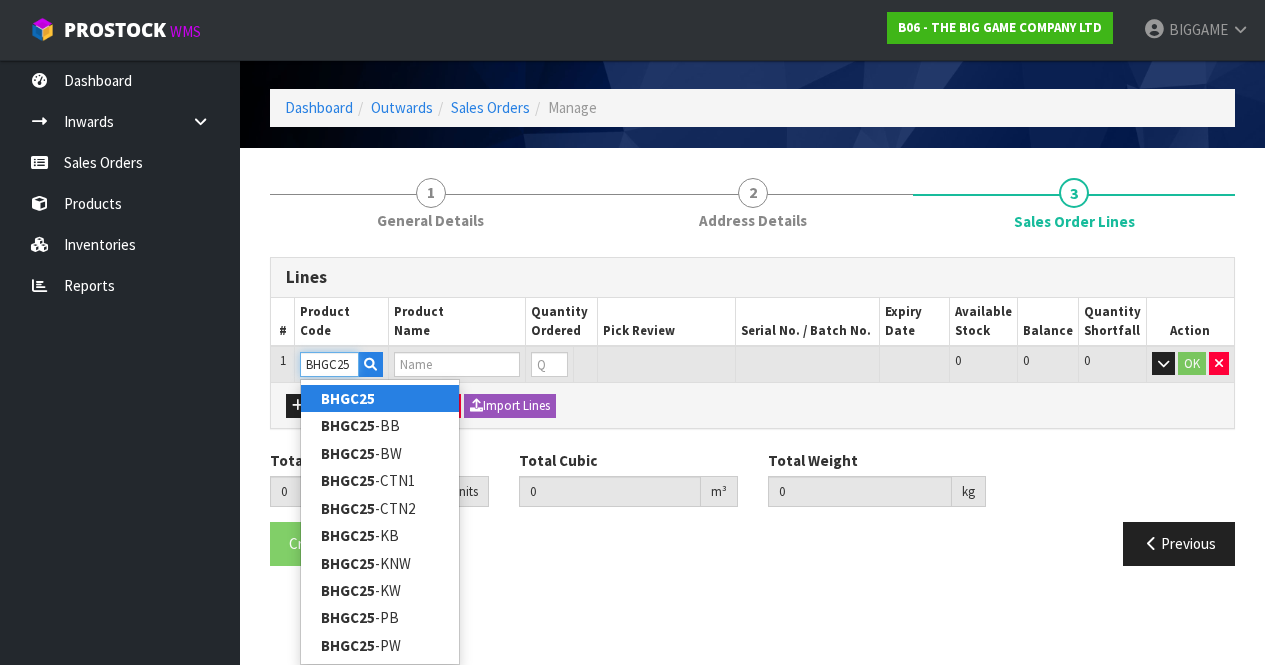 type on "BHGC25" 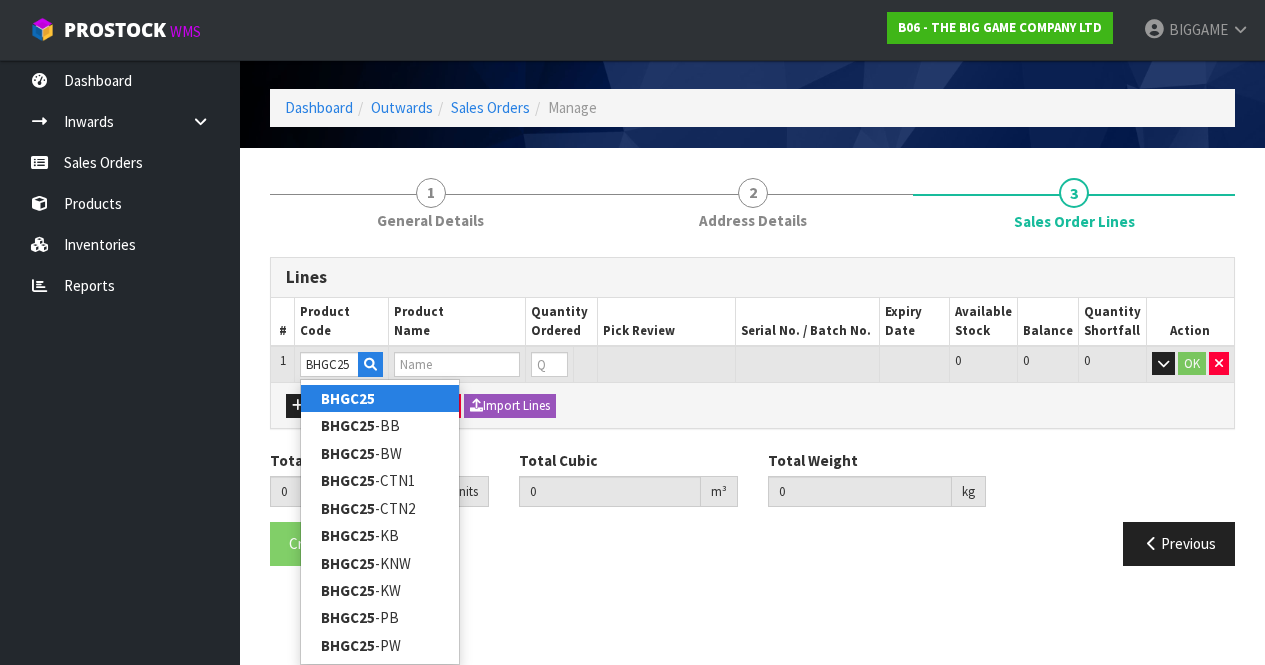 type 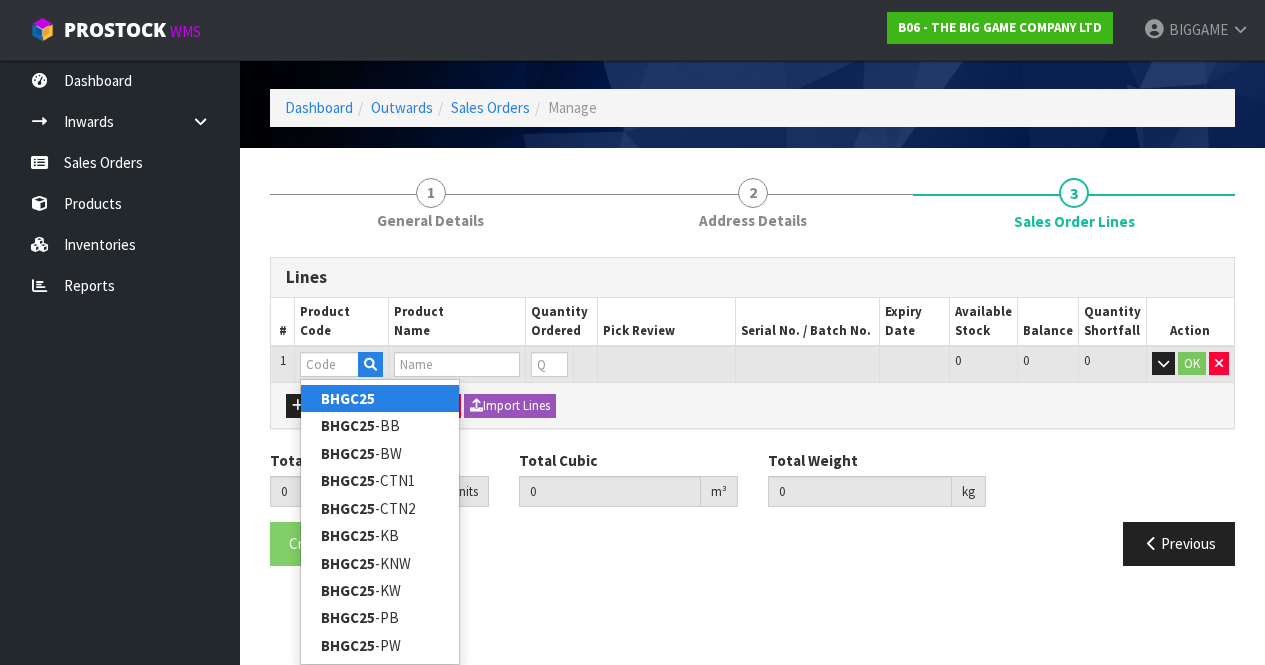 click on "1
General Details
2
Address Details
3
Sales Order Lines
Lines
#
Product 	Code
Product 	Name
Quantity  Ordered
Pick Review
Serial No. / Batch No.
Expiry  Date
Available  Stock
Balance
Quantity  Shortfall
Action
1
0
0
0
OK" at bounding box center [752, 372] 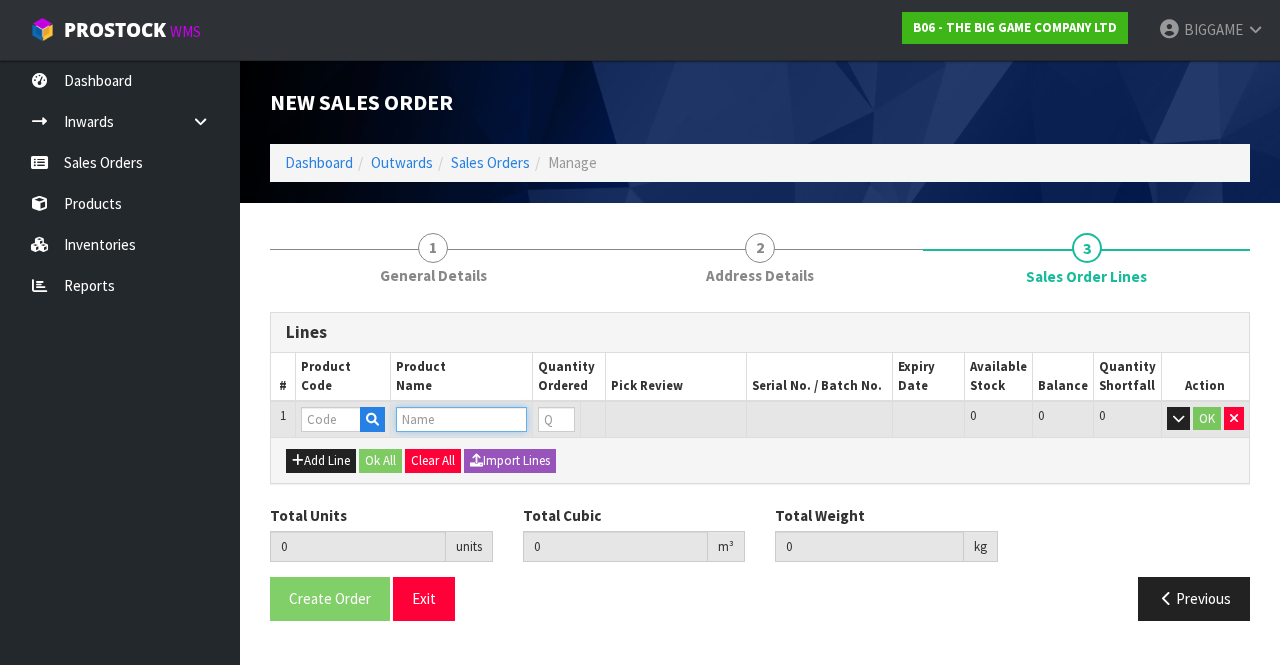 click at bounding box center [461, 419] 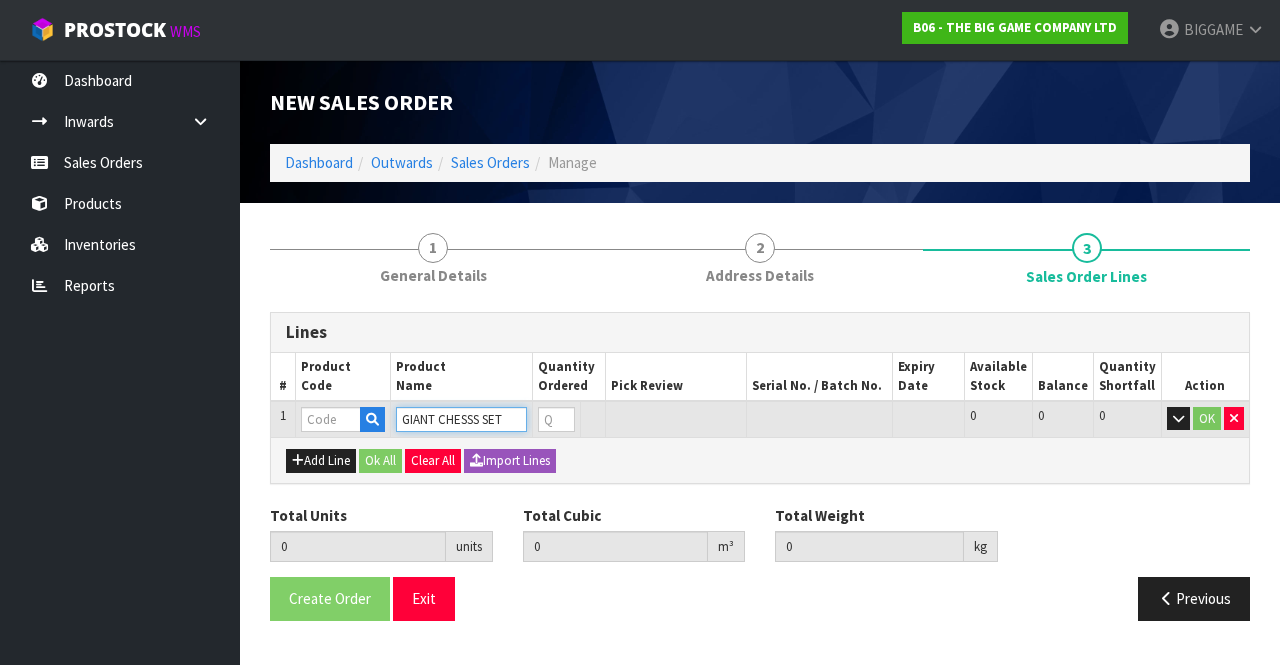 click on "GIANT CHESSS SET" at bounding box center (461, 419) 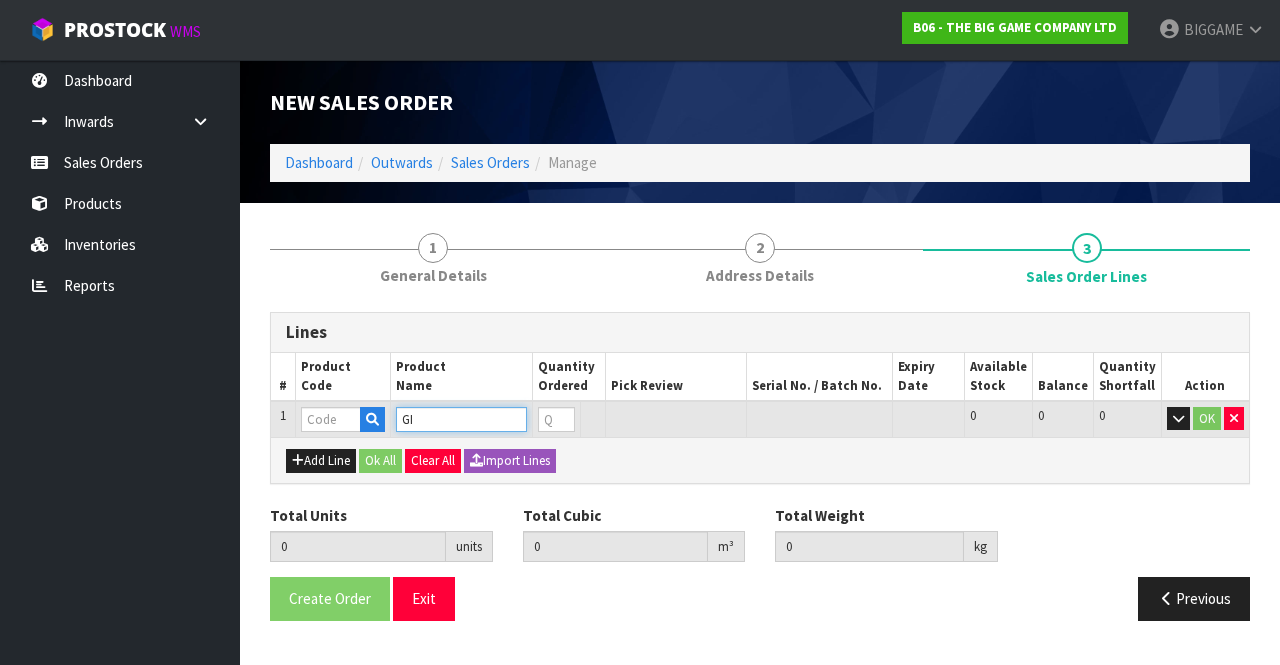 type on "G" 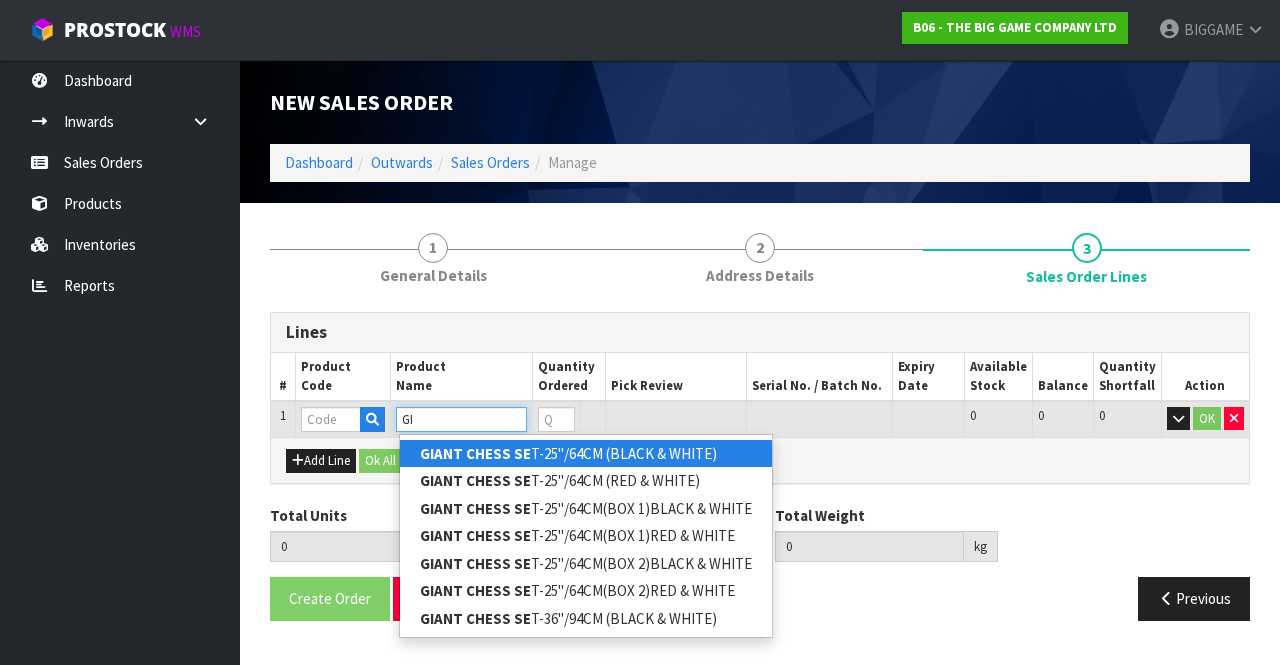 type on "G" 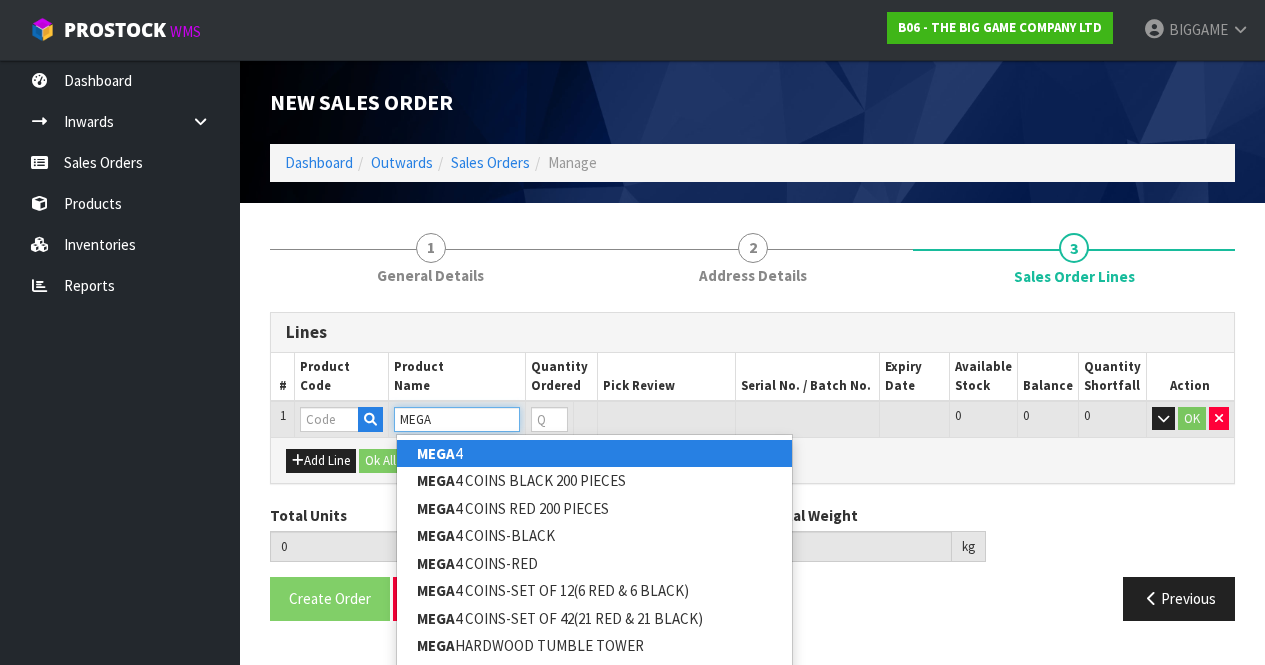 scroll, scrollTop: 55, scrollLeft: 0, axis: vertical 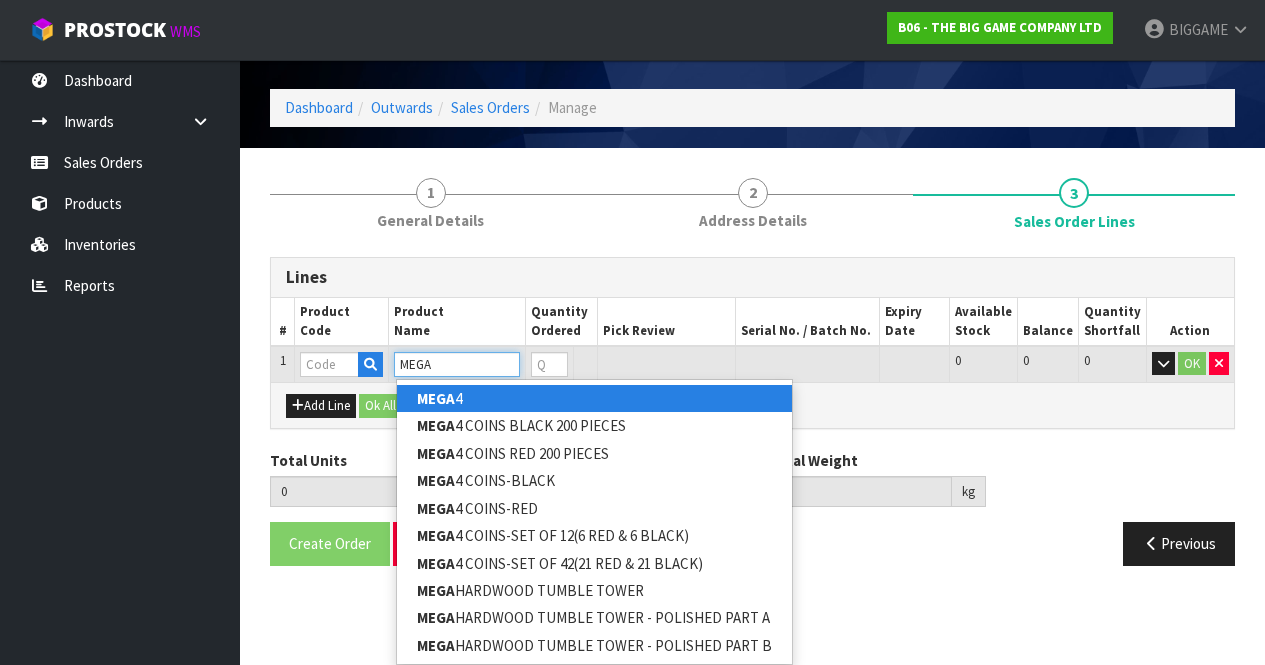 type on "MEGA" 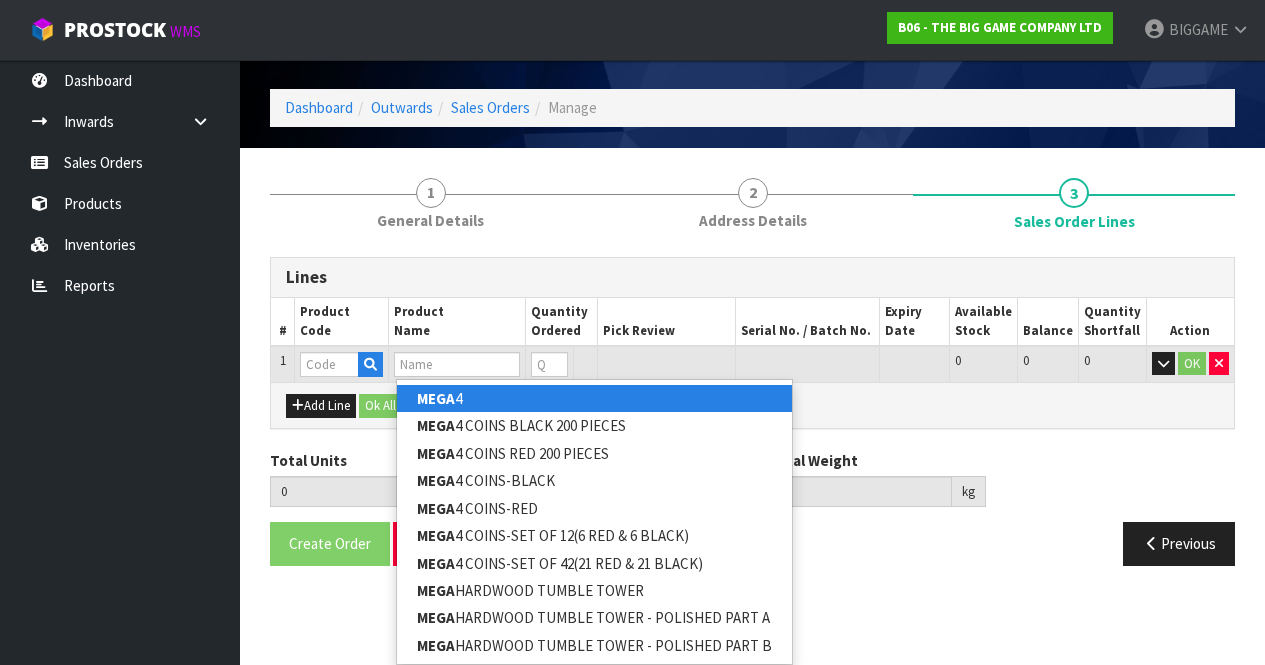 click on "Total Units
0
units
Total Cubic
0
m³
Total Weight
0
kg" at bounding box center (752, 486) 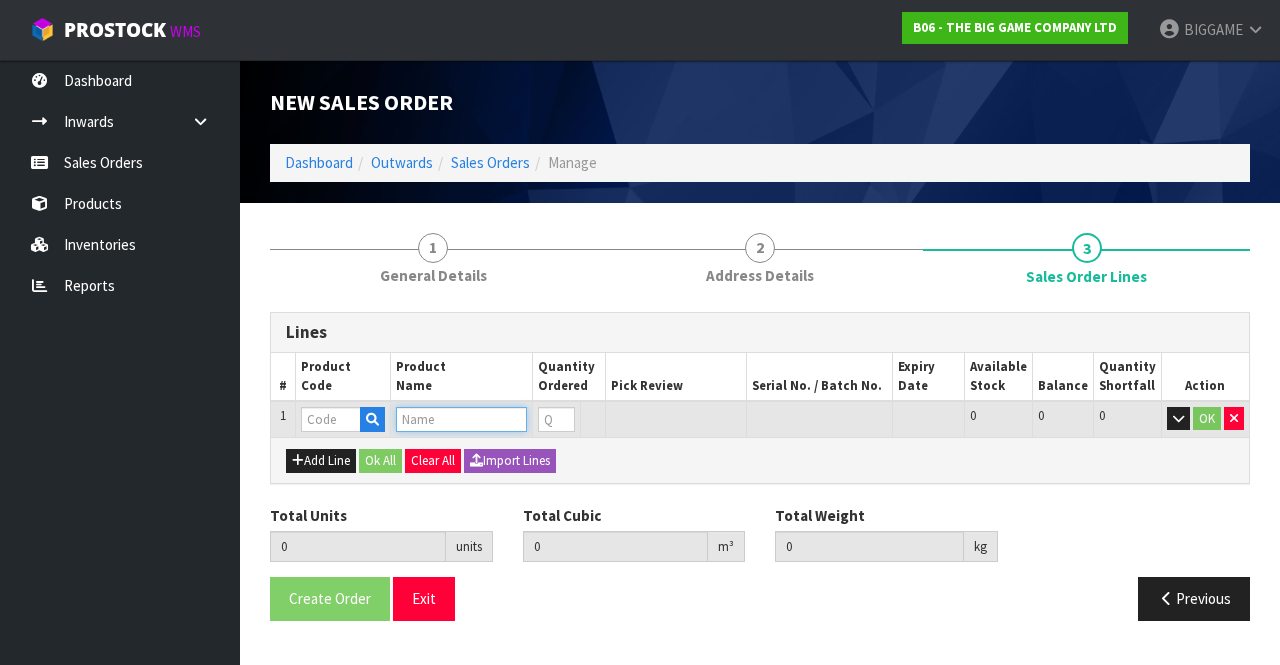 click at bounding box center [461, 419] 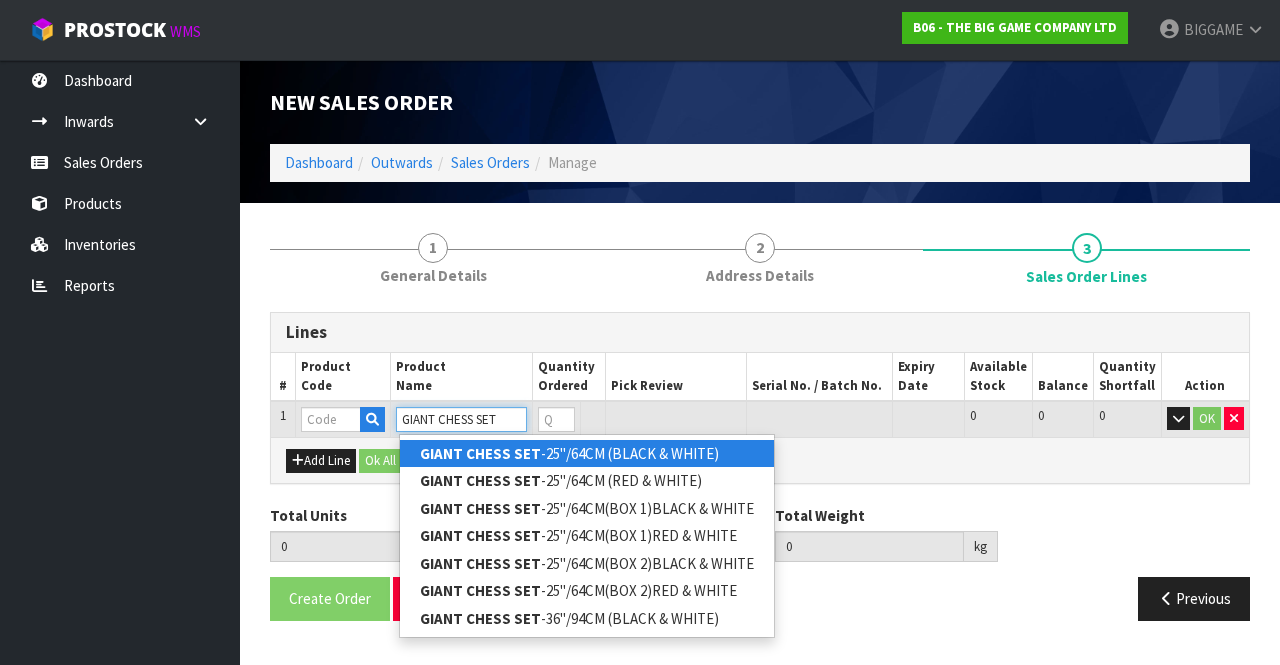 type on "GIANT CHESS SET" 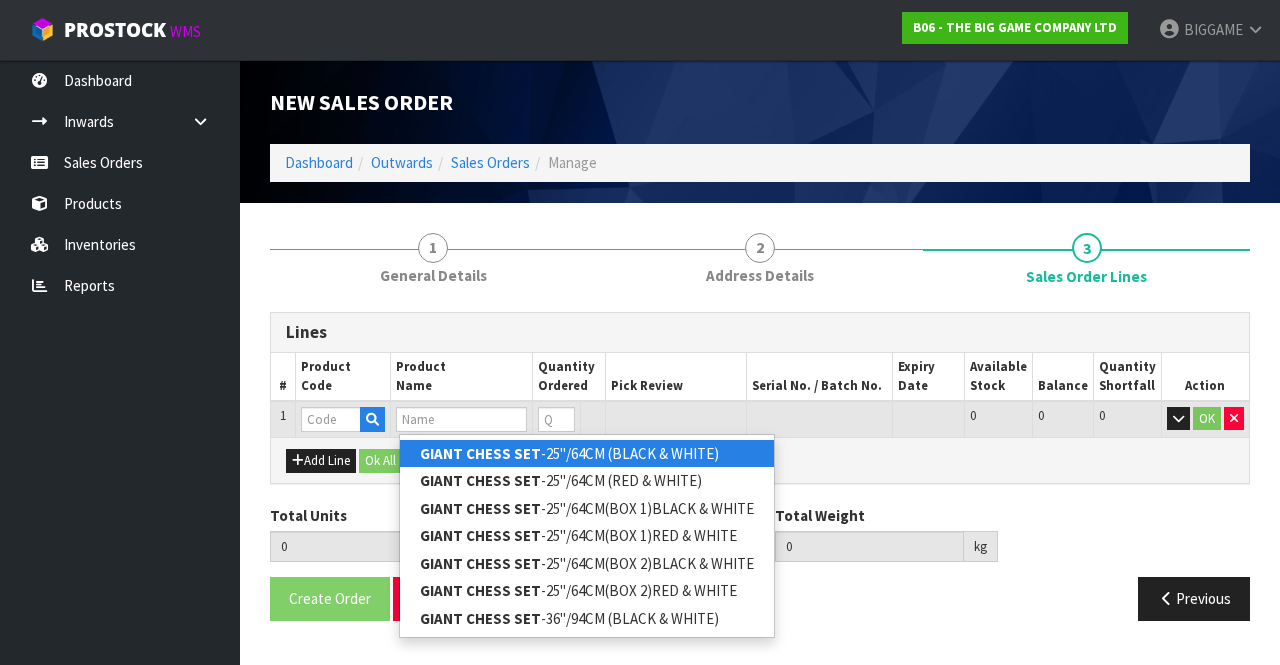 click on "GIANT CHESS SET" at bounding box center [480, 453] 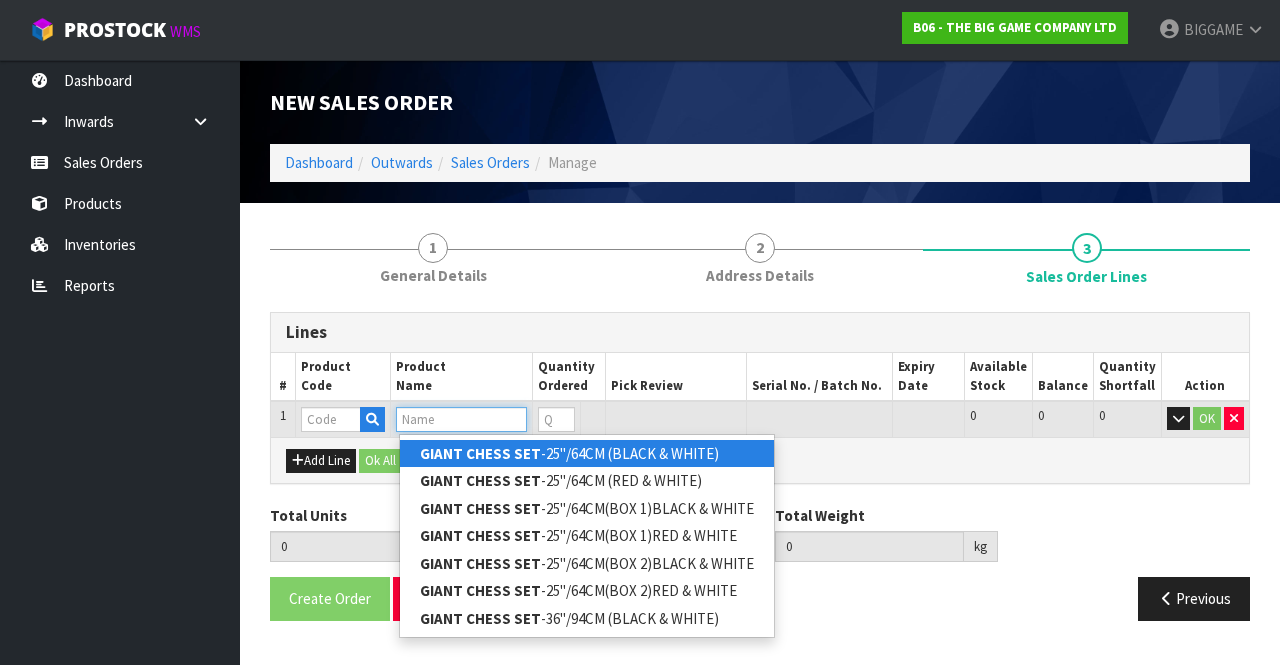 type on "[PRODUCT]" 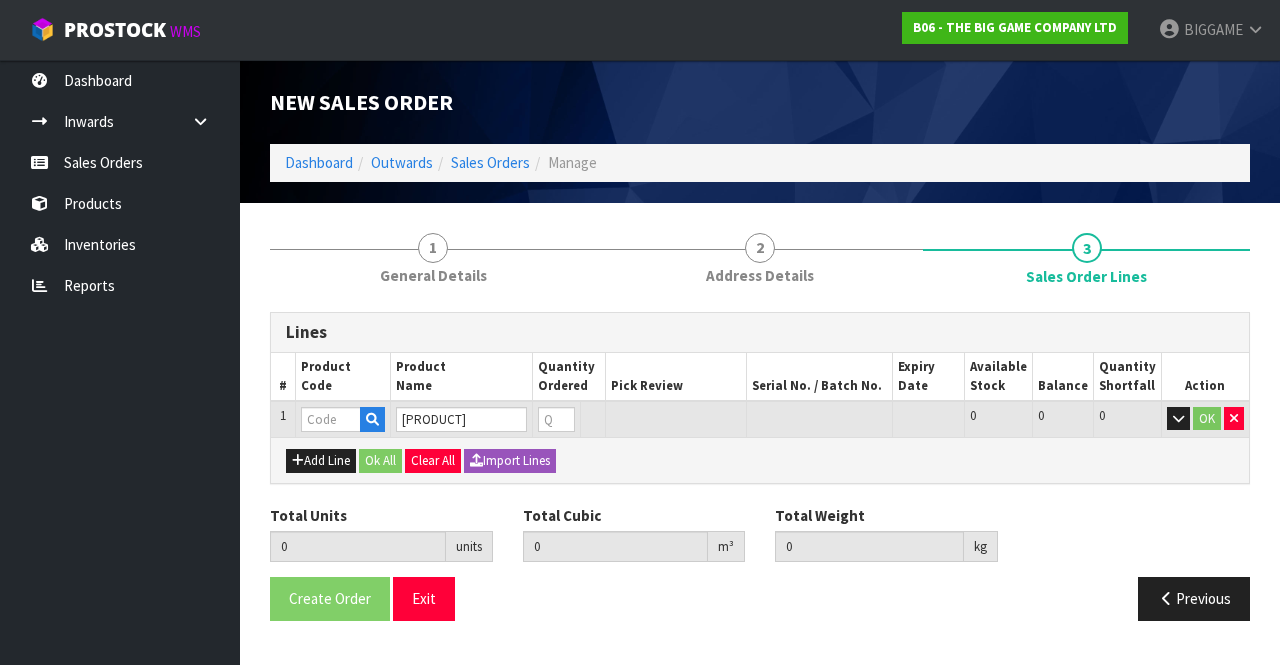 type on "0.000000" 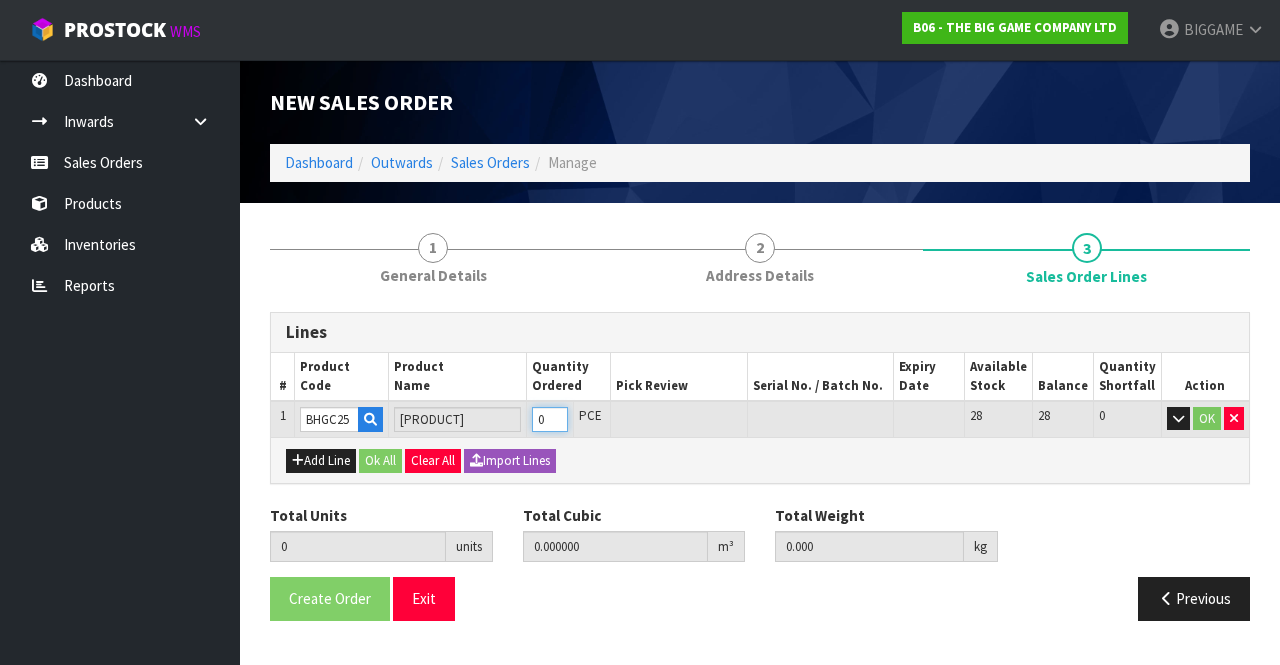 type on "2" 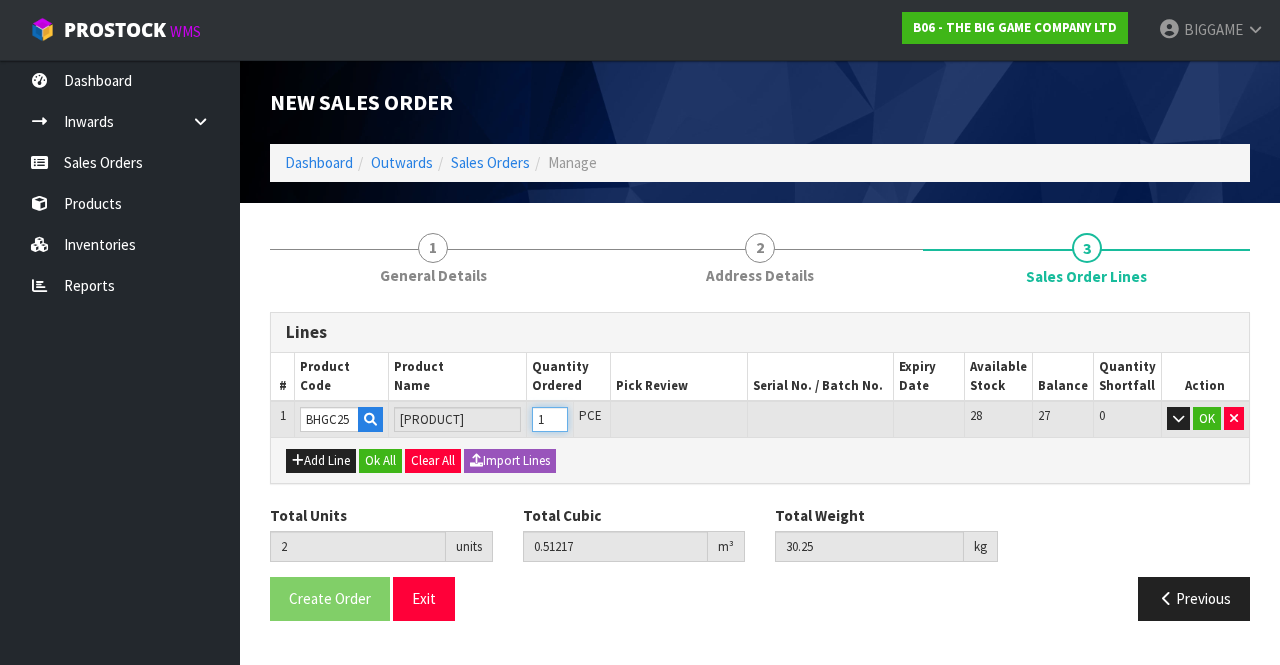 type on "1" 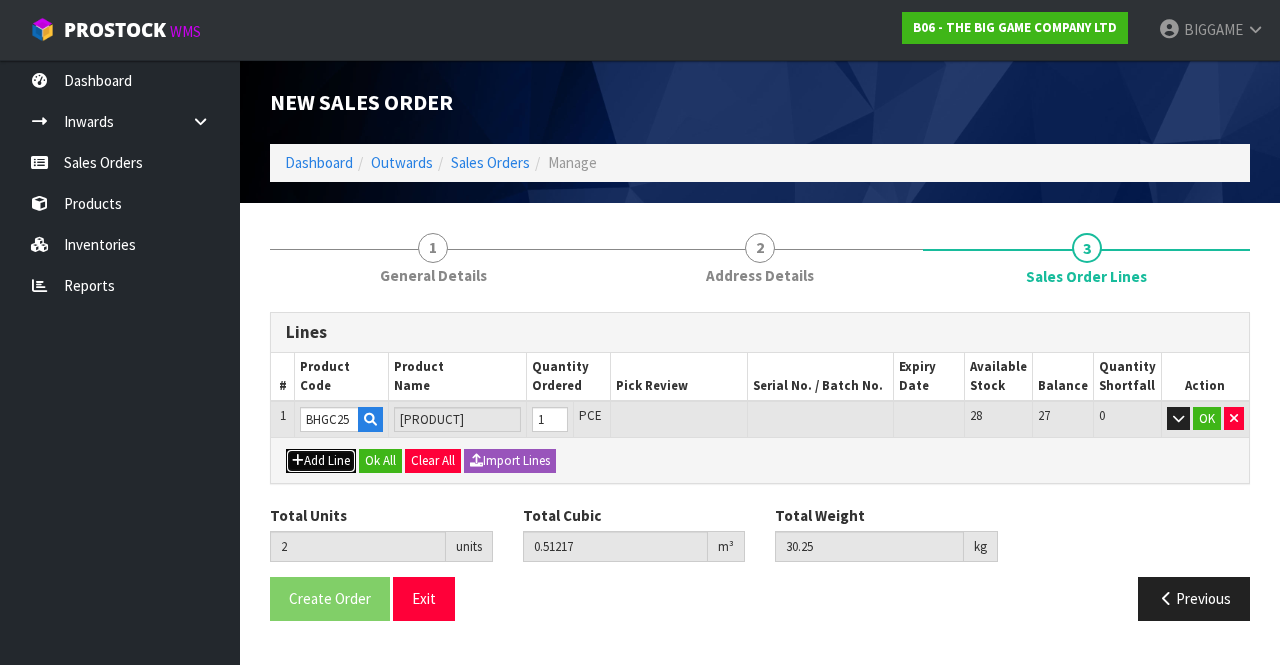 click on "Add Line" at bounding box center (321, 461) 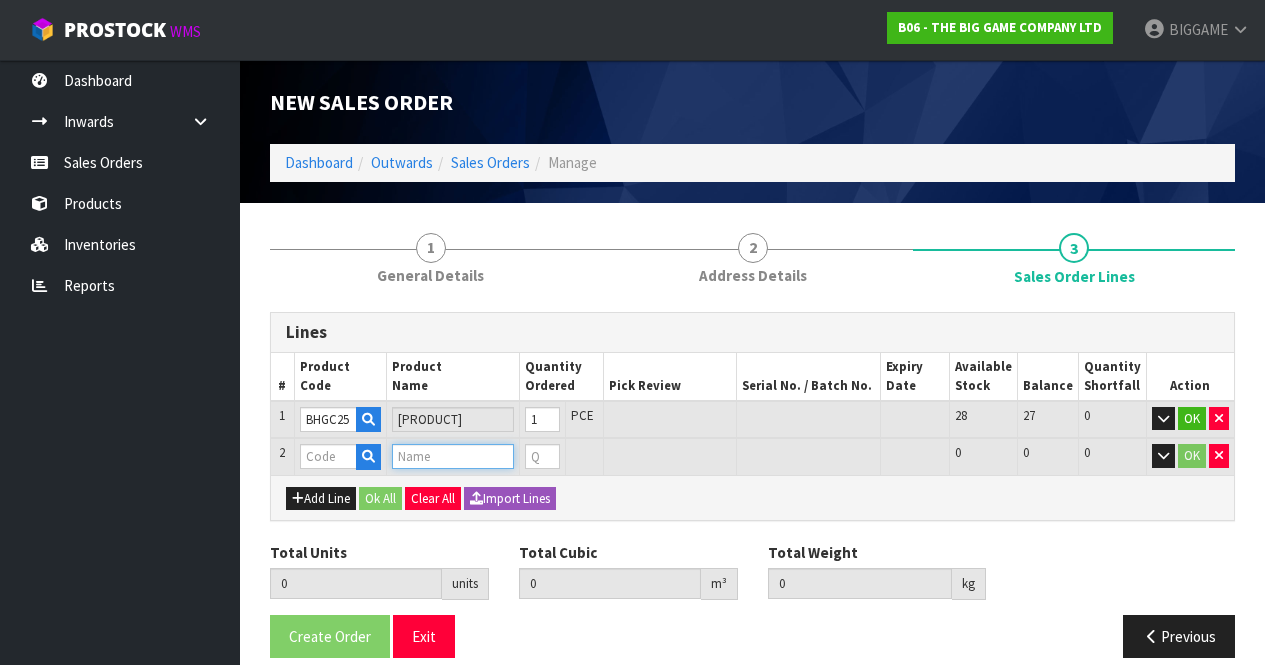 click at bounding box center [453, 456] 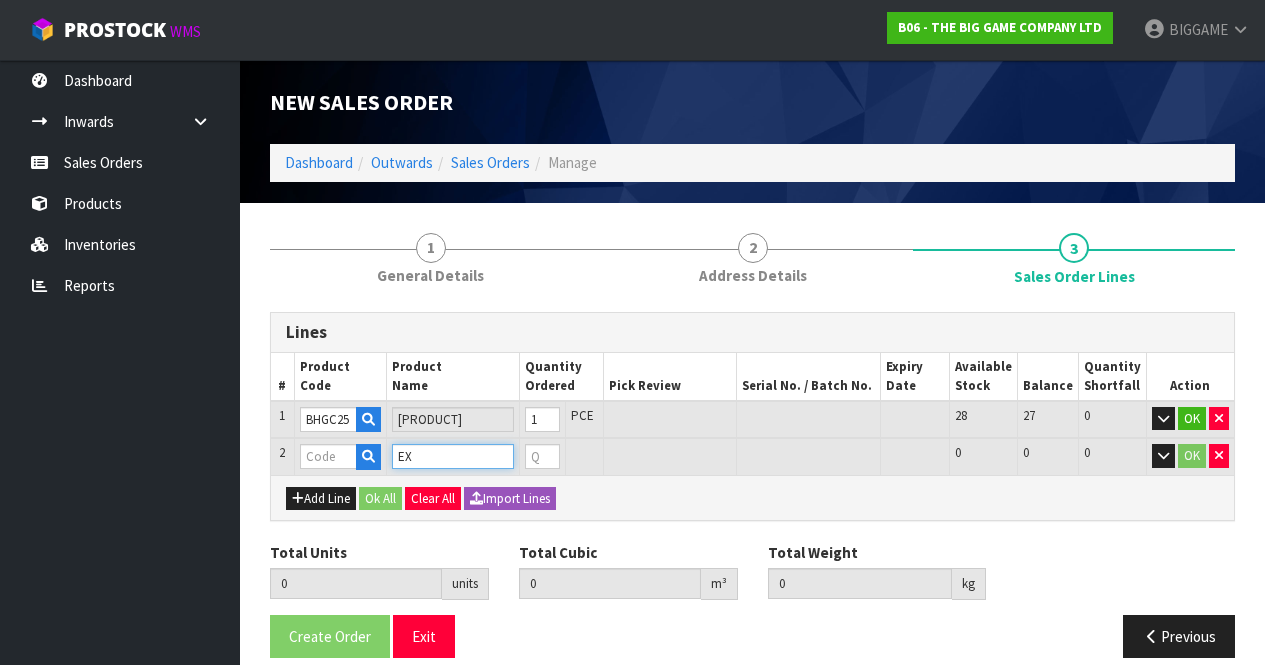 type on "E" 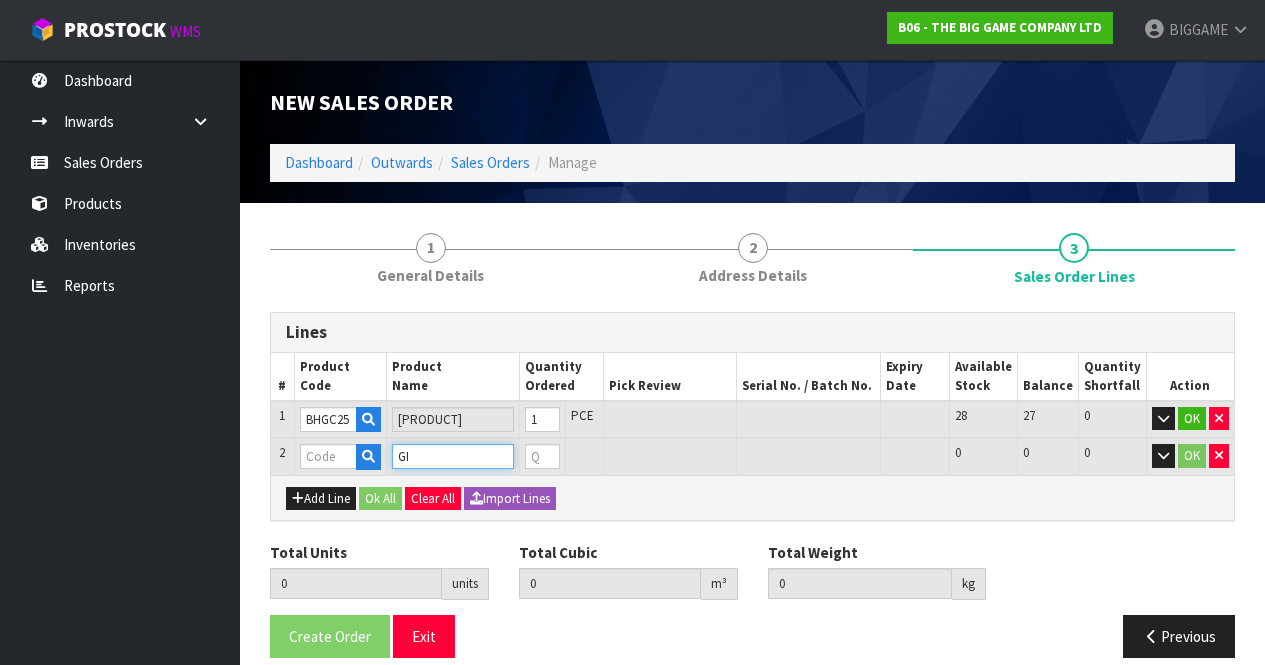 type on "G" 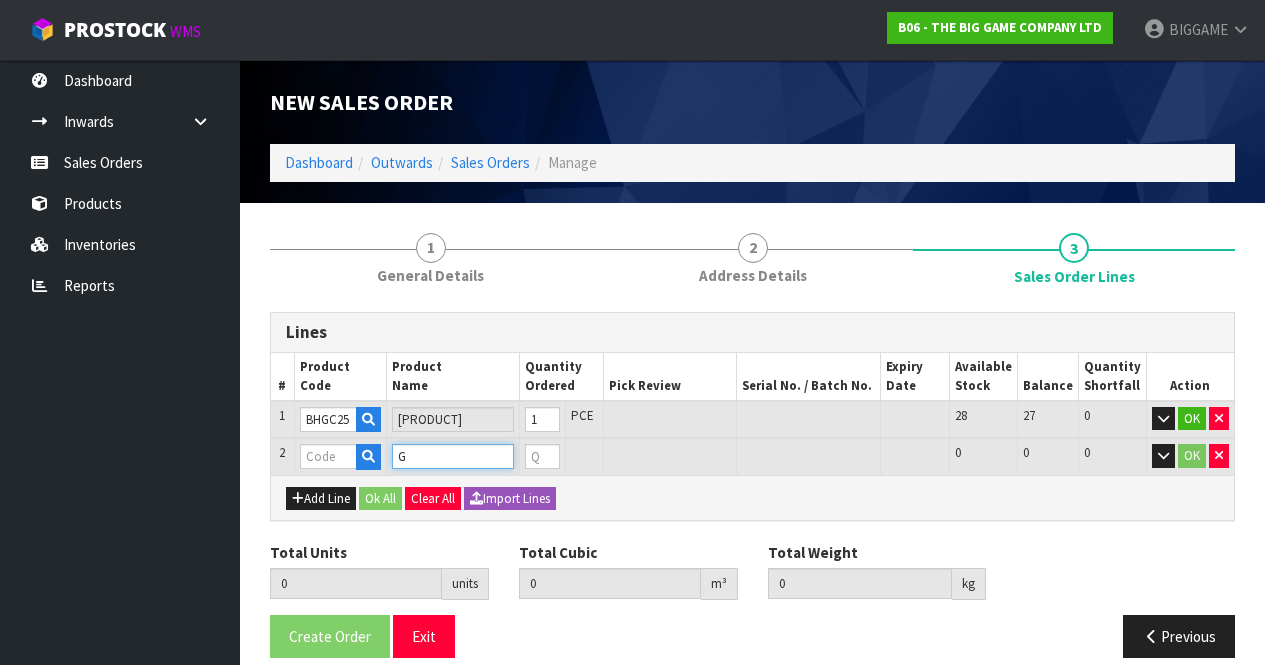 type 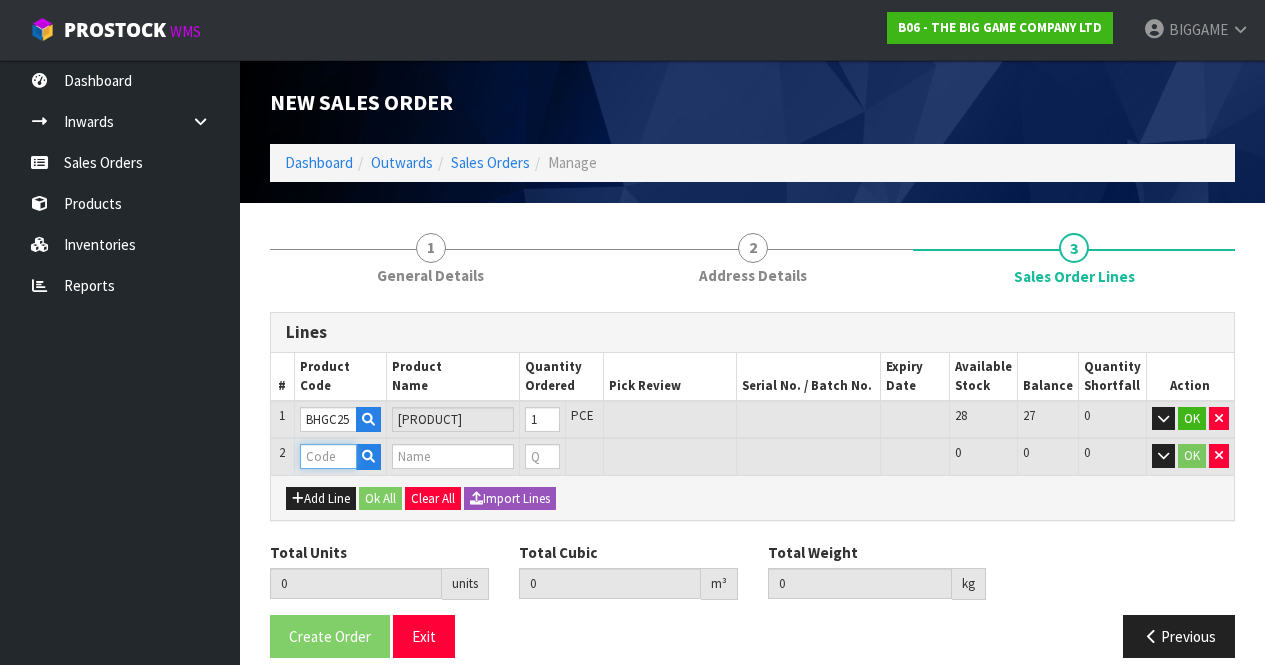 click at bounding box center [328, 456] 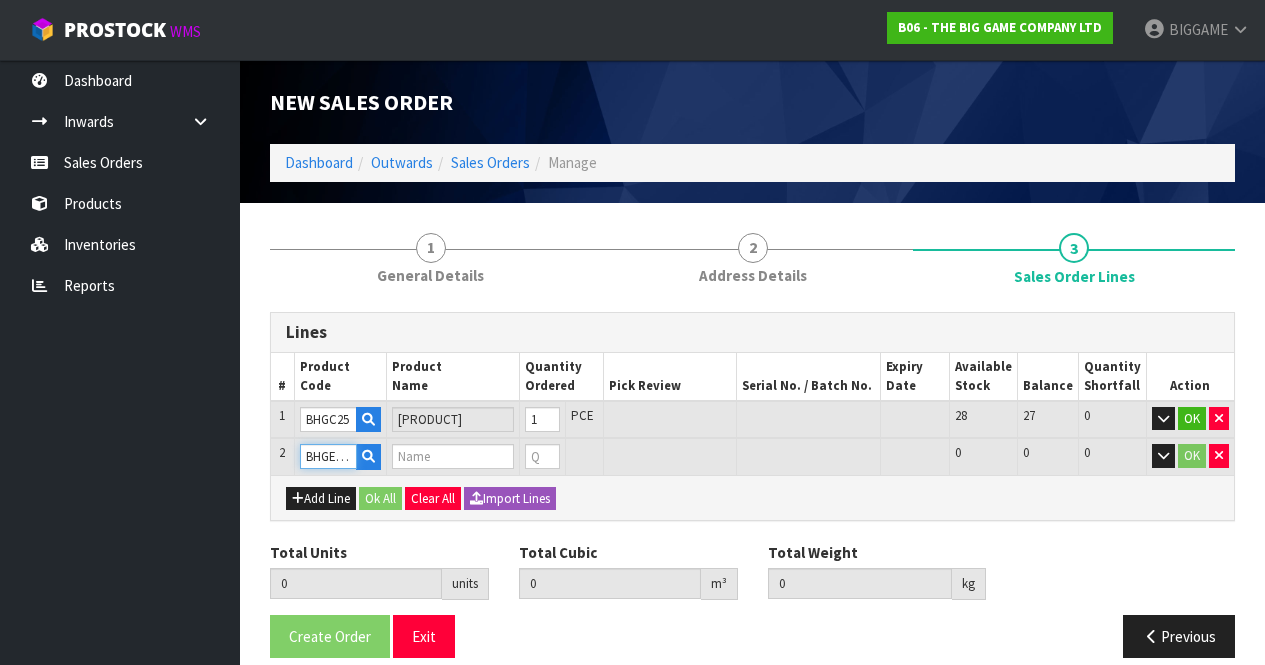 scroll, scrollTop: 0, scrollLeft: 0, axis: both 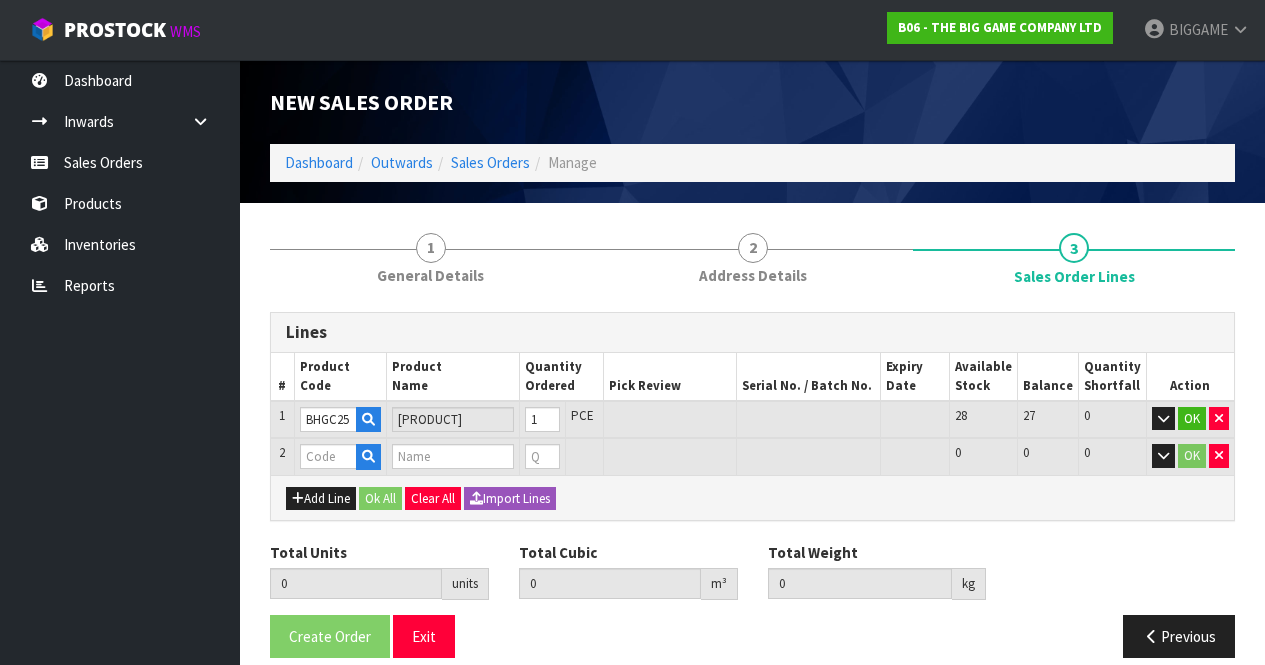 click on "Lines
#
Product 	Code
Product 	Name
Quantity  Ordered
Pick Review
Serial No. / Batch No.
Expiry  Date
Available  Stock
Balance
Quantity  Shortfall
Action
1
BHGC25
GIANT CHESS SET-25"/64CM (BLACK & WHITE)
1
PCE
28
27
0
OK
2
0
0
0
OK" at bounding box center [752, 492] 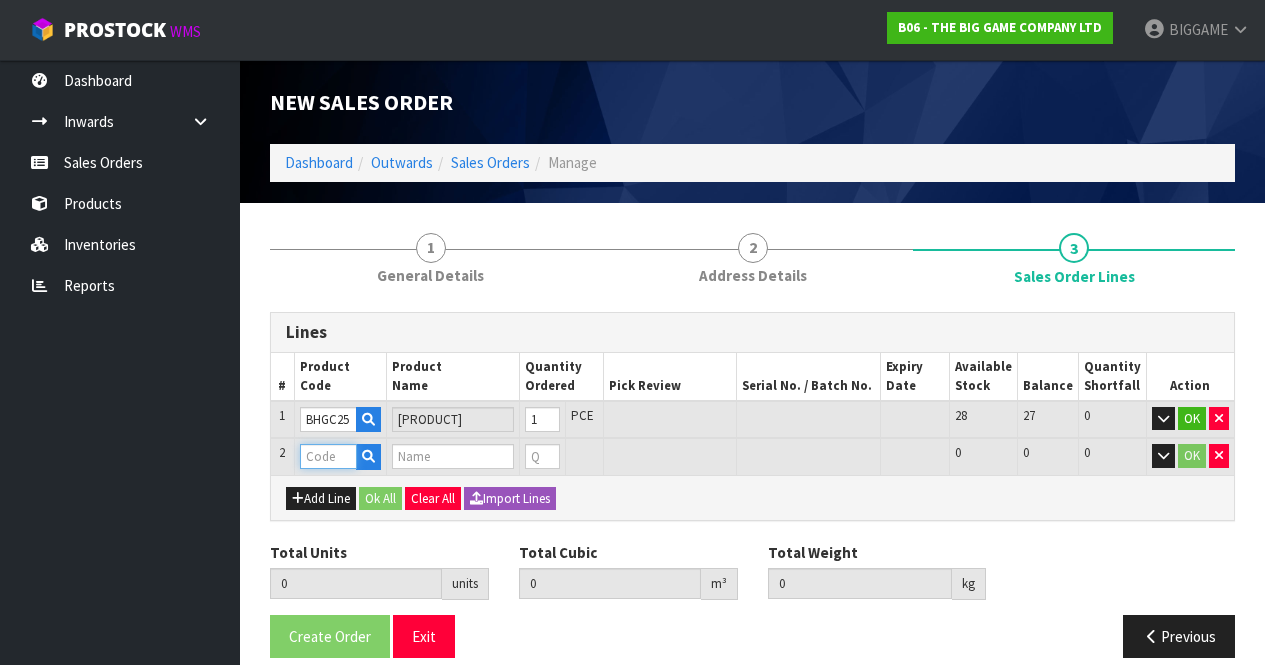 click at bounding box center (328, 456) 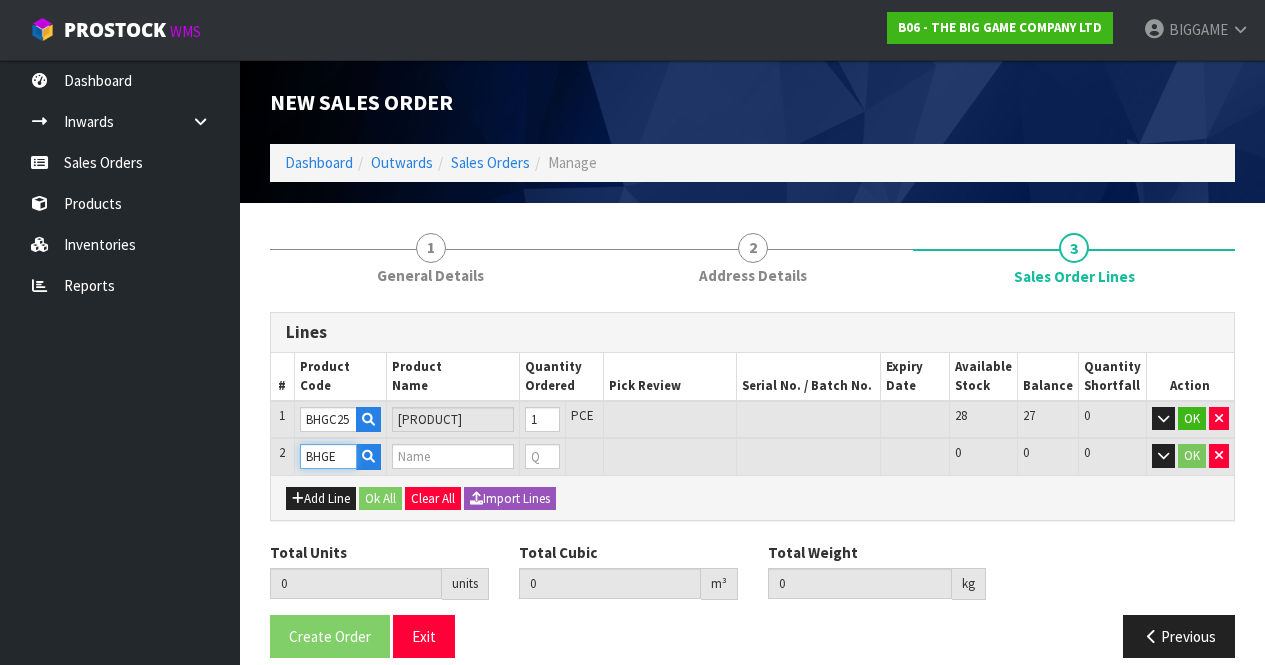 type on "BHGE" 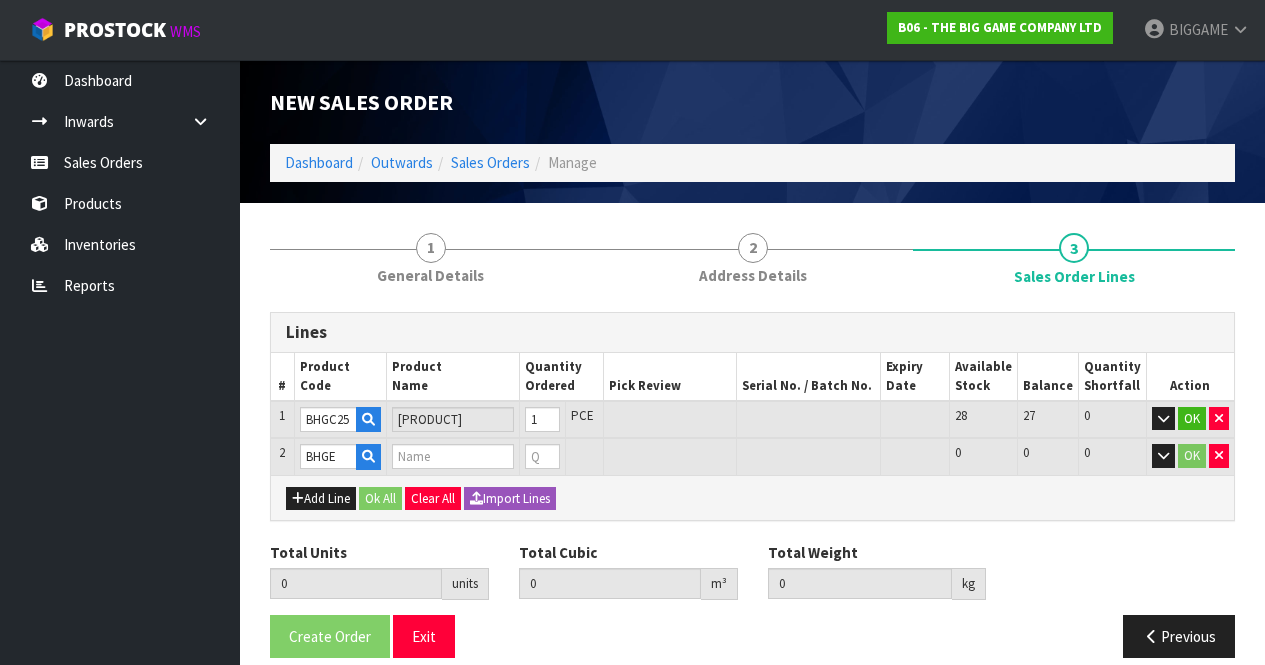 type 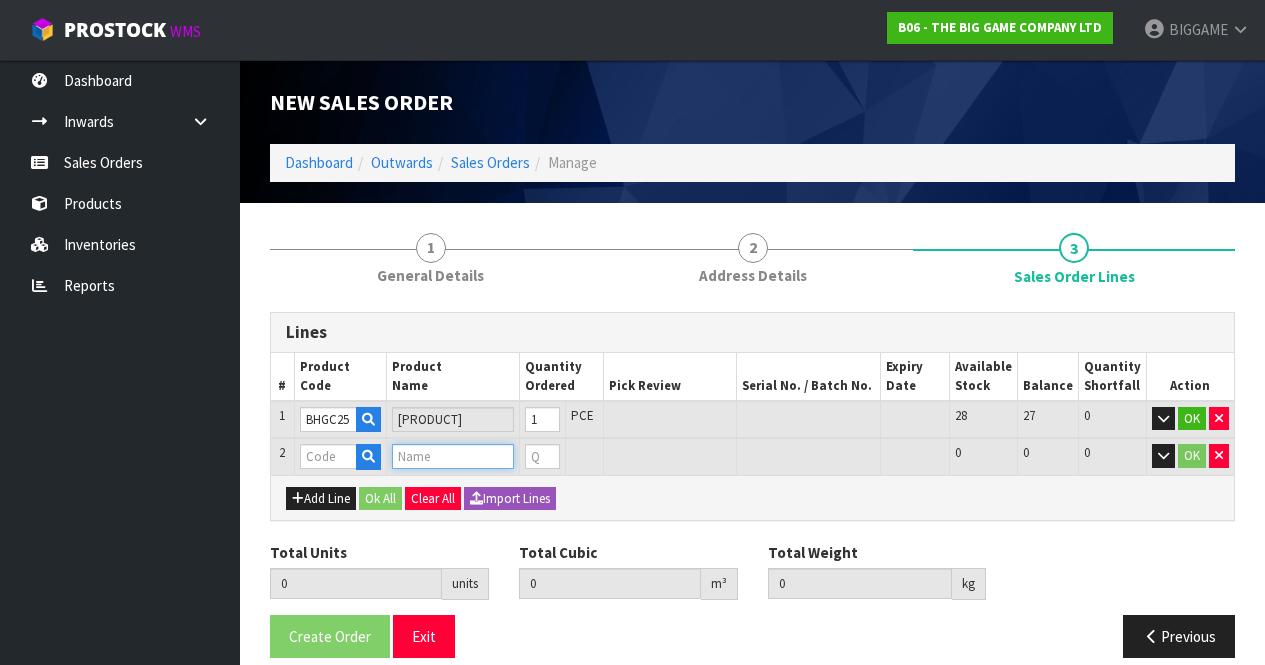 click at bounding box center [453, 456] 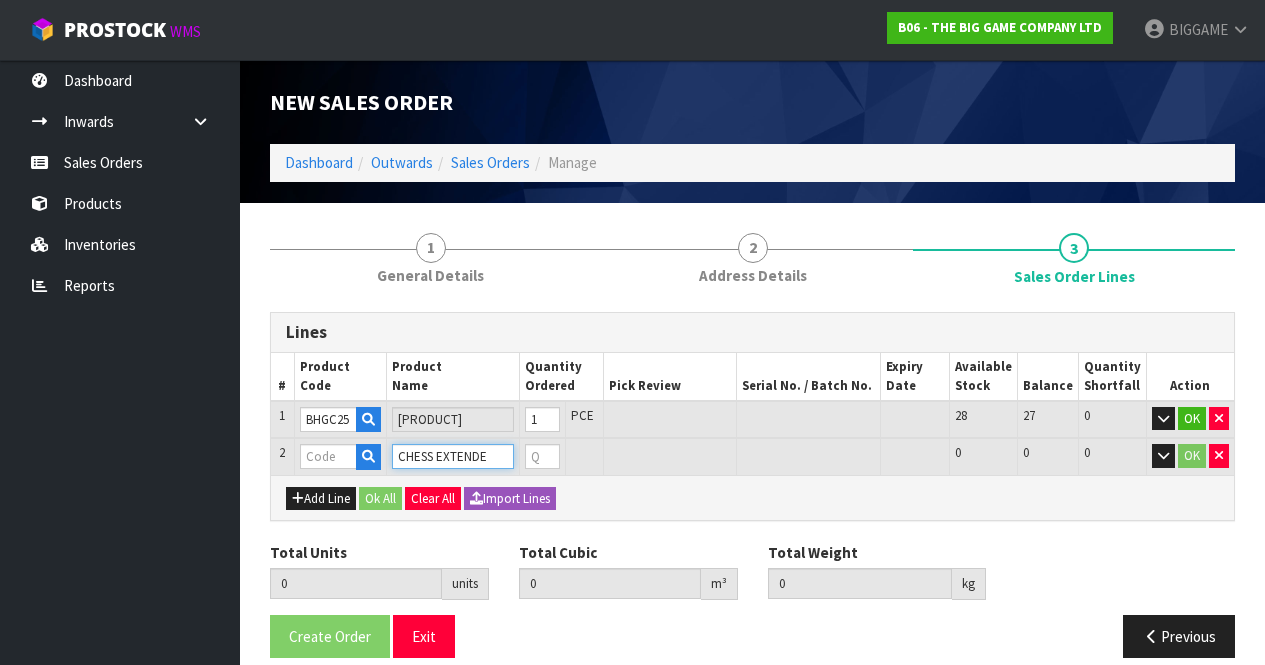 click on "CHESS EXTENDE" at bounding box center (453, 456) 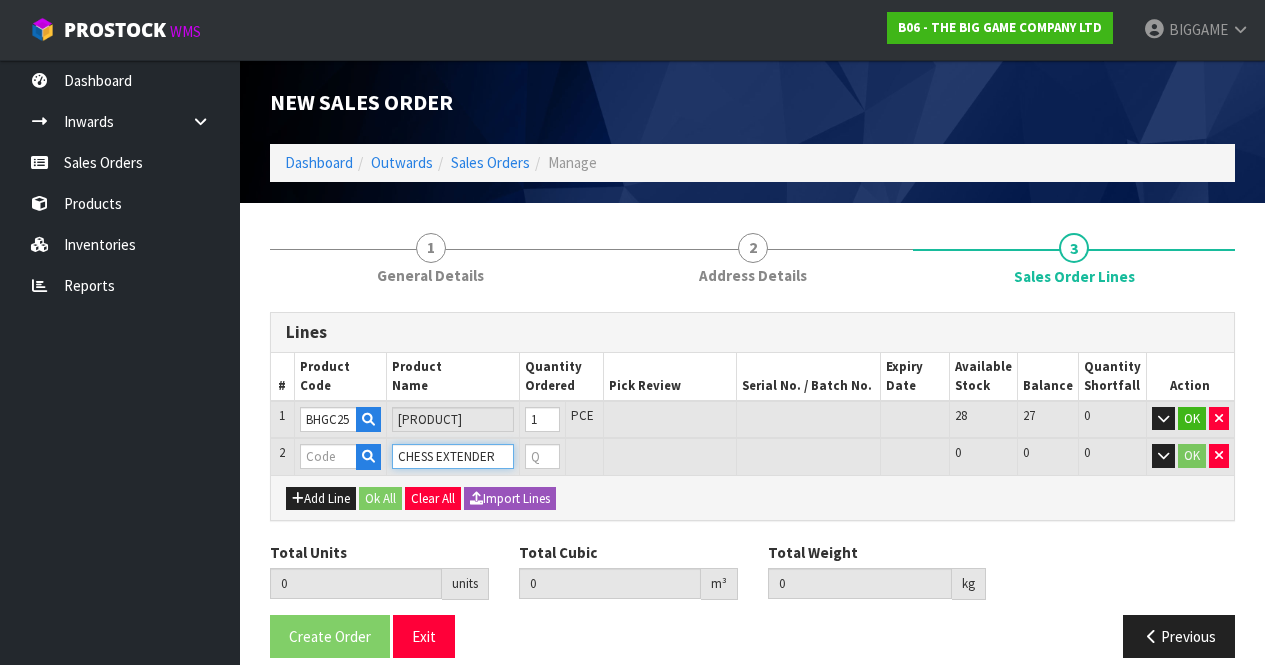 type on "CHESS EXTENDER" 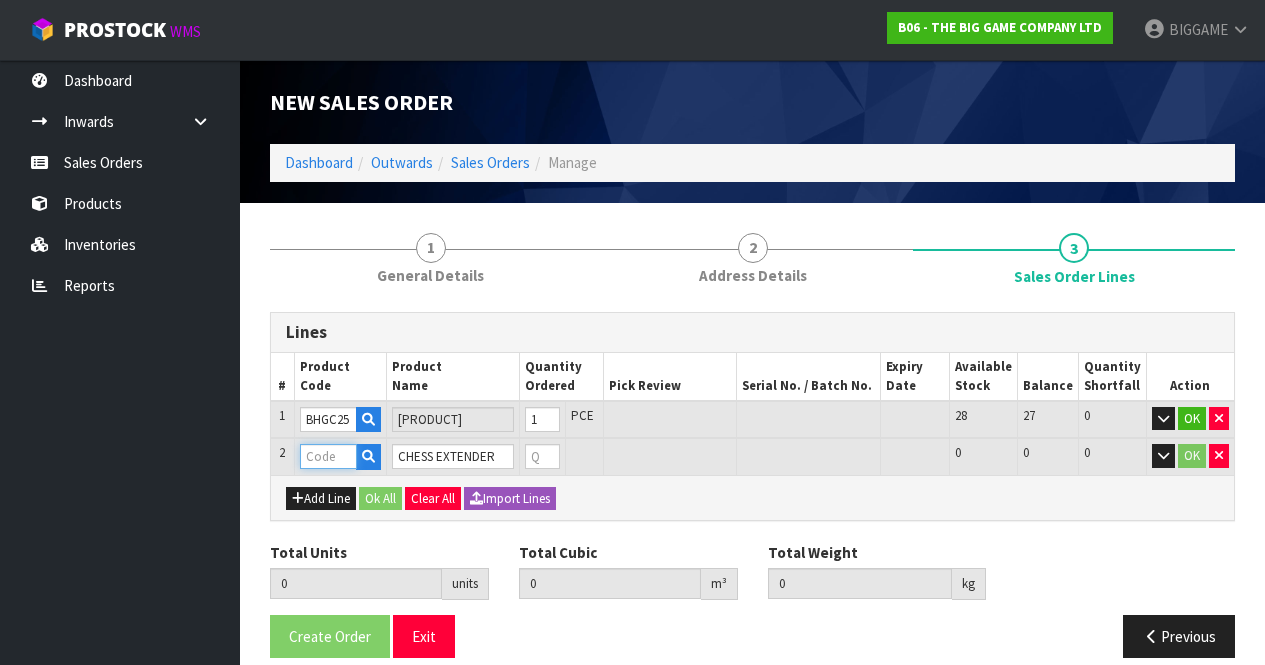 type 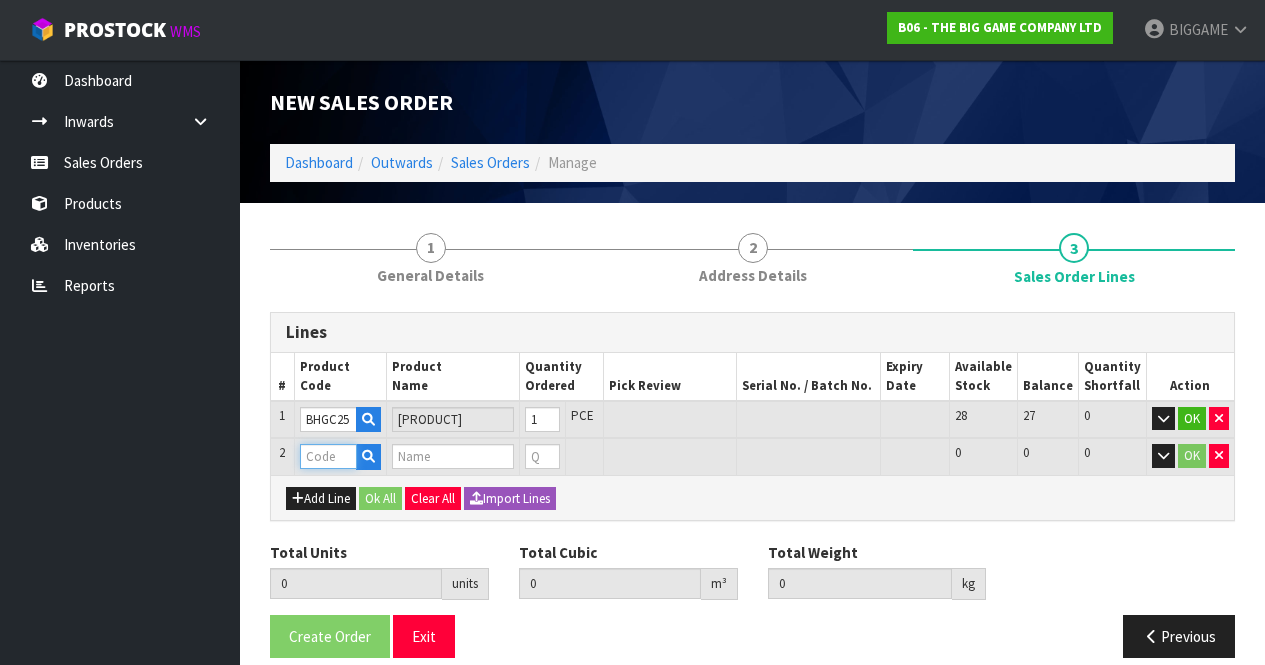 click at bounding box center [328, 456] 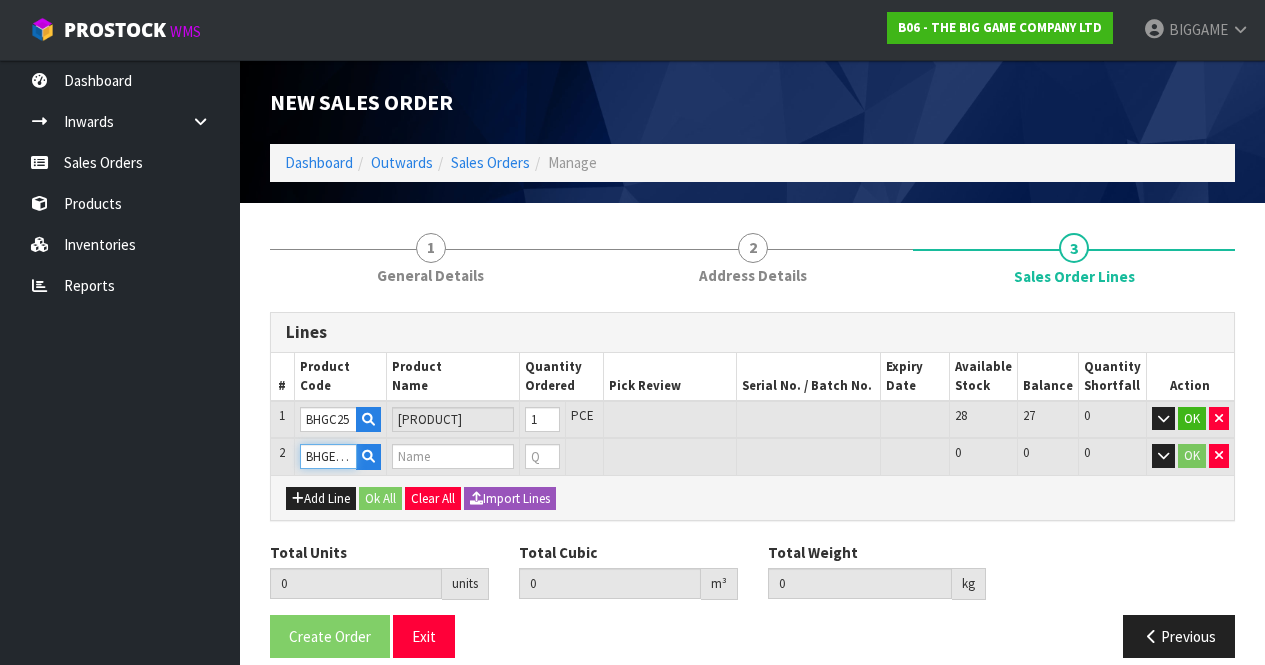 scroll, scrollTop: 0, scrollLeft: 0, axis: both 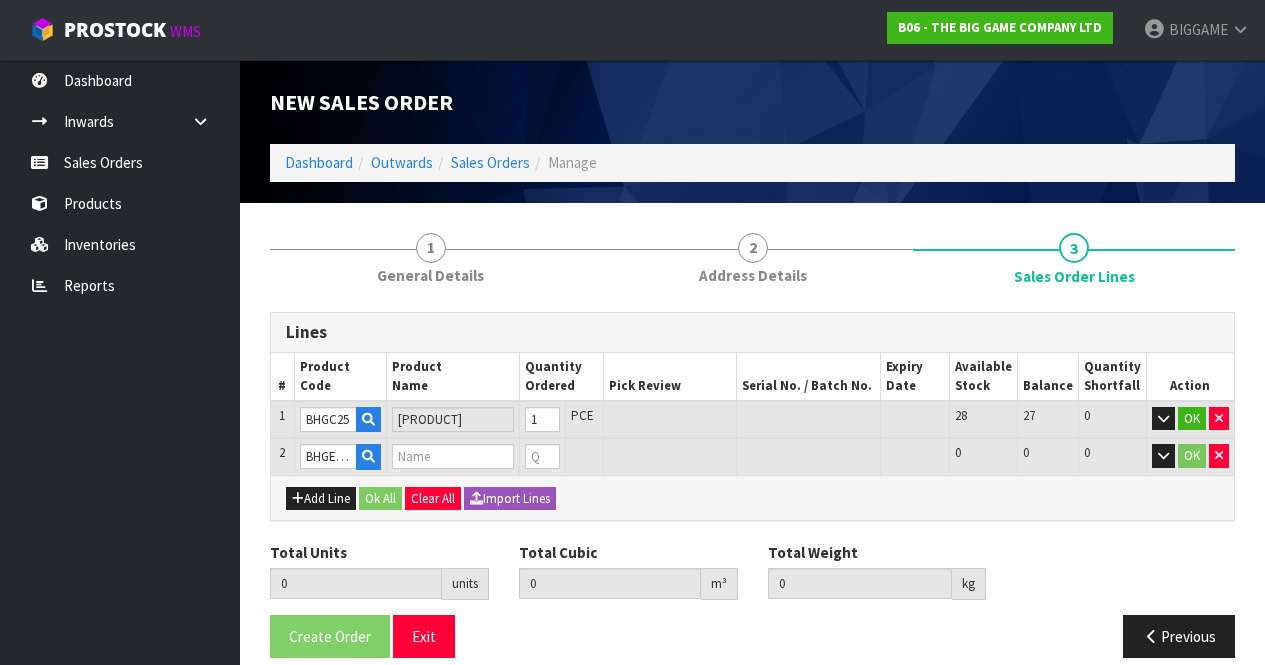 type 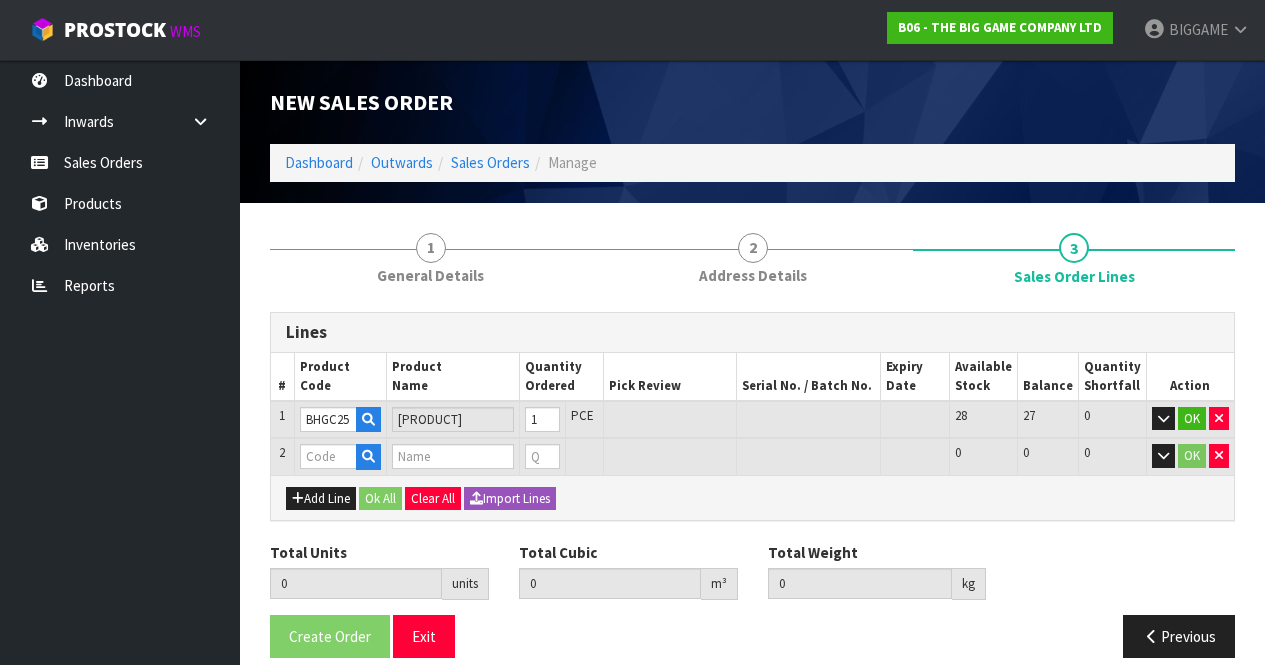 scroll, scrollTop: 0, scrollLeft: 0, axis: both 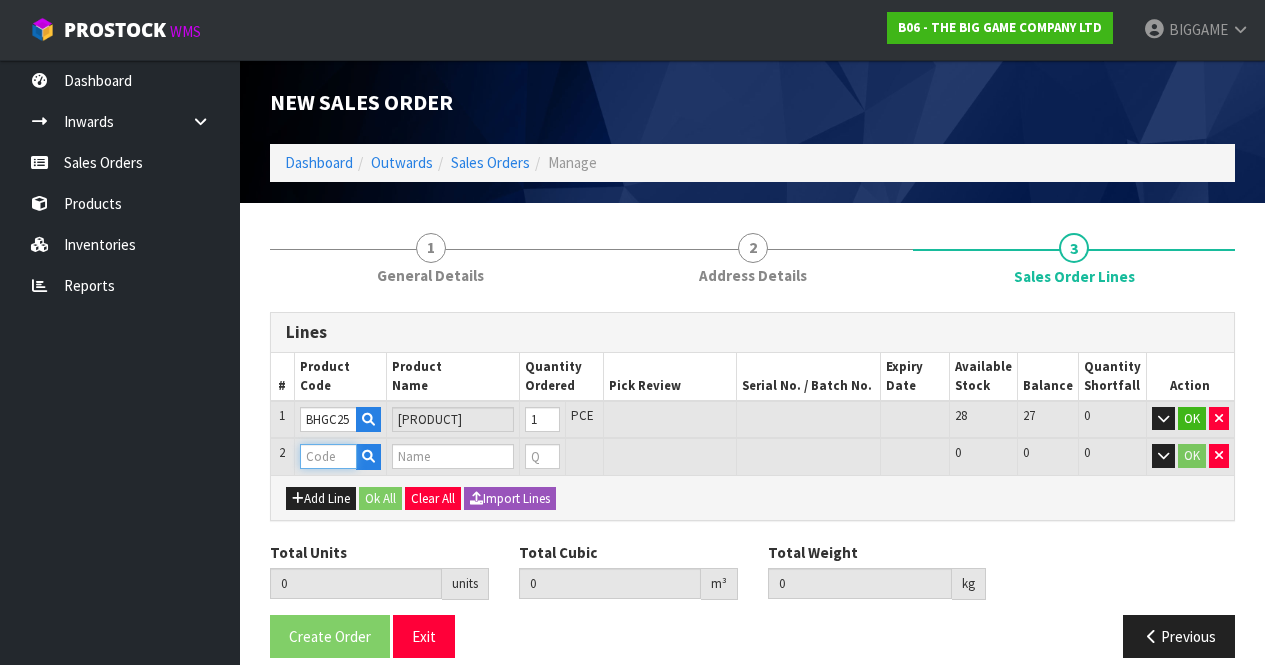 click at bounding box center (328, 456) 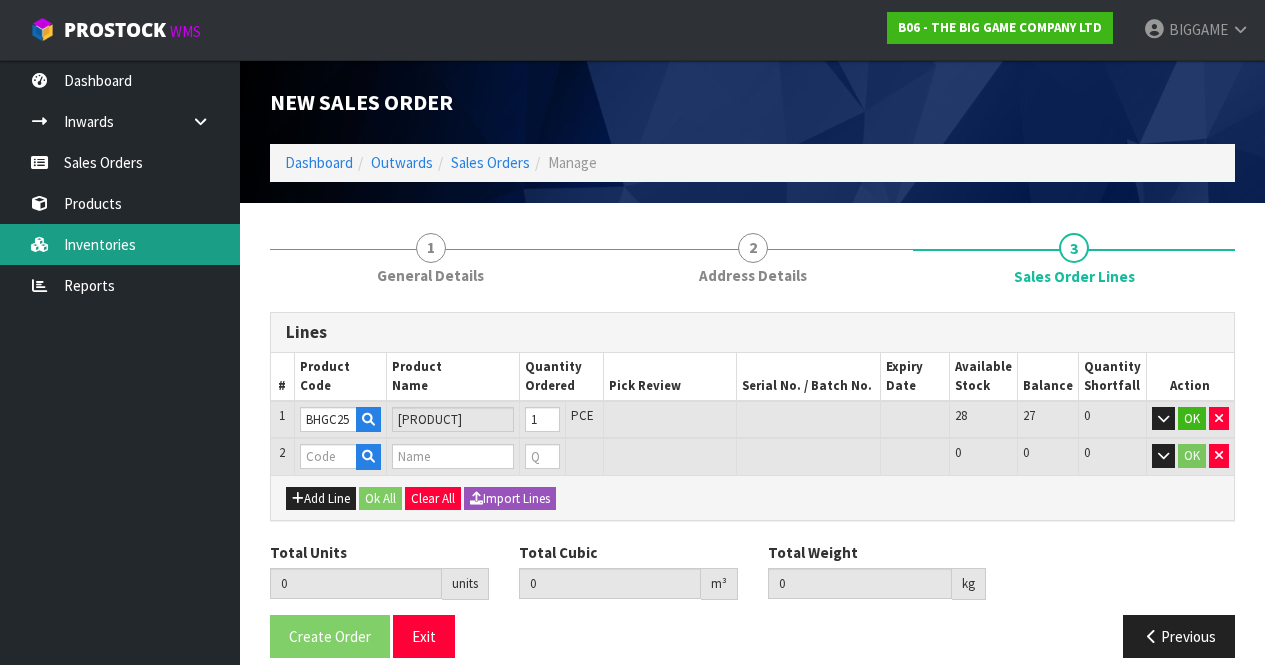 click on "Inventories" at bounding box center [120, 244] 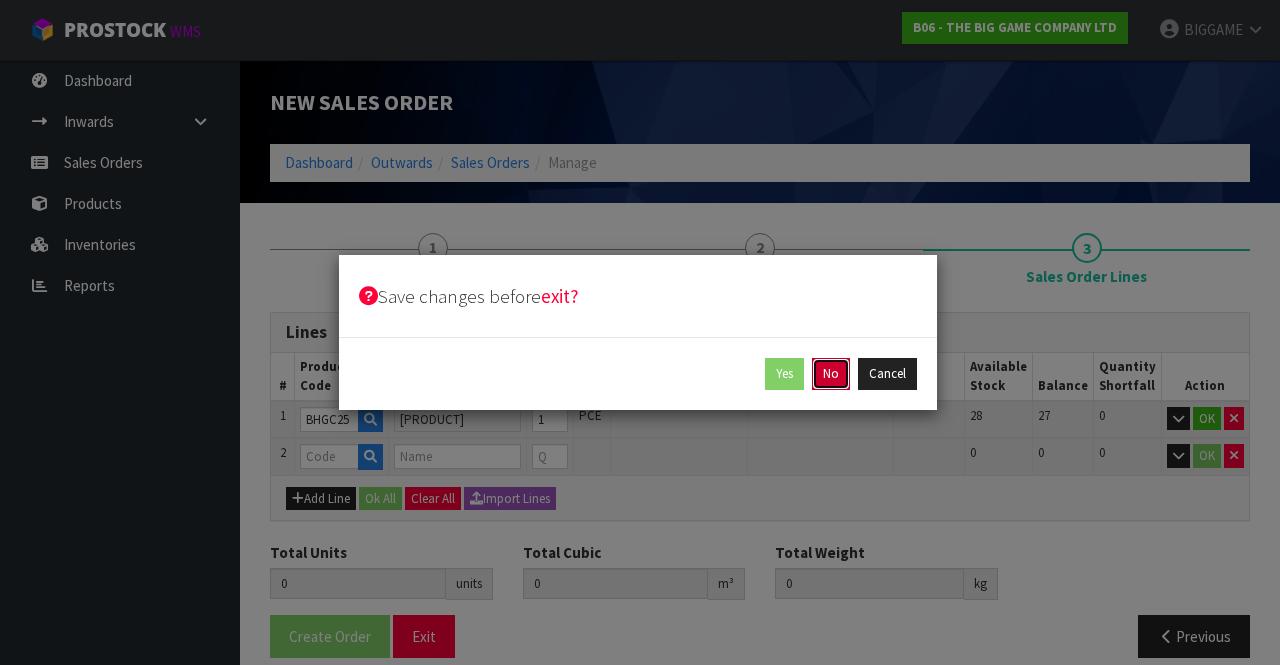 click on "No" at bounding box center (831, 374) 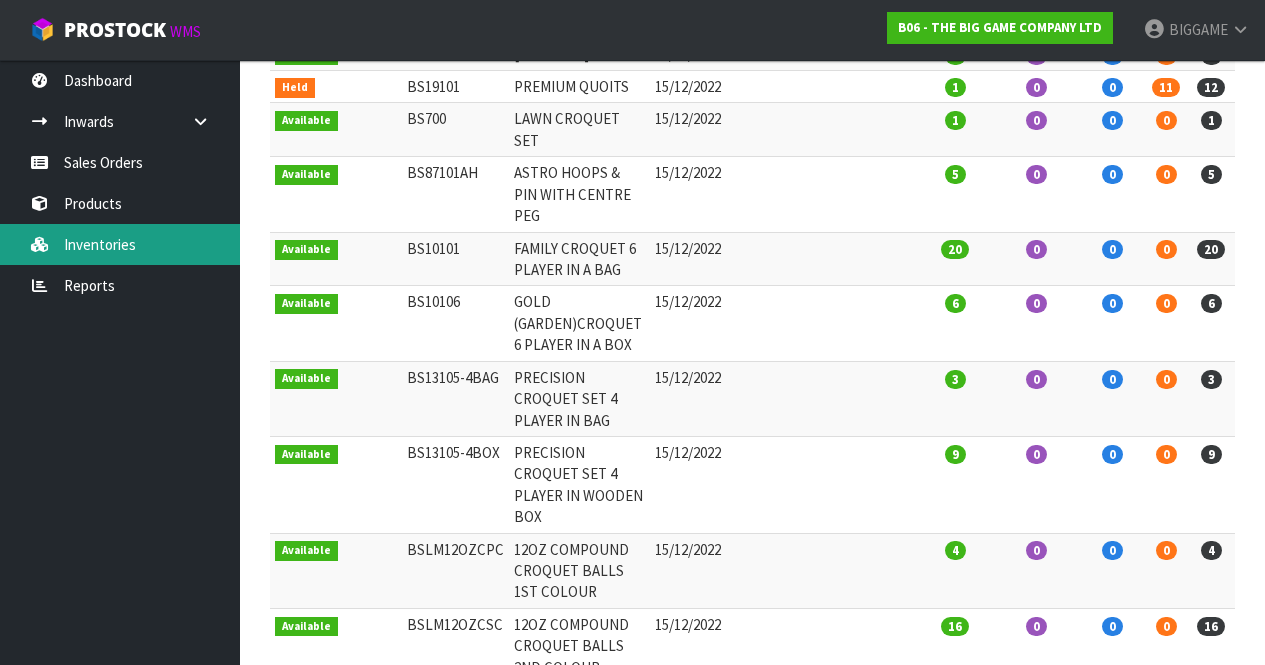 scroll, scrollTop: 364, scrollLeft: 0, axis: vertical 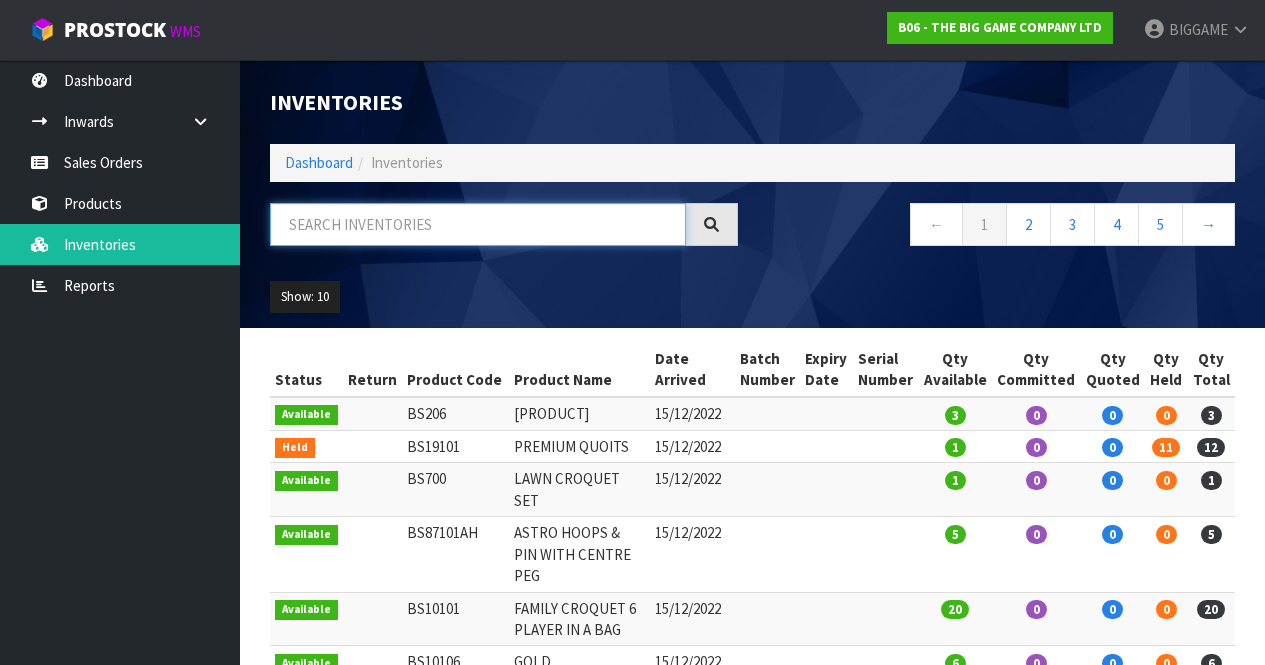 click at bounding box center [478, 224] 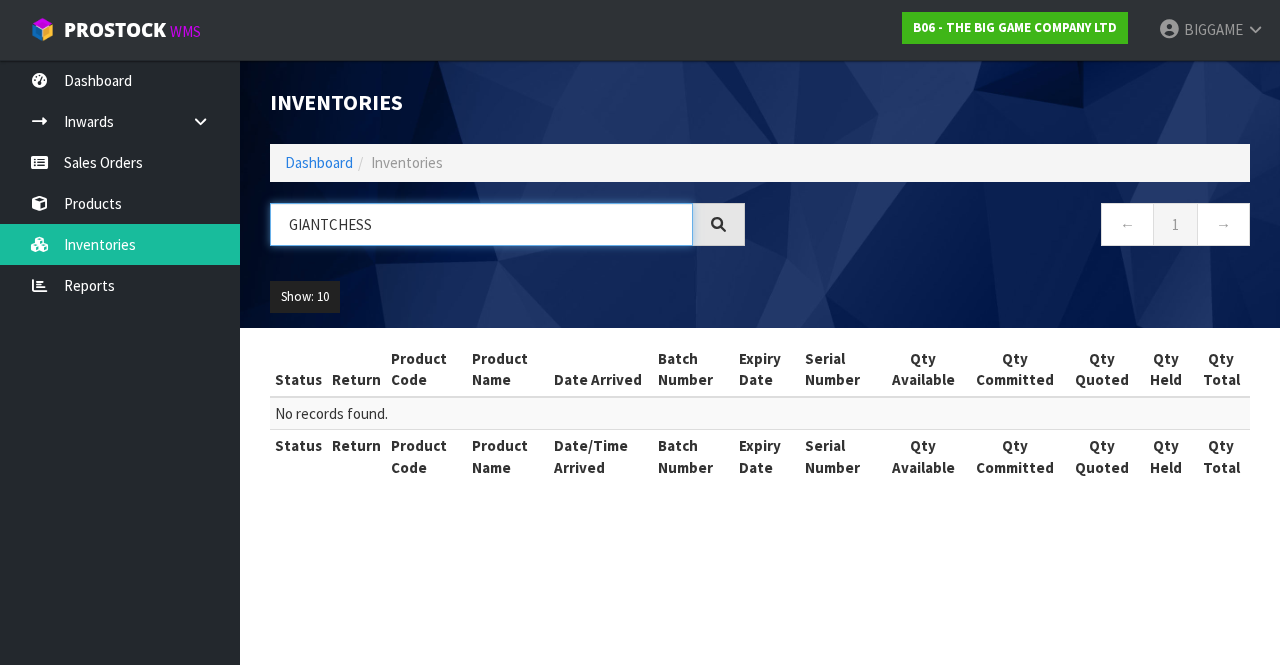 click on "GIANTCHESS" at bounding box center (481, 224) 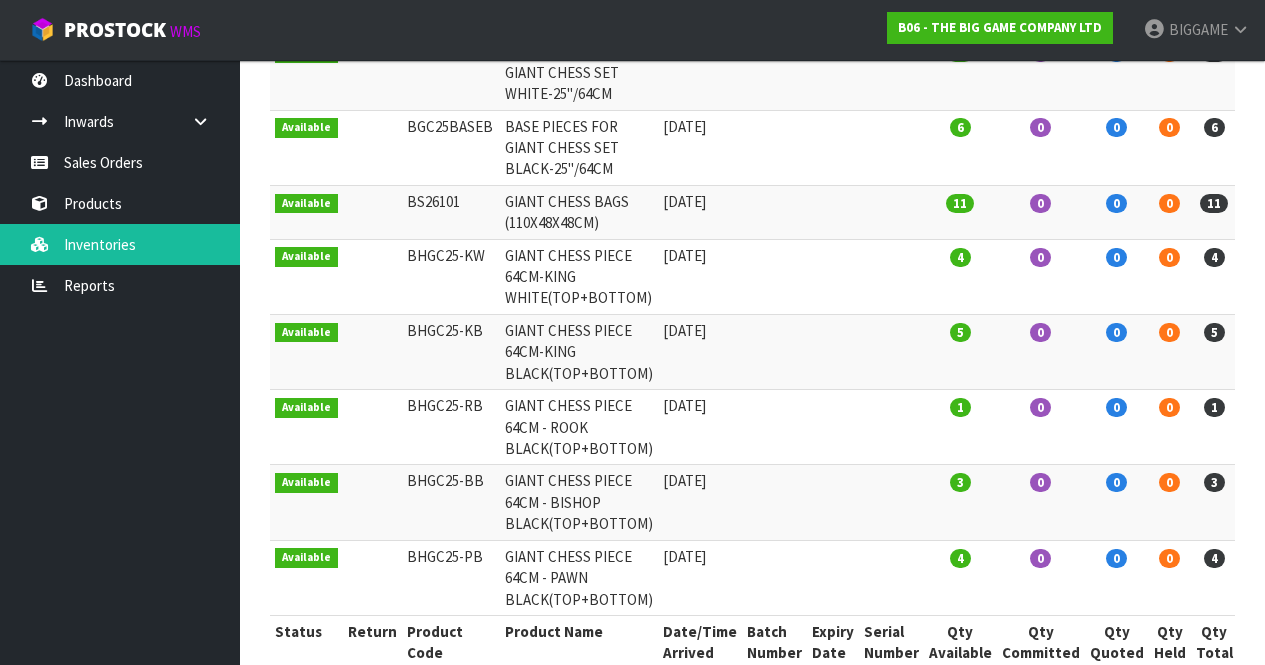 scroll, scrollTop: 553, scrollLeft: 0, axis: vertical 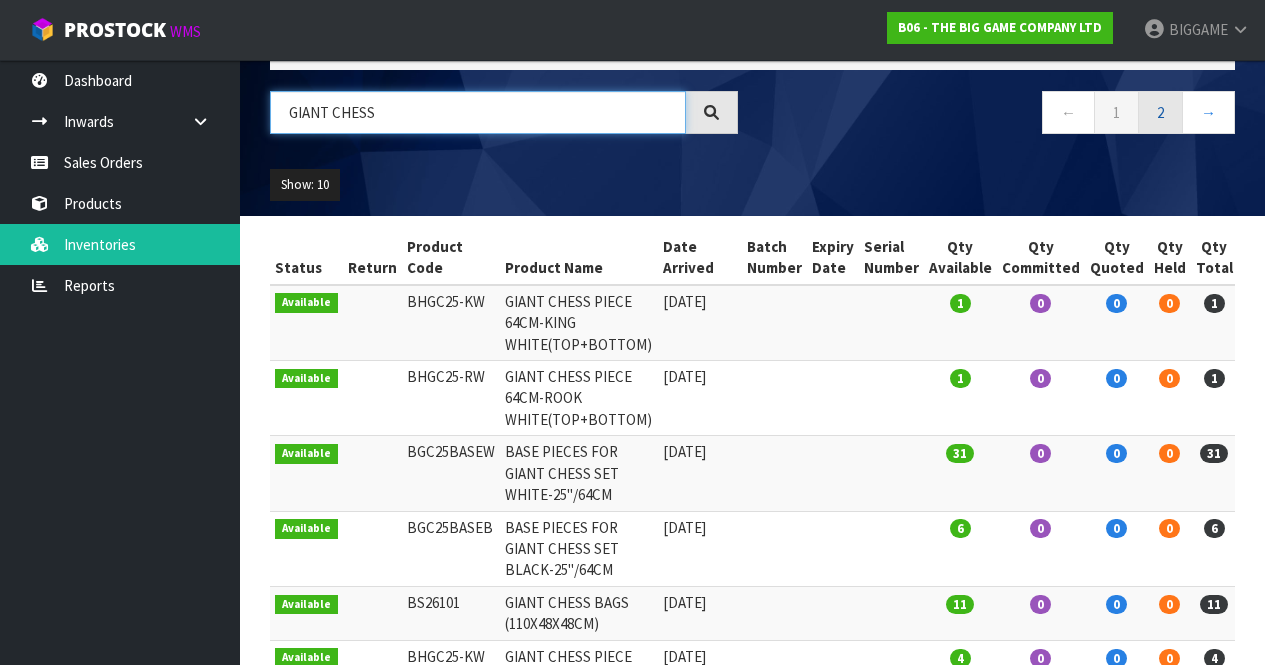 type on "GIANT CHESS" 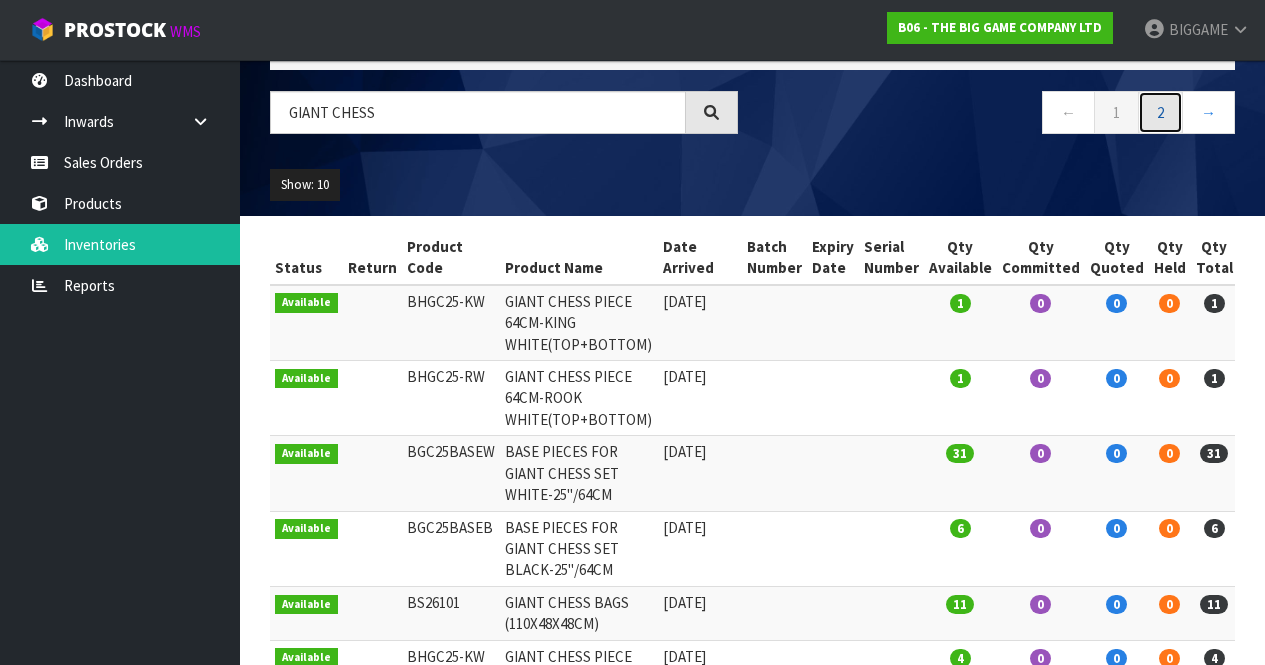 click on "2" at bounding box center [1160, 112] 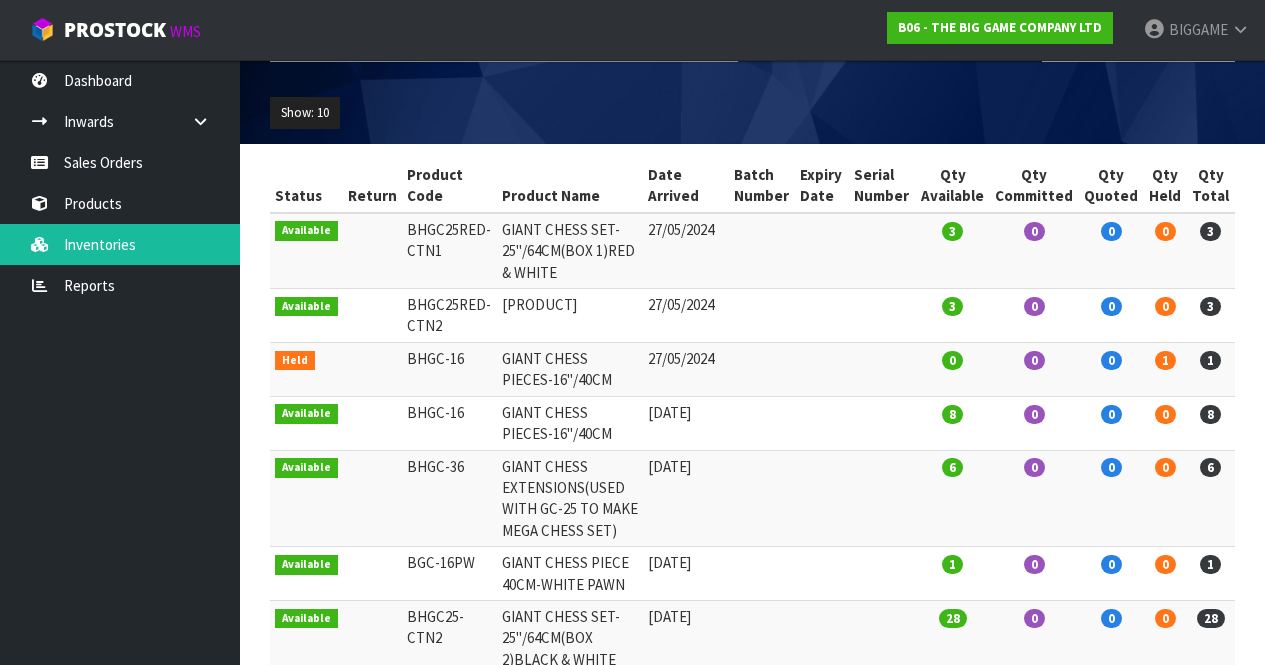 scroll, scrollTop: 184, scrollLeft: 0, axis: vertical 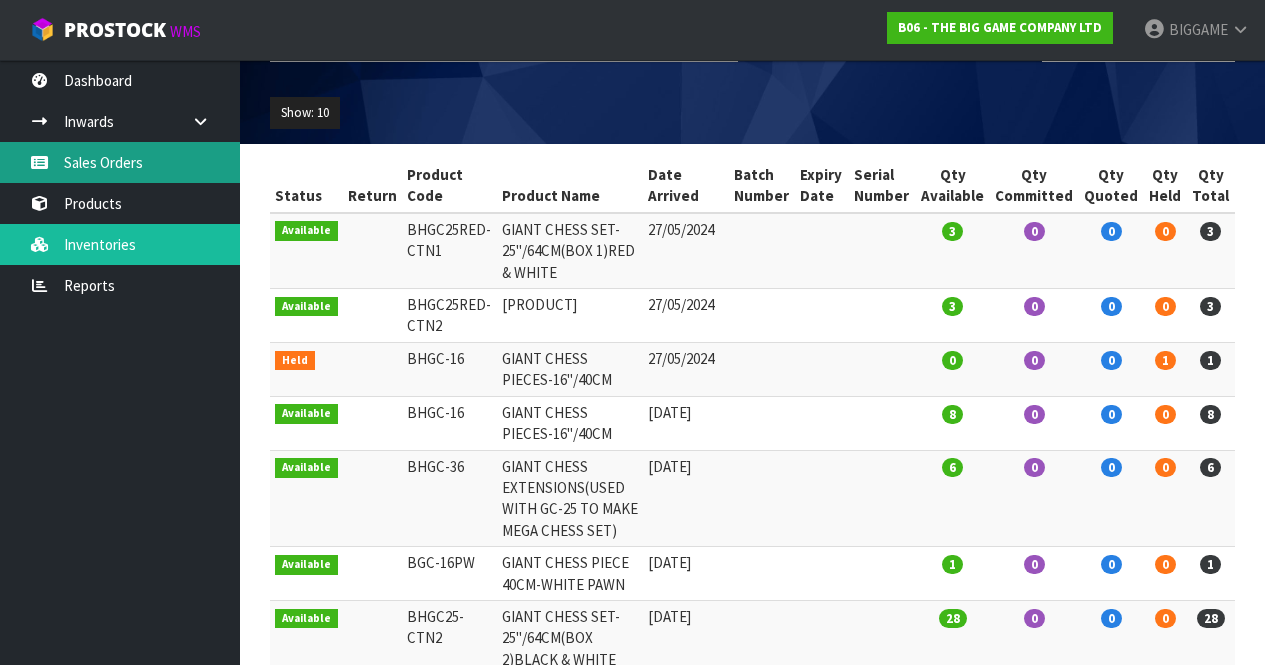 click on "Sales Orders" at bounding box center (120, 162) 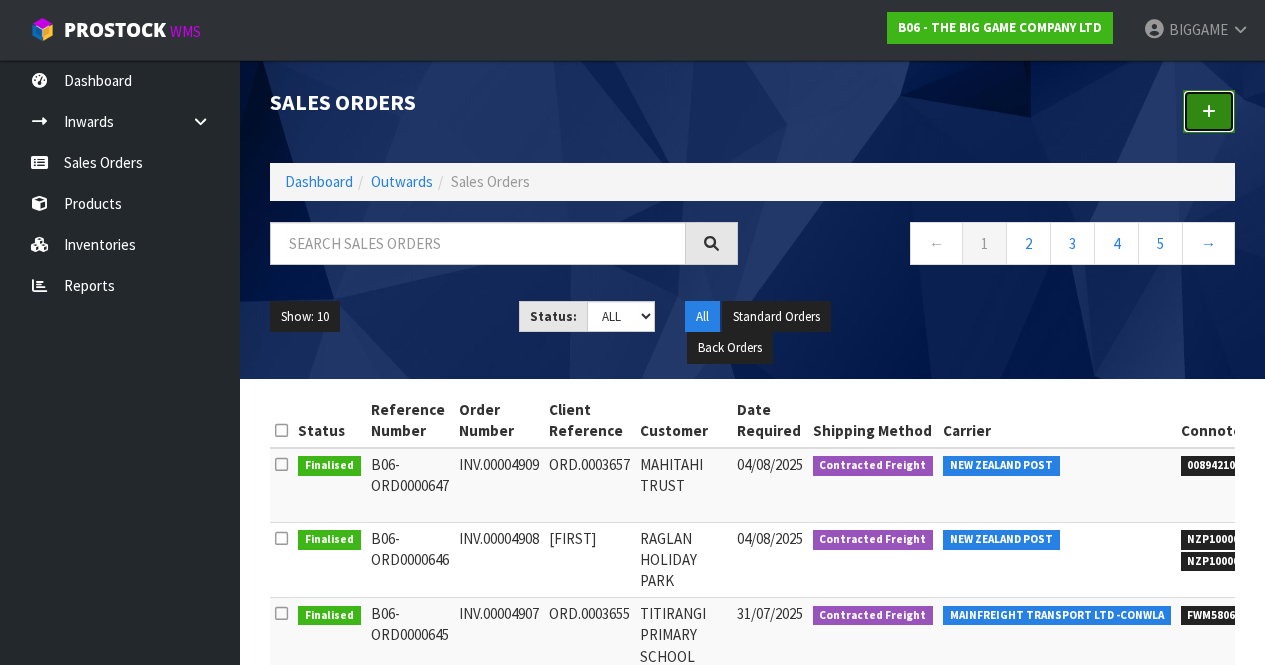 click at bounding box center [1209, 111] 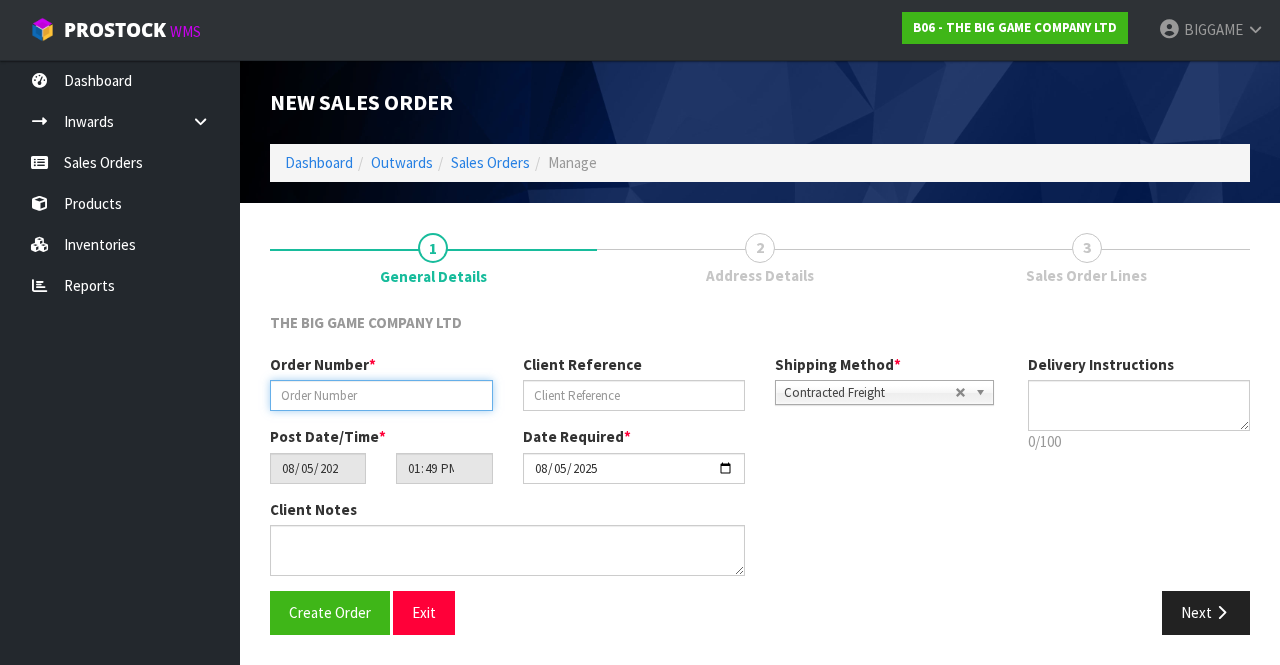 click at bounding box center (381, 395) 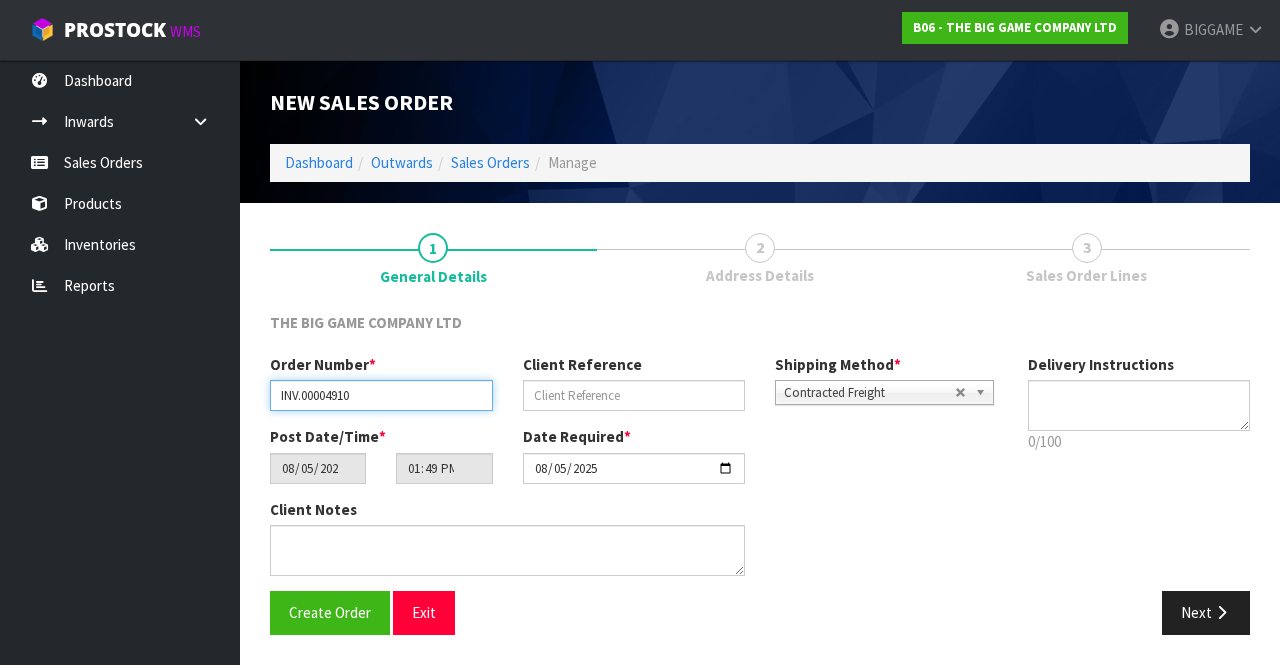 type on "INV.00004910" 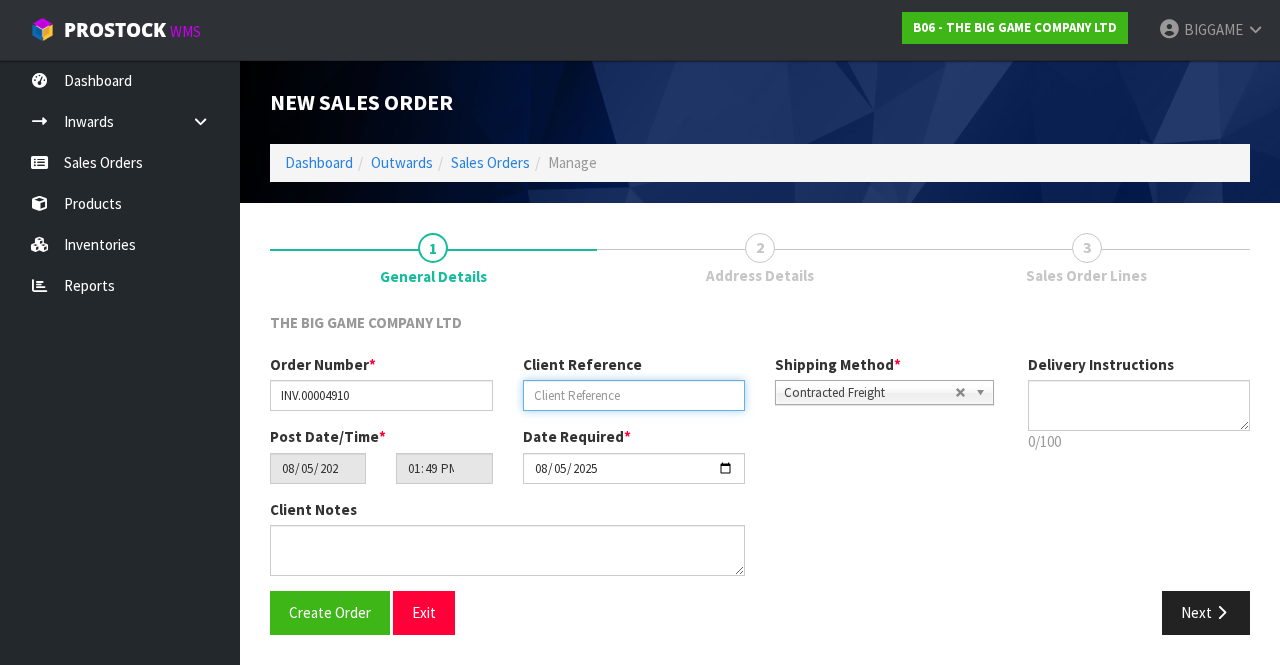 click at bounding box center (634, 395) 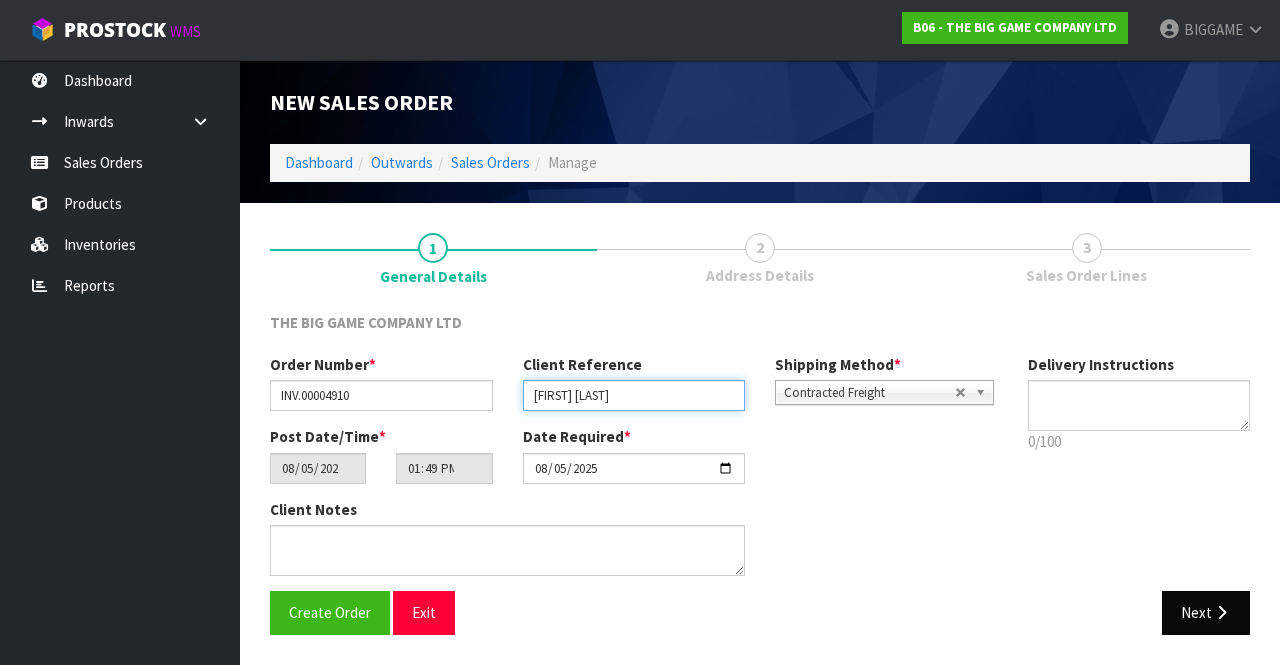 type on "[FIRST] [LAST]" 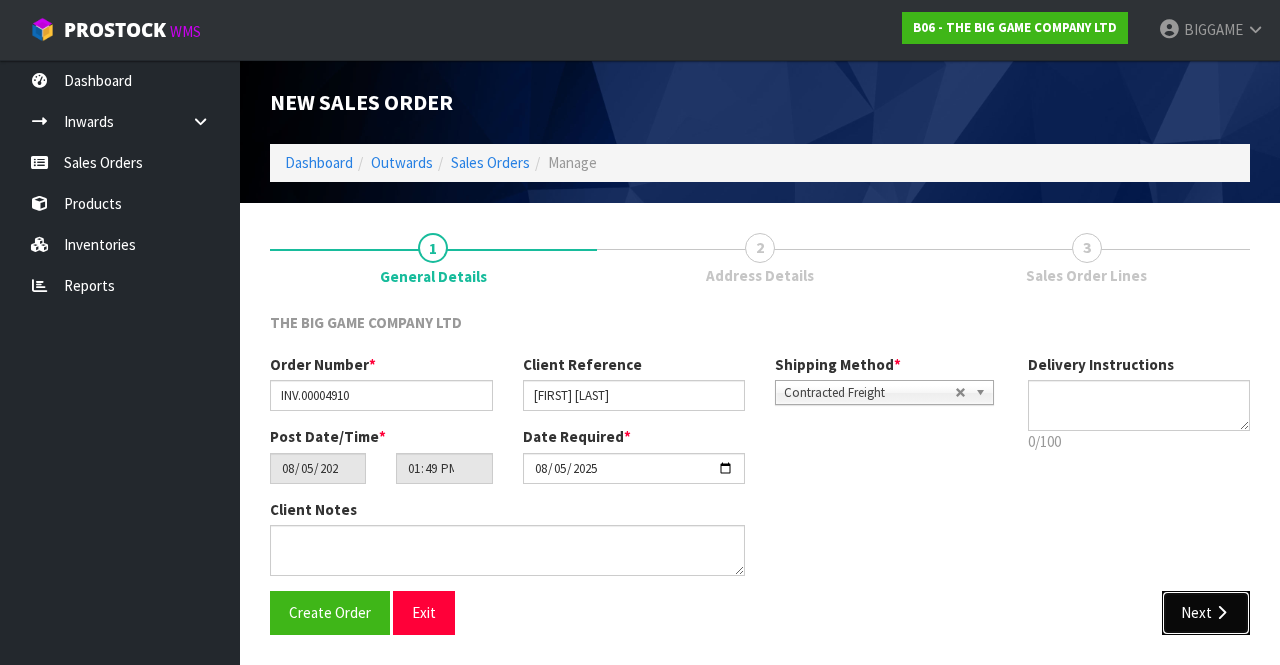 click on "Next" at bounding box center (1206, 612) 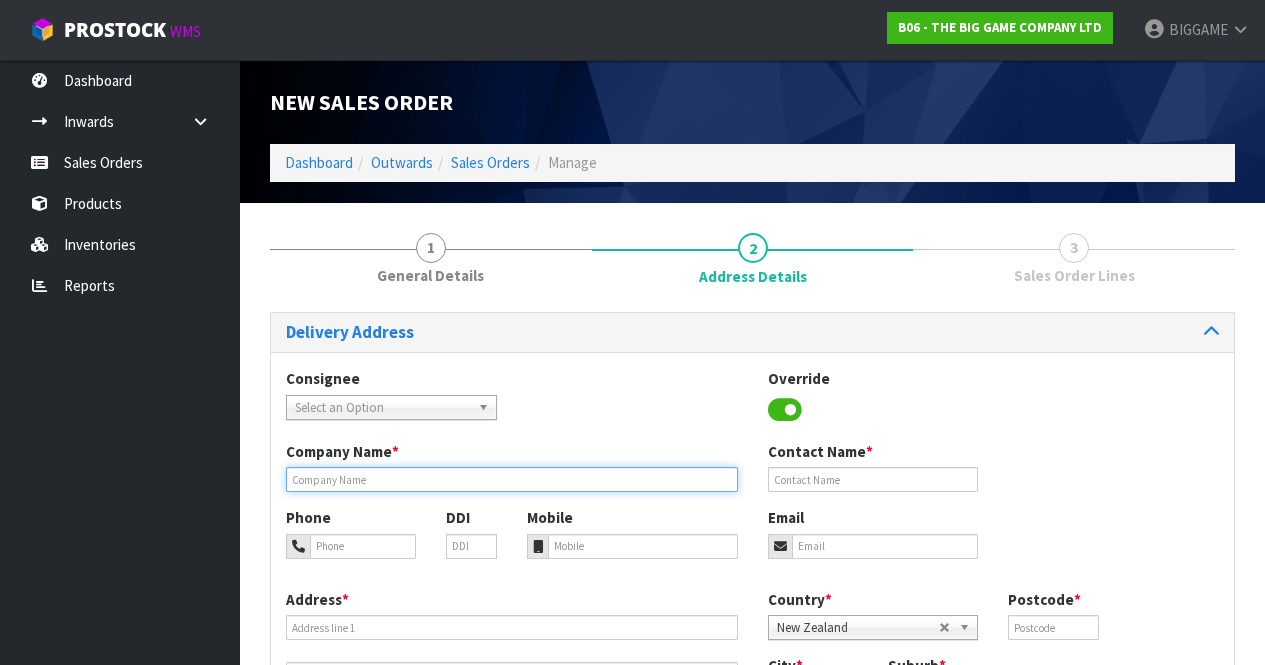 click at bounding box center [512, 479] 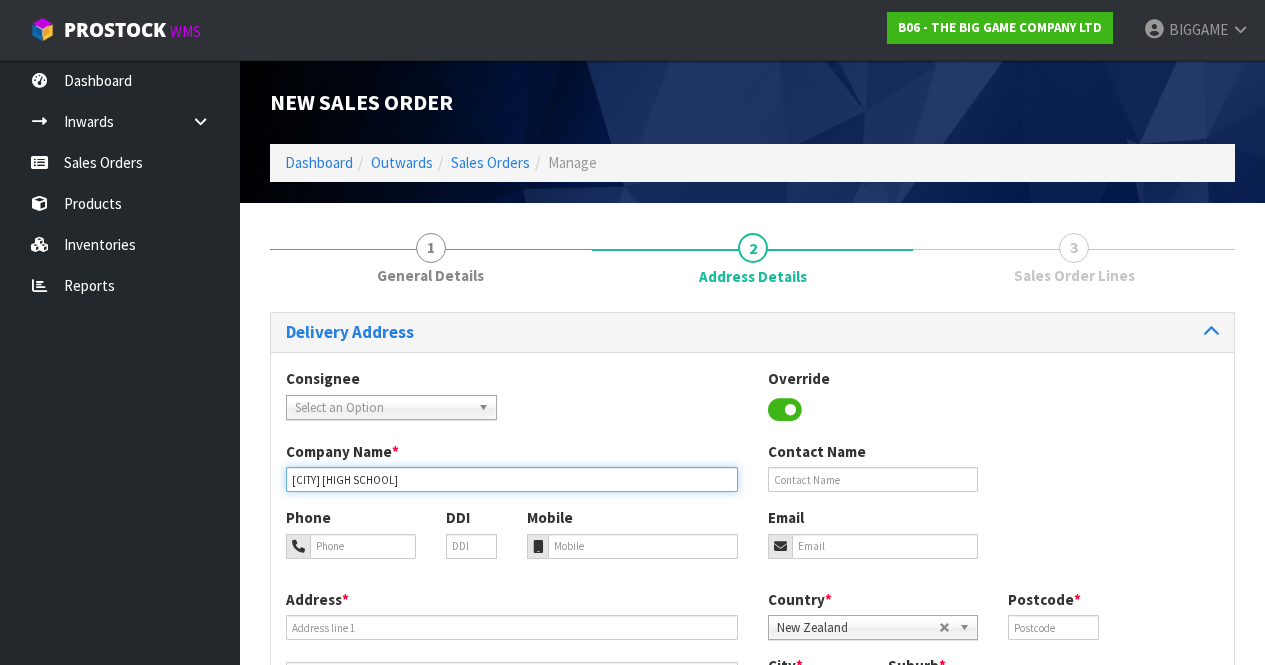 type on "[CITY] [HIGH SCHOOL]" 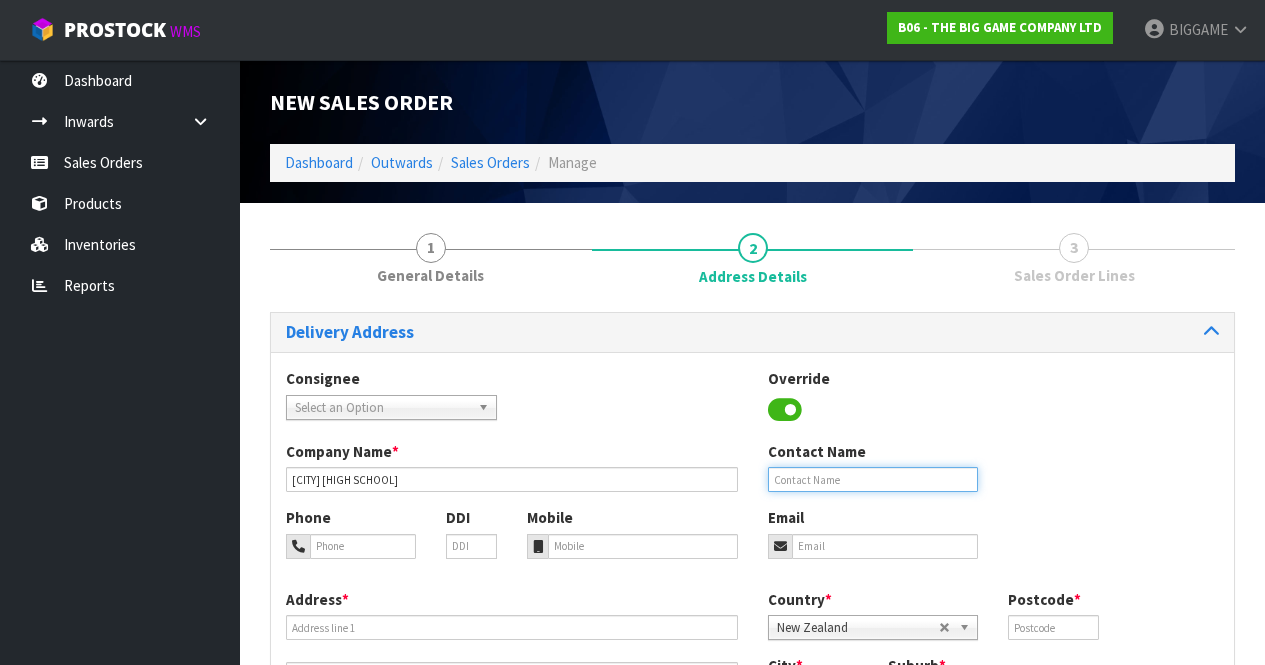 click at bounding box center [873, 479] 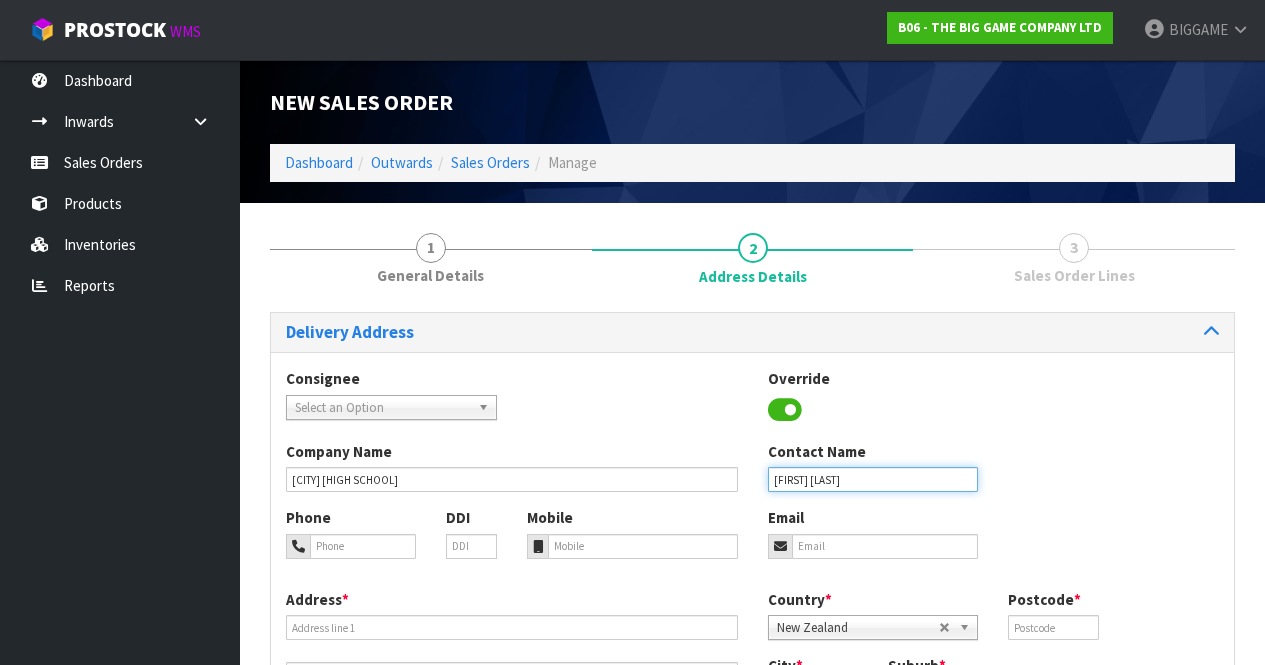 type on "[FIRST] [LAST]" 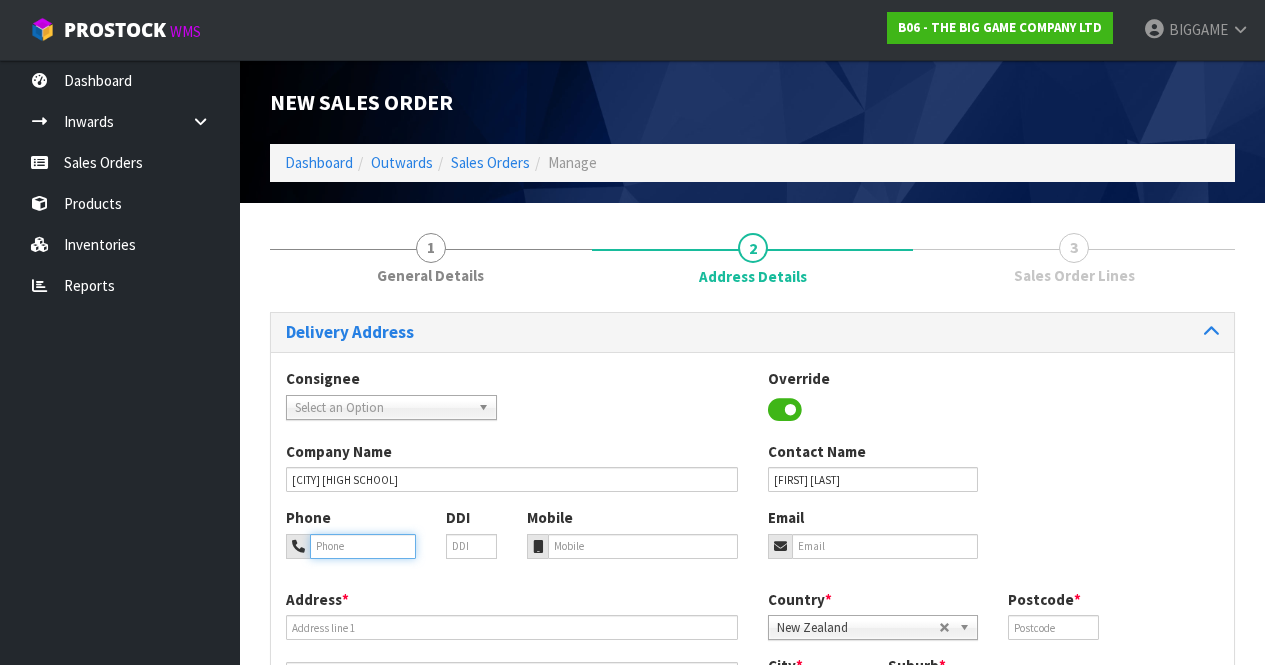 click at bounding box center (363, 546) 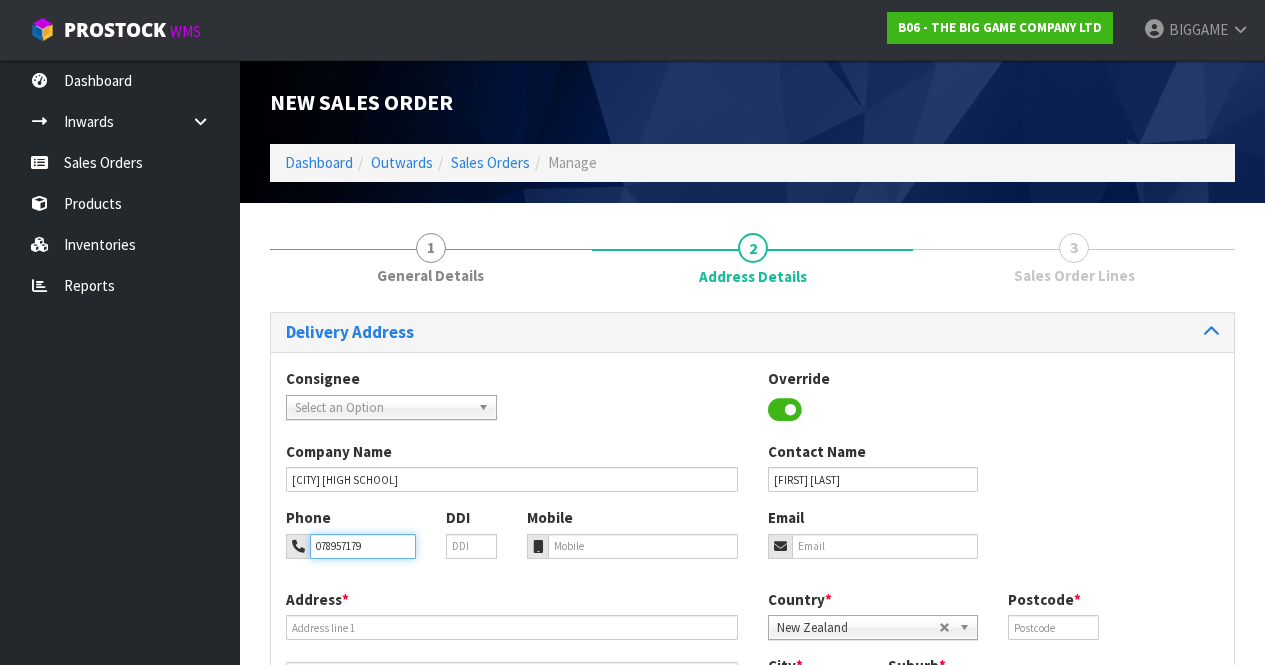type on "078957179" 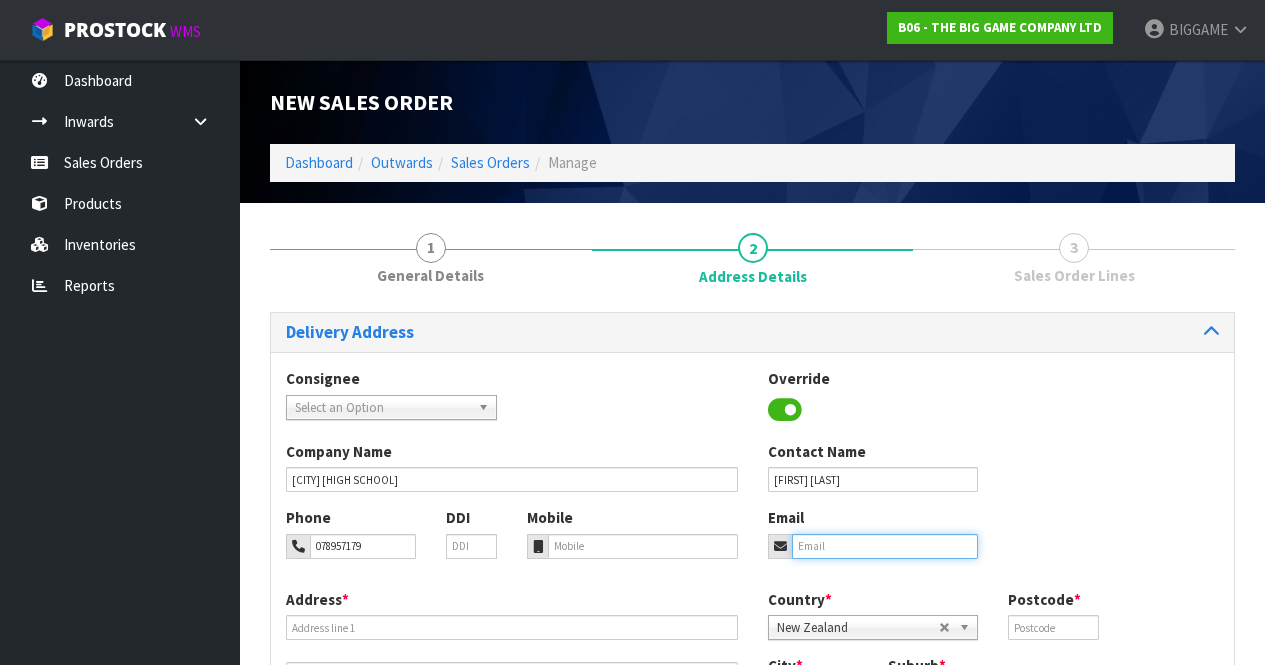 click at bounding box center (885, 546) 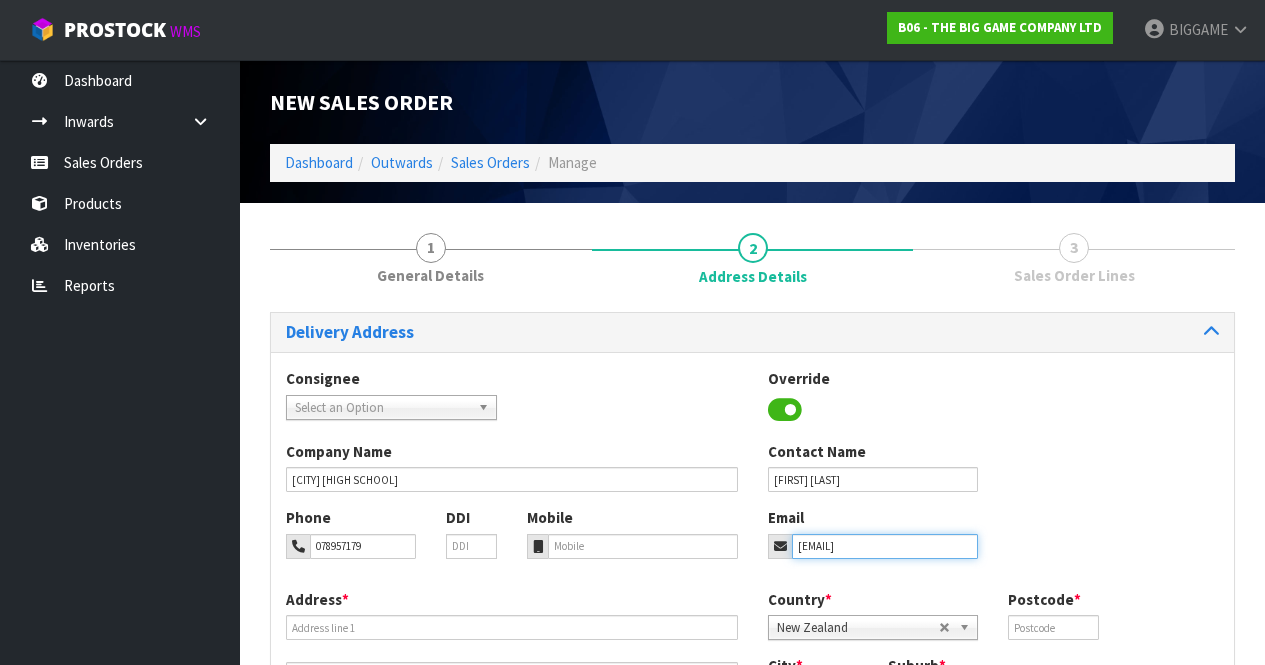 scroll, scrollTop: 0, scrollLeft: 29, axis: horizontal 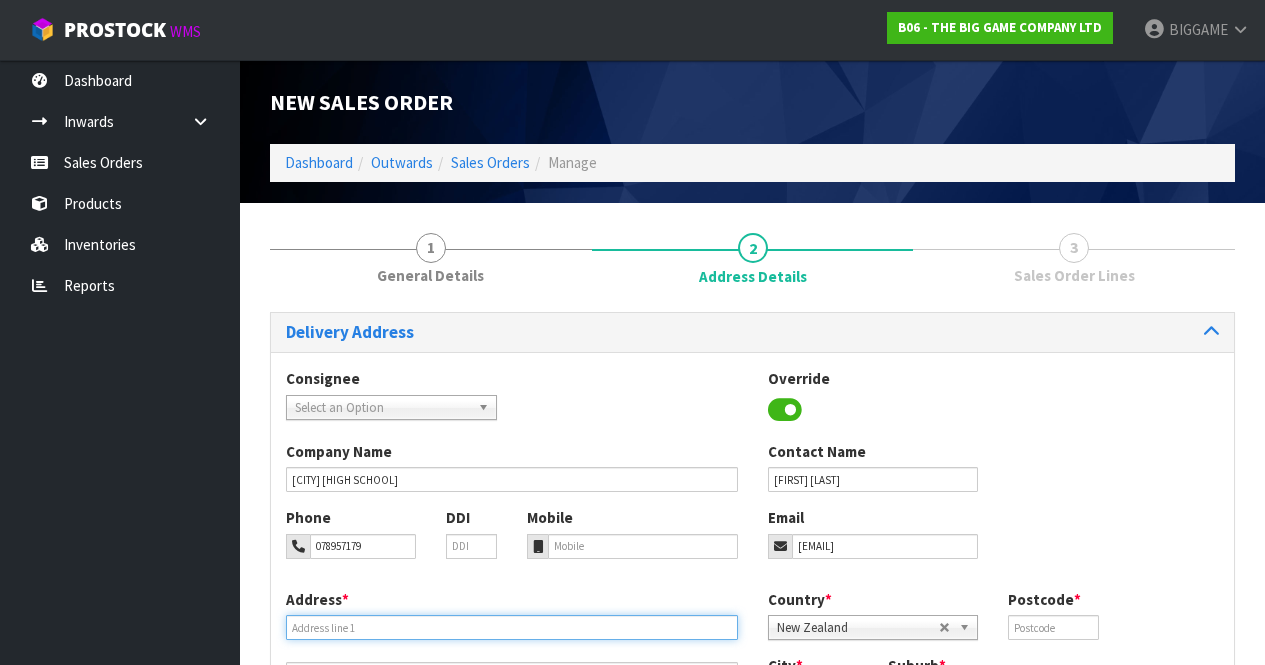 click at bounding box center [512, 627] 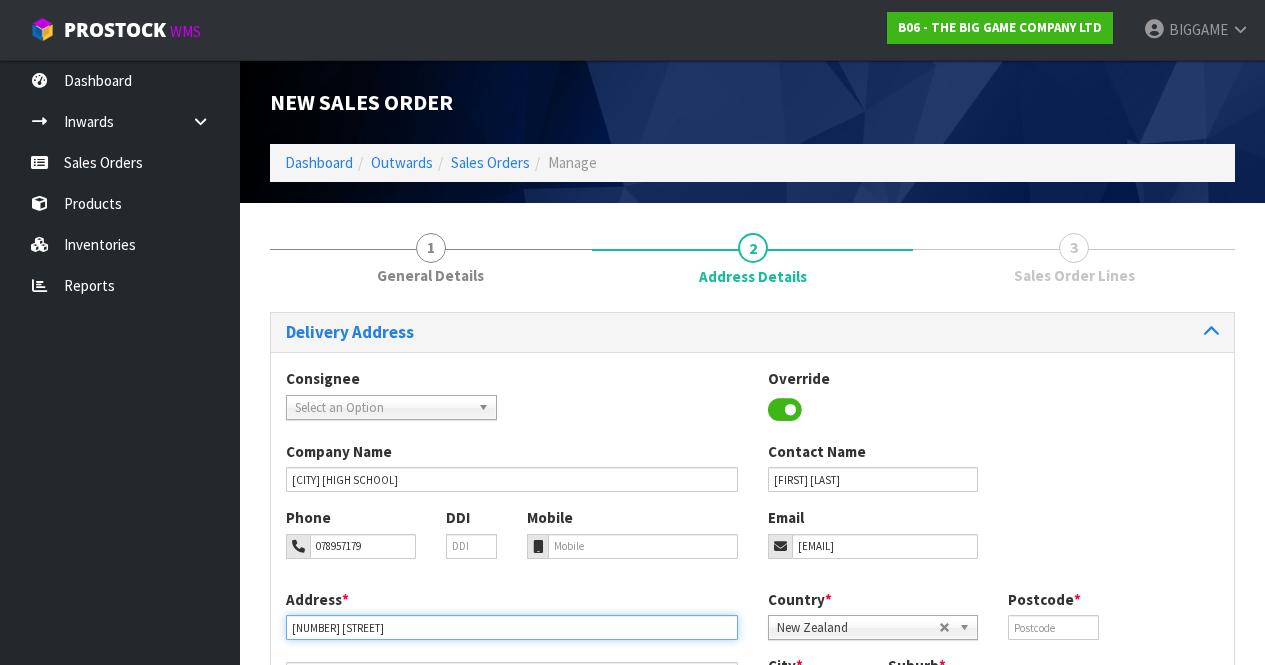 type on "[NUMBER] [STREET]" 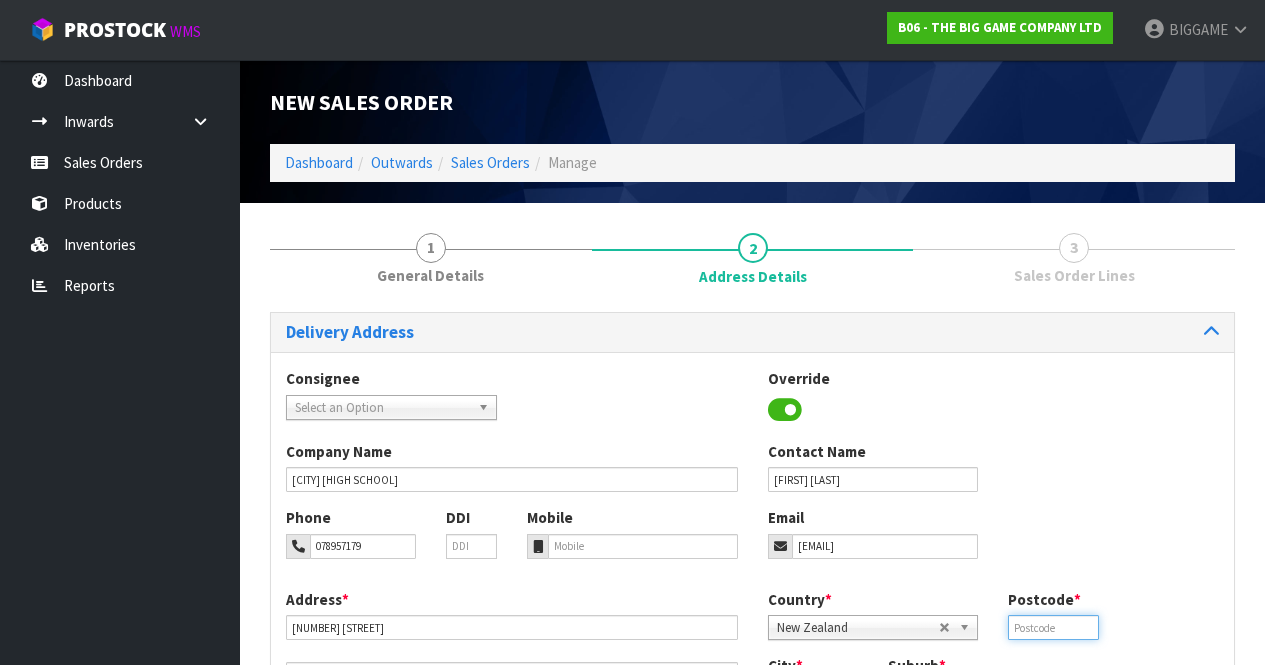 click at bounding box center (1053, 627) 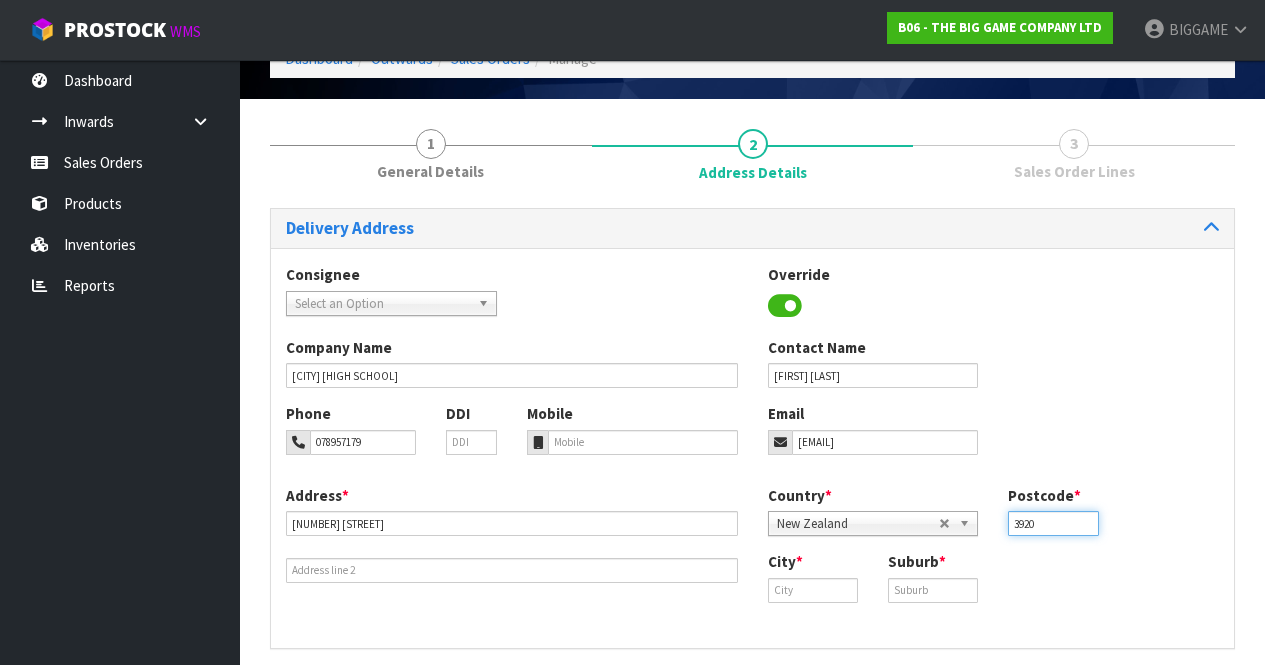 scroll, scrollTop: 182, scrollLeft: 0, axis: vertical 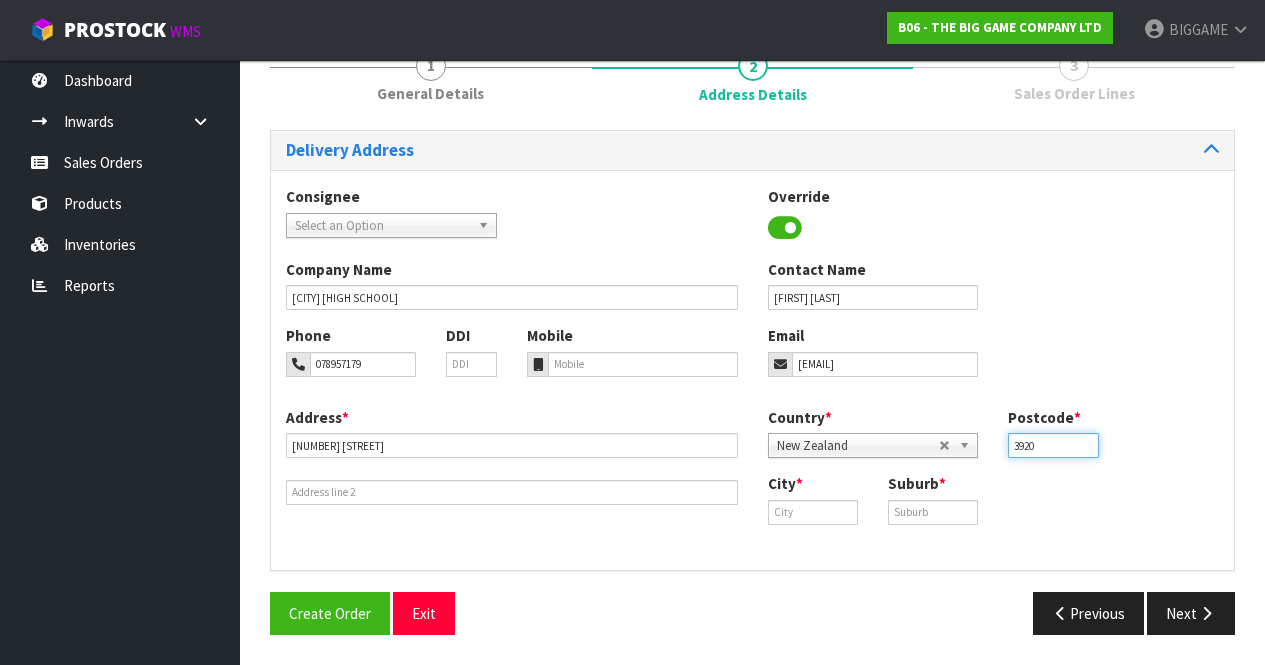 type on "3920" 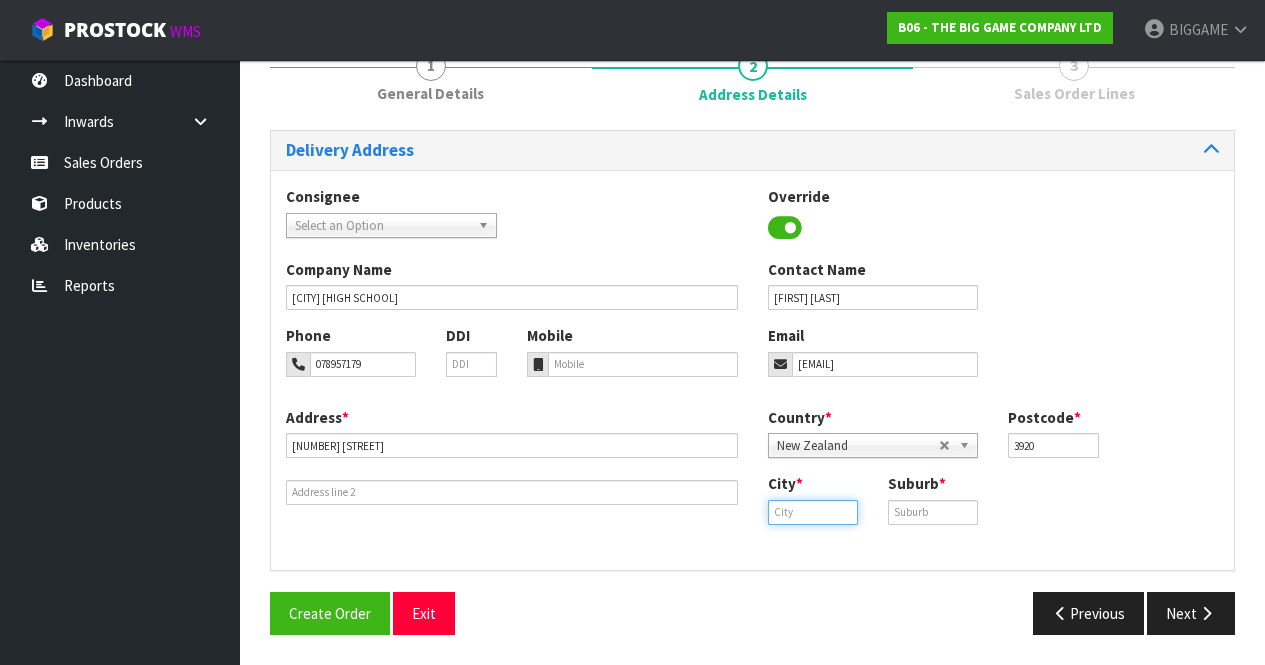 click at bounding box center (813, 512) 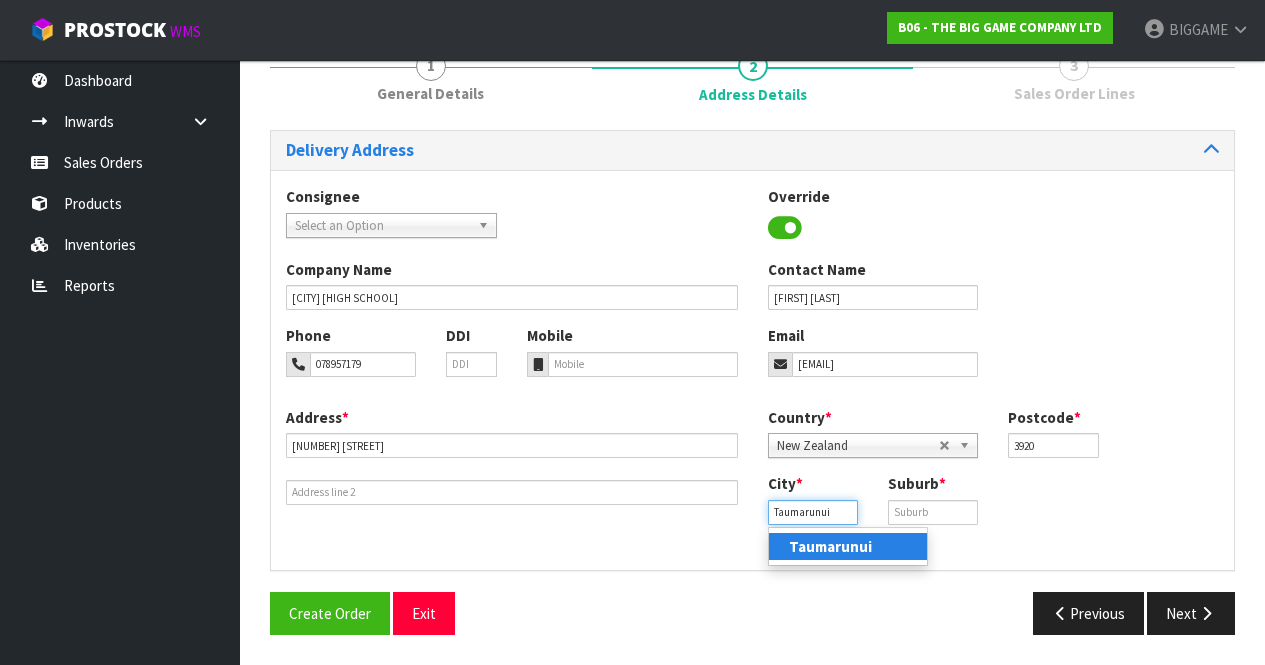 type on "Taumarunui" 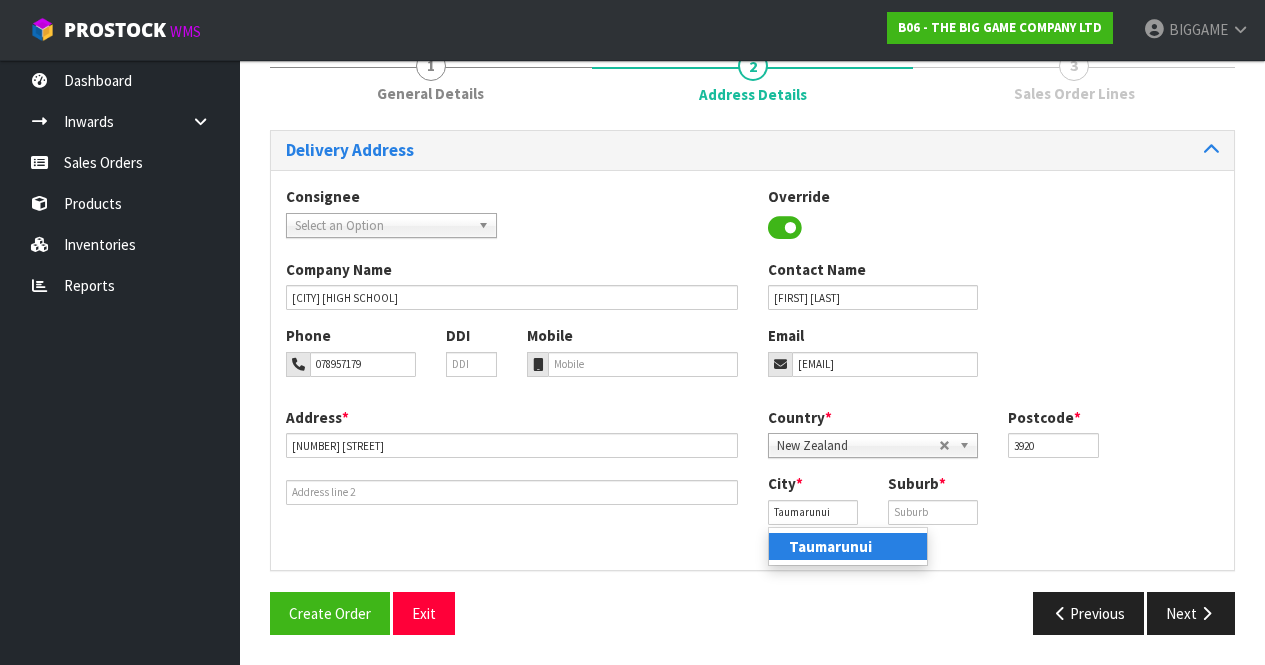 click on "Taumarunui" at bounding box center (830, 546) 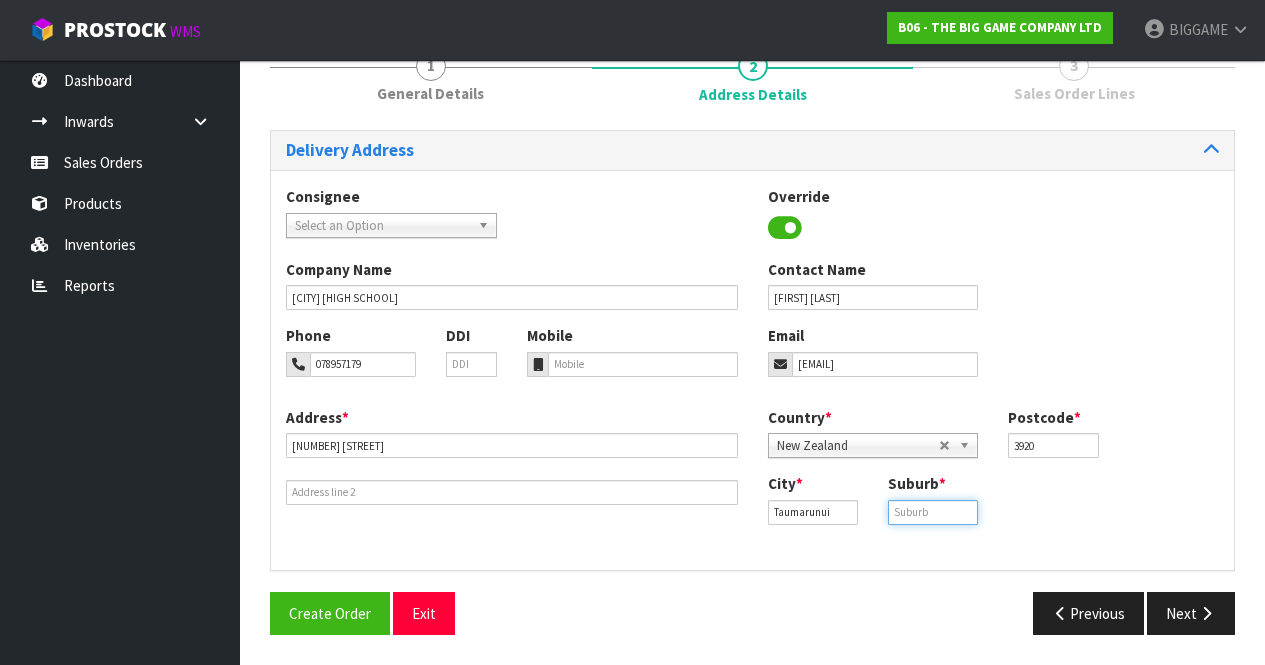 click at bounding box center [933, 512] 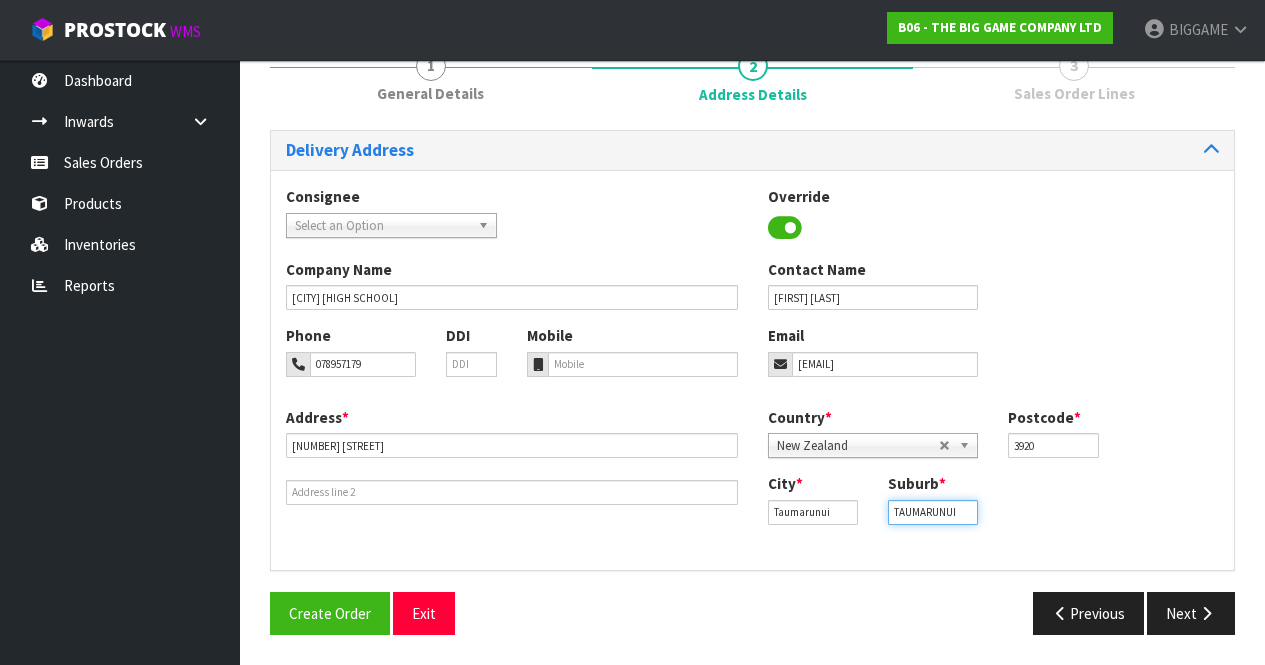 type on "TAUMARUNUI" 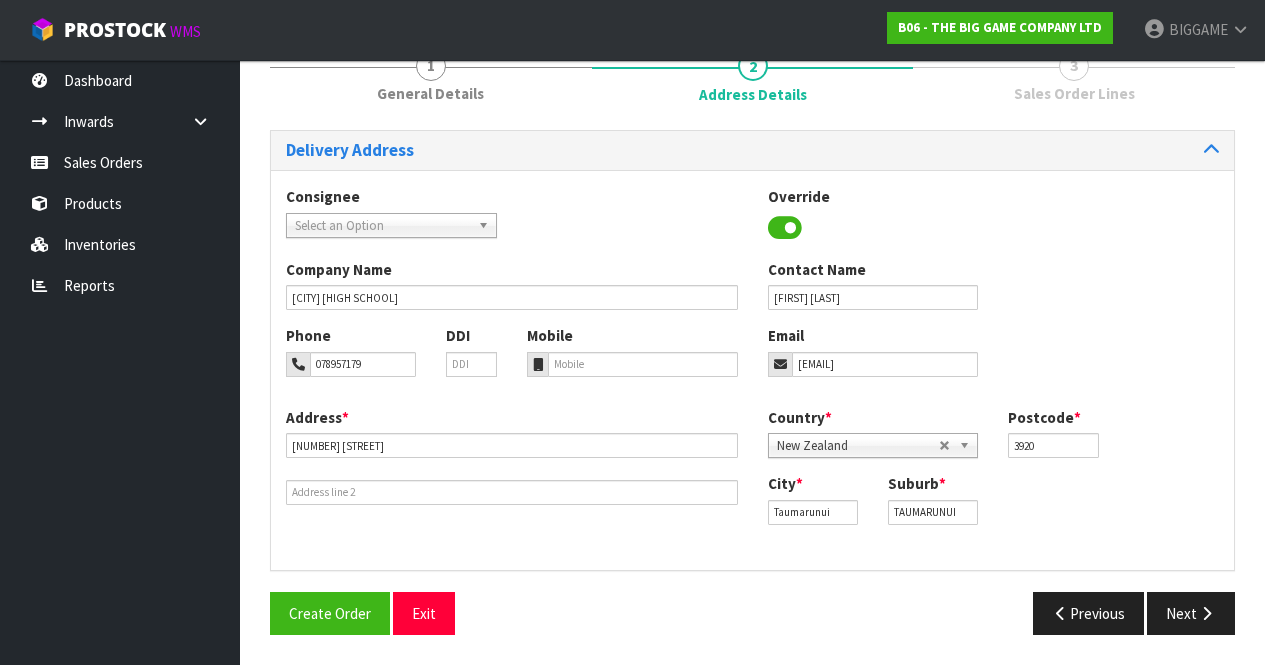 click on "City *
[CITY]
Suburb  *
[CITY]" at bounding box center (994, 506) 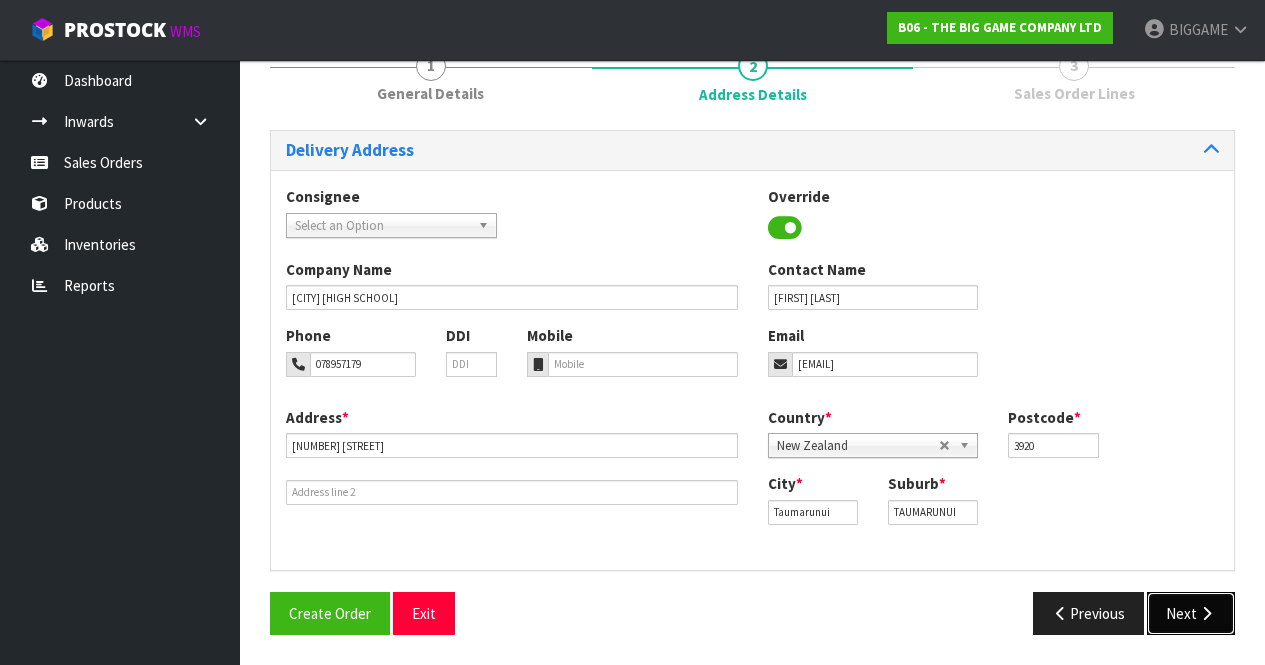 click on "Next" at bounding box center [1191, 613] 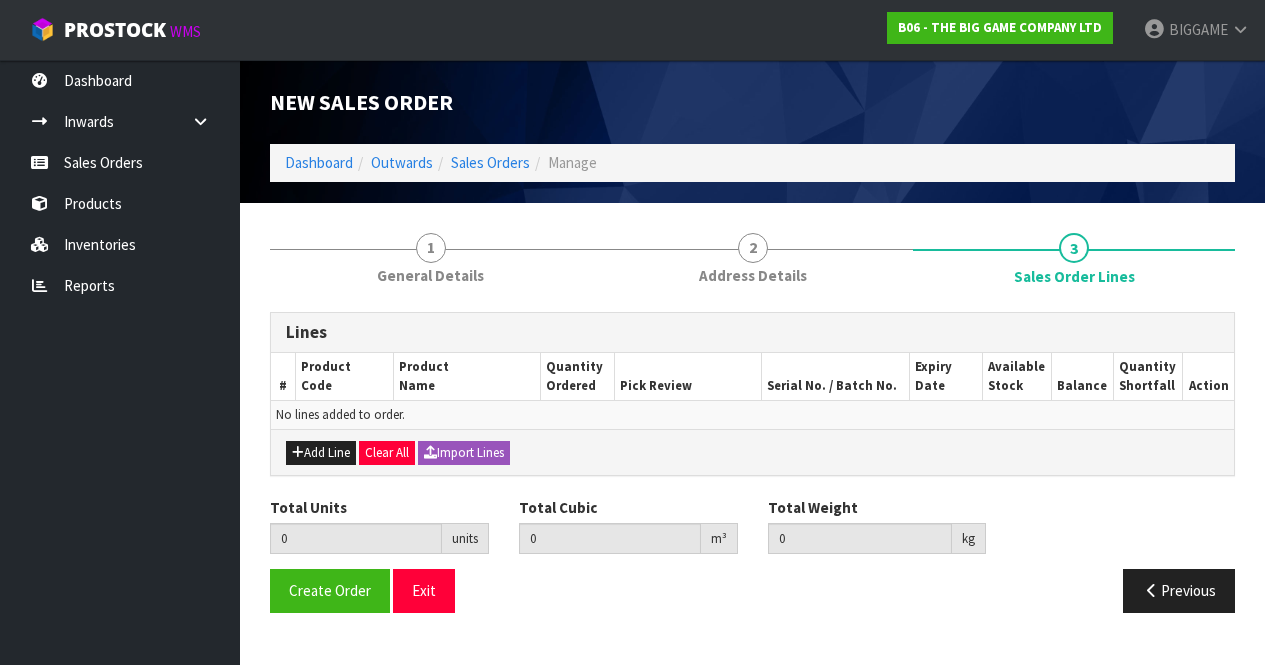 scroll, scrollTop: 0, scrollLeft: 0, axis: both 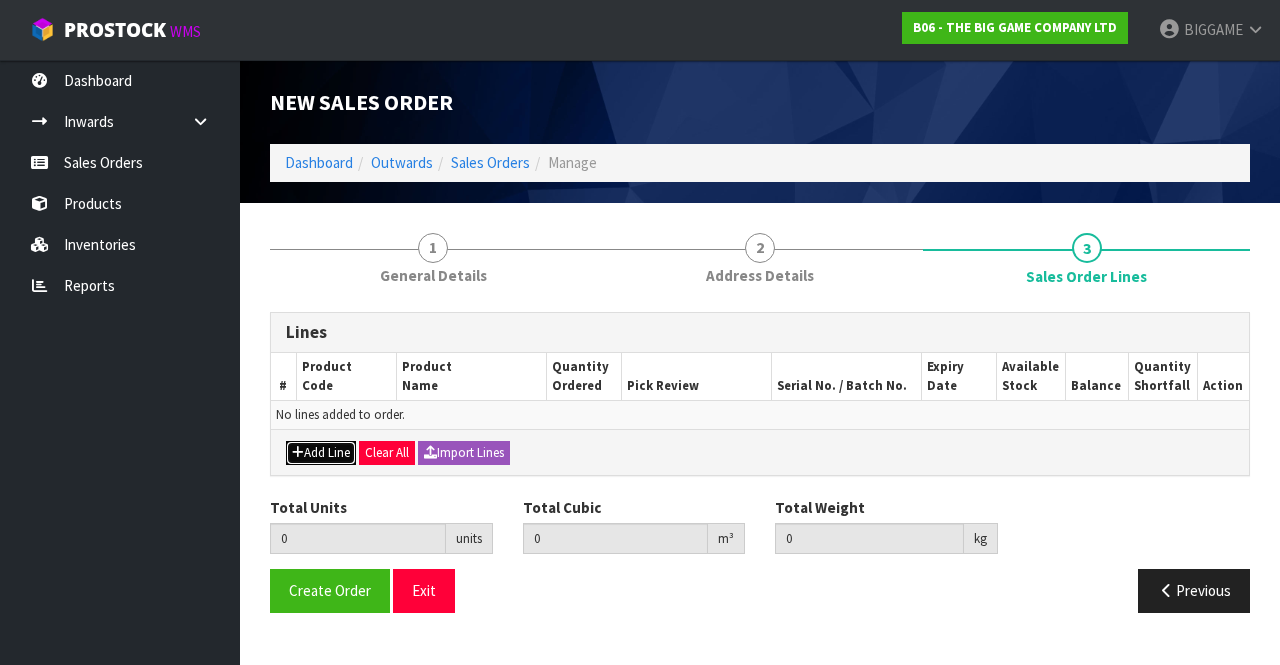 click on "Add Line" at bounding box center [321, 453] 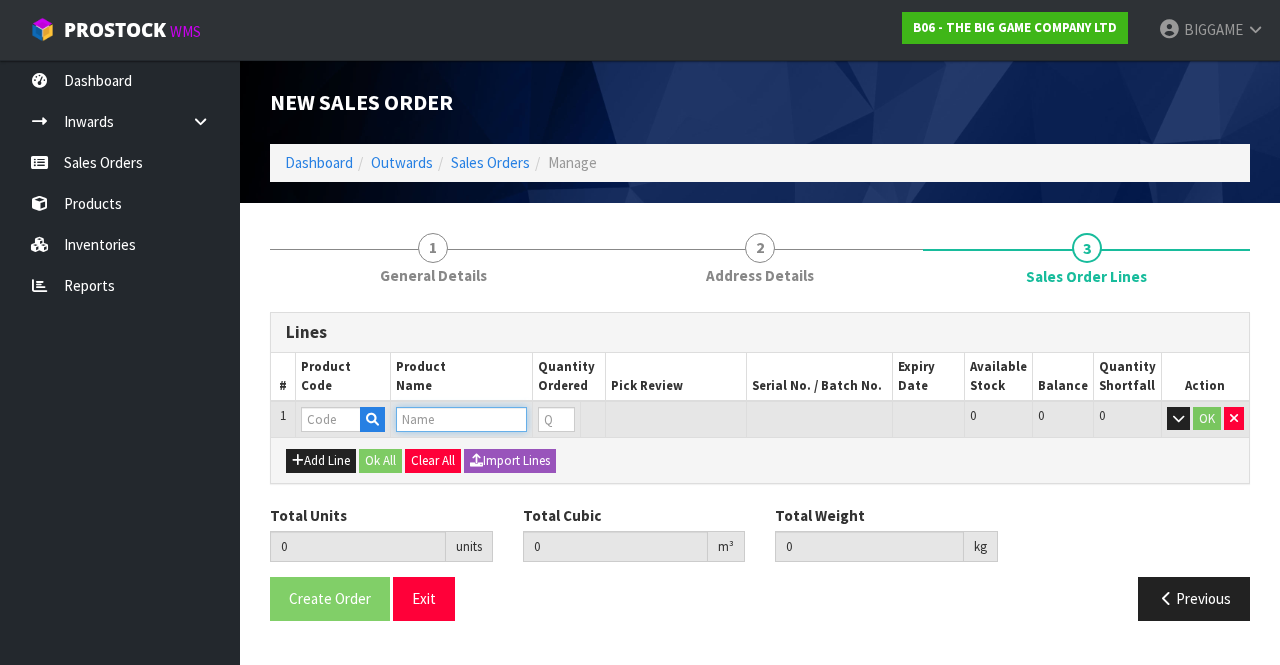 click at bounding box center (461, 419) 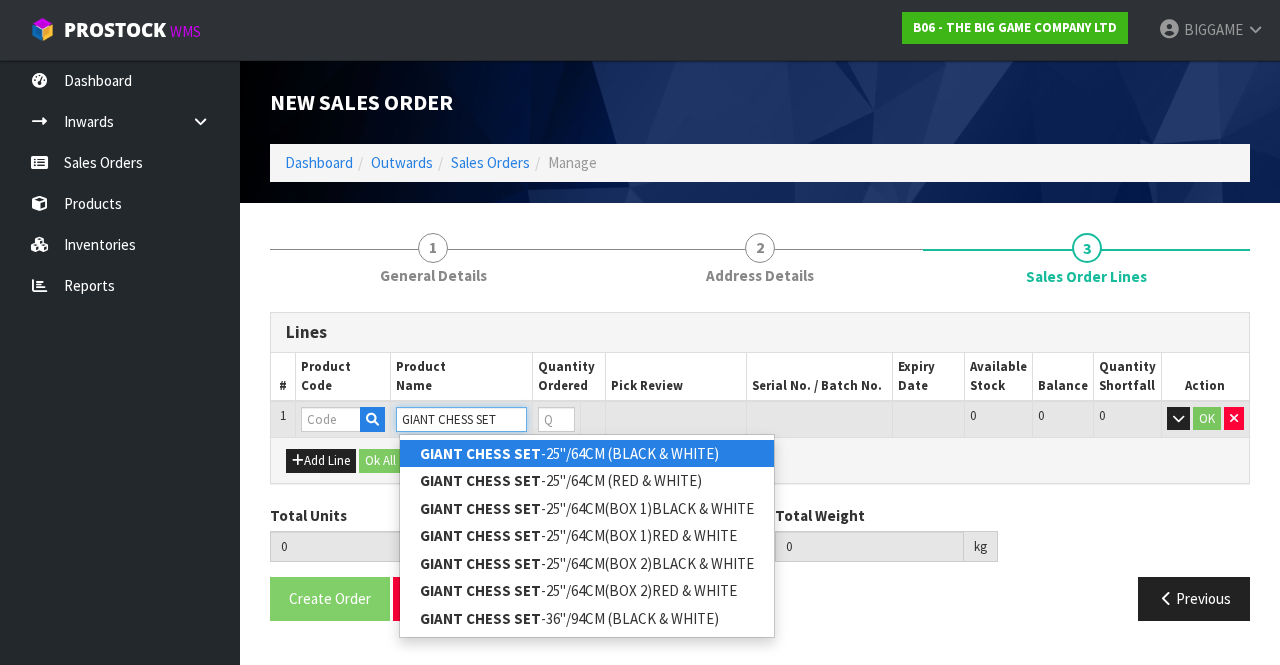 type on "GIANT CHESS SET" 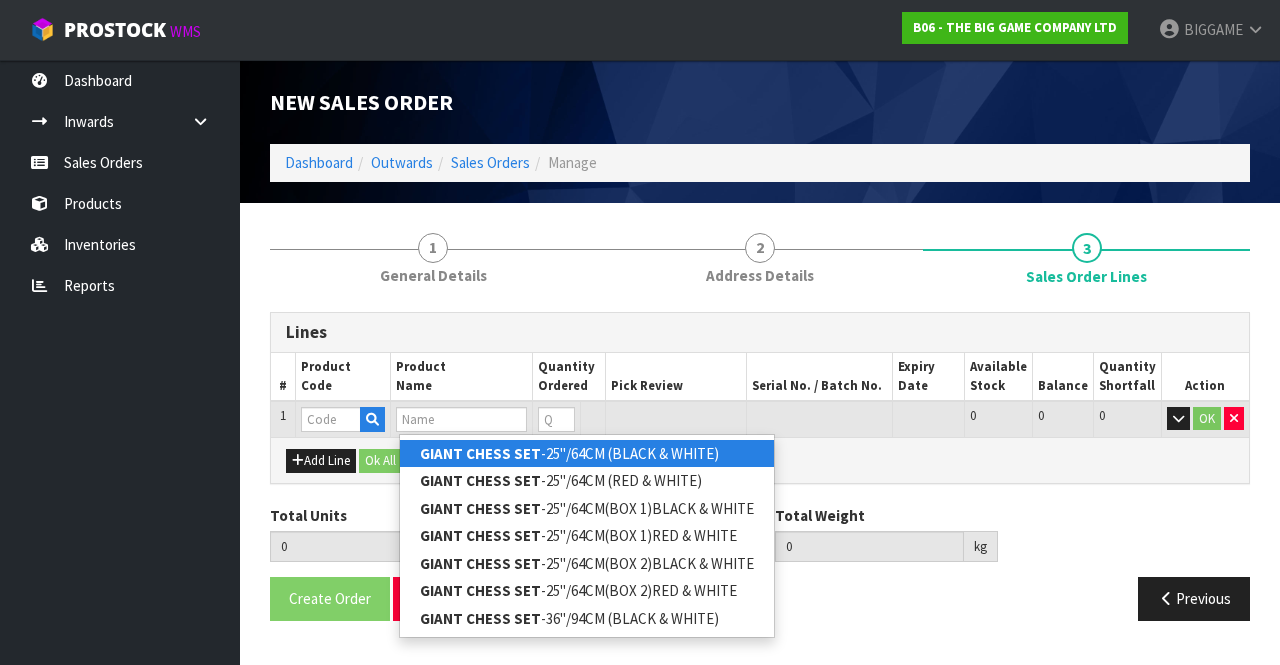 click on "GIANT CHESS SET" at bounding box center (480, 453) 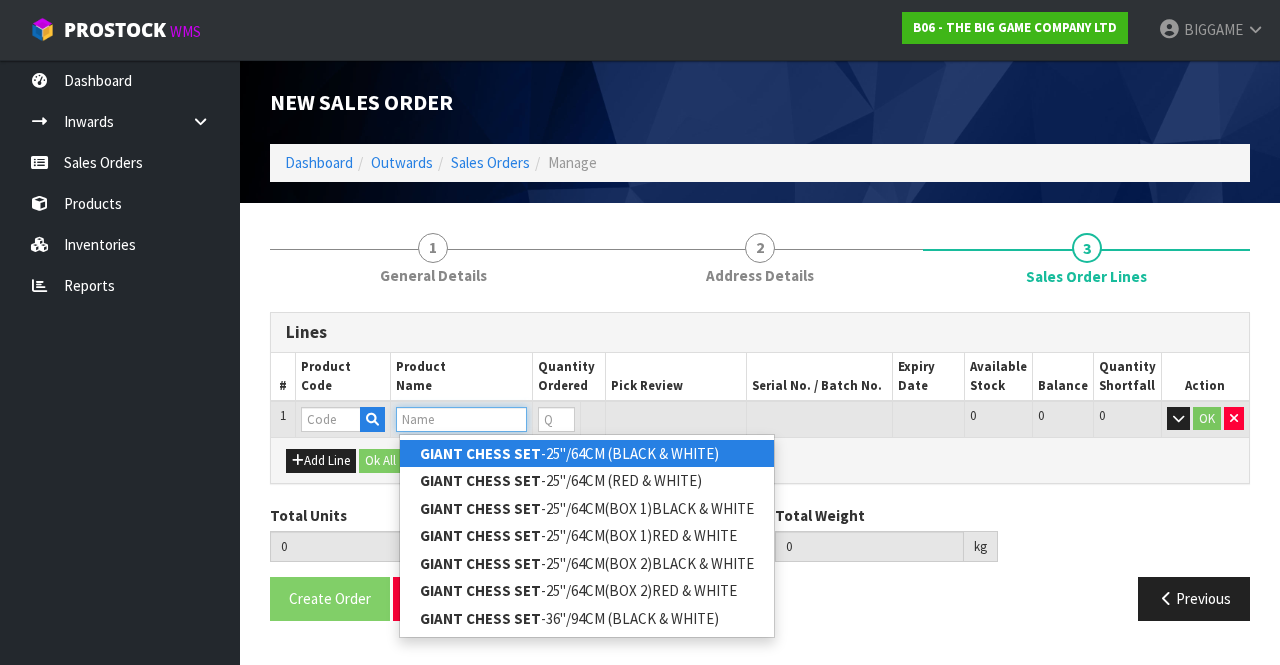 type on "[PRODUCT]" 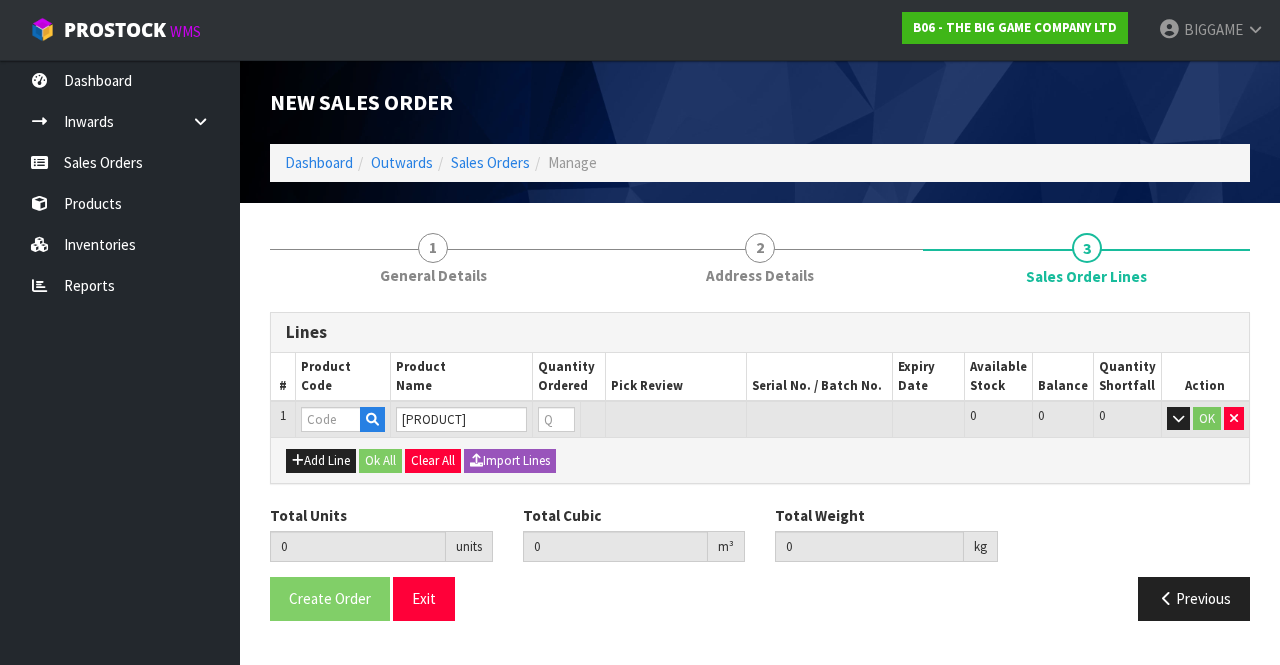 type on "0.000000" 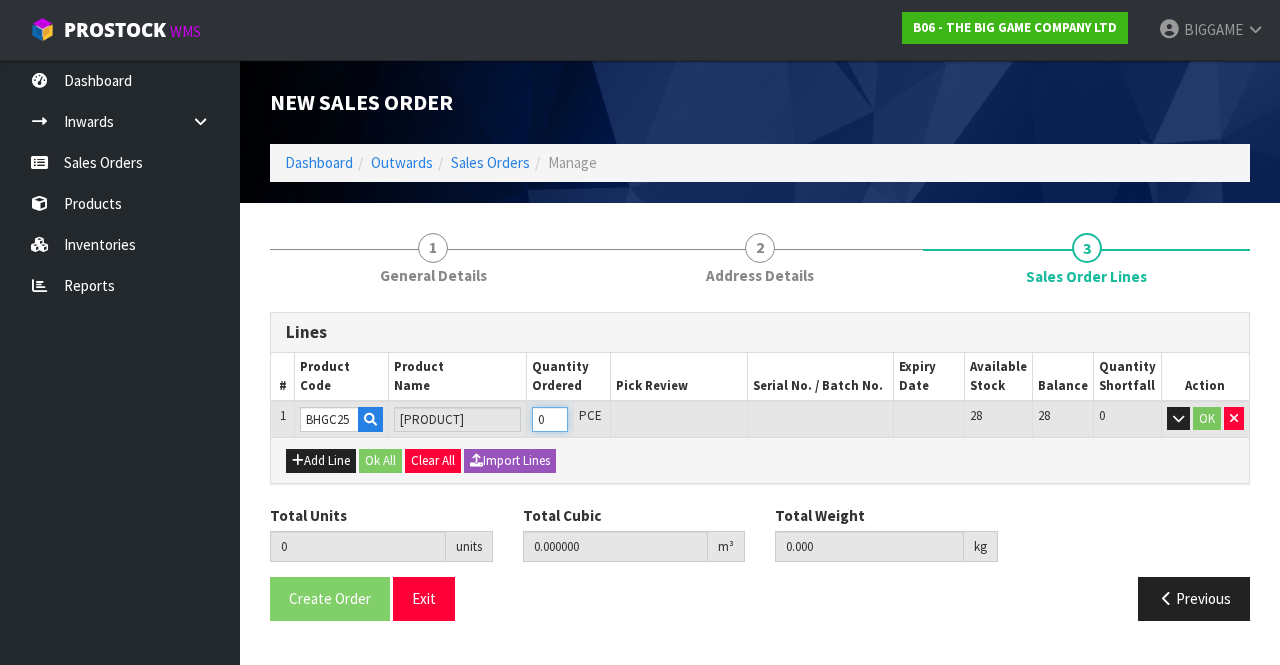 type on "2" 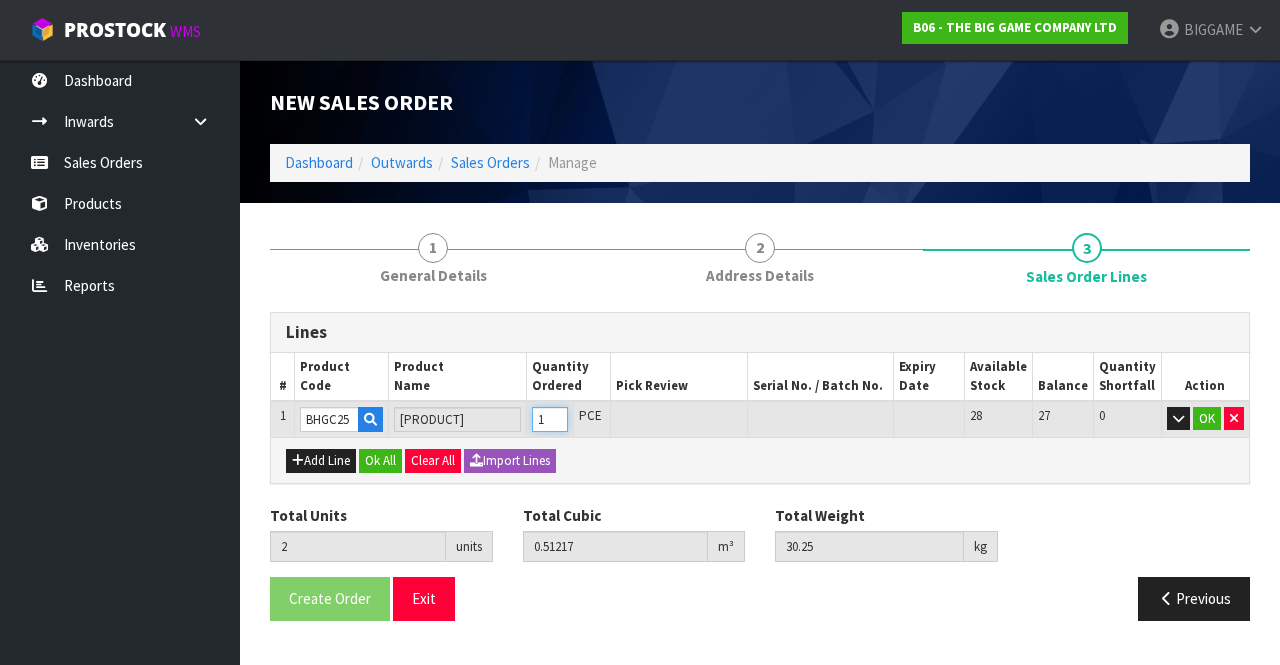 type on "1" 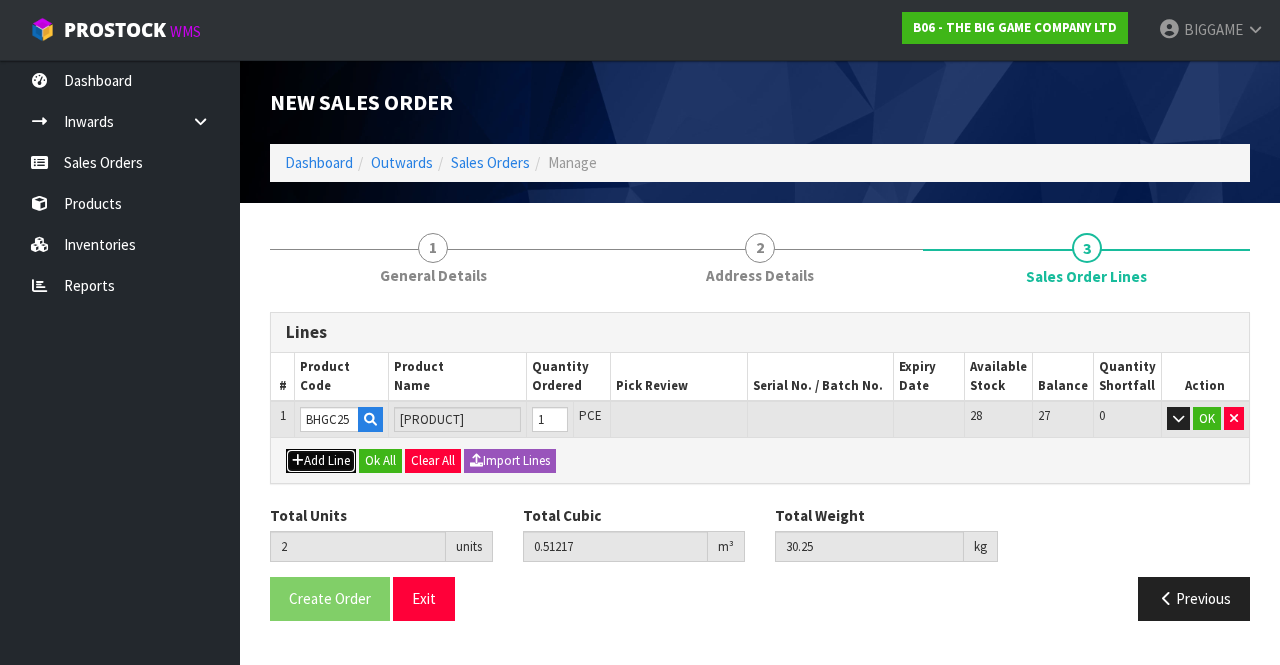 click on "Add Line" at bounding box center (321, 461) 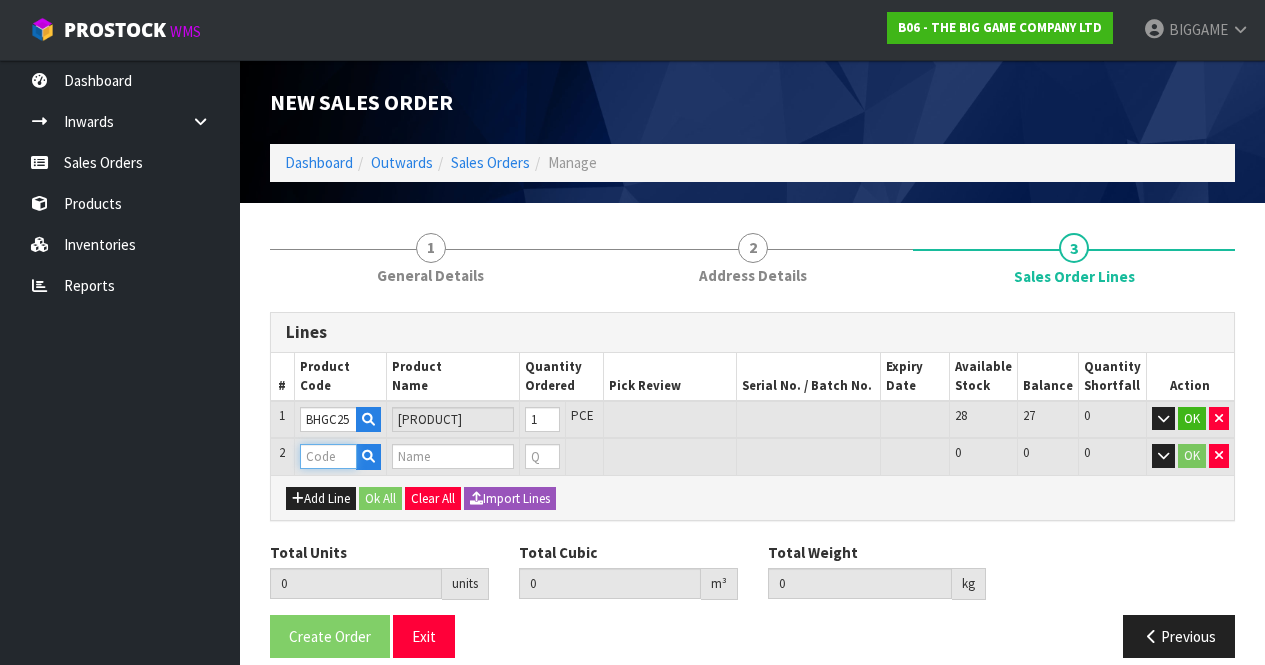 click at bounding box center [328, 456] 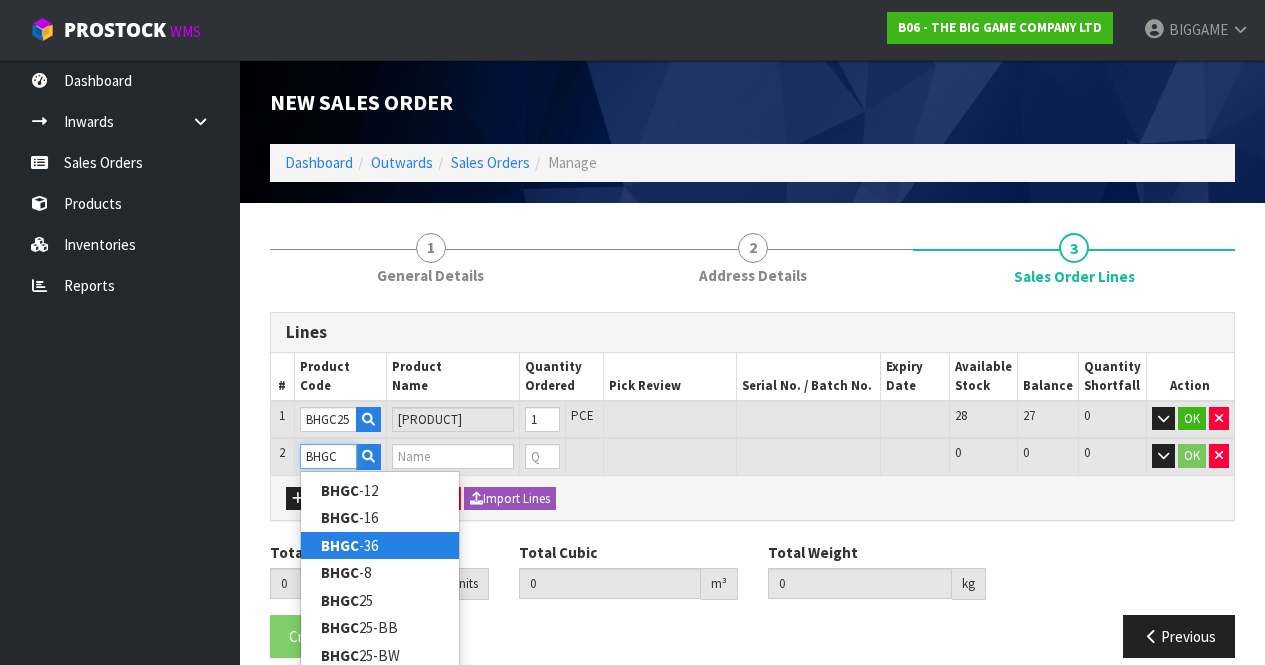 type on "BHGC" 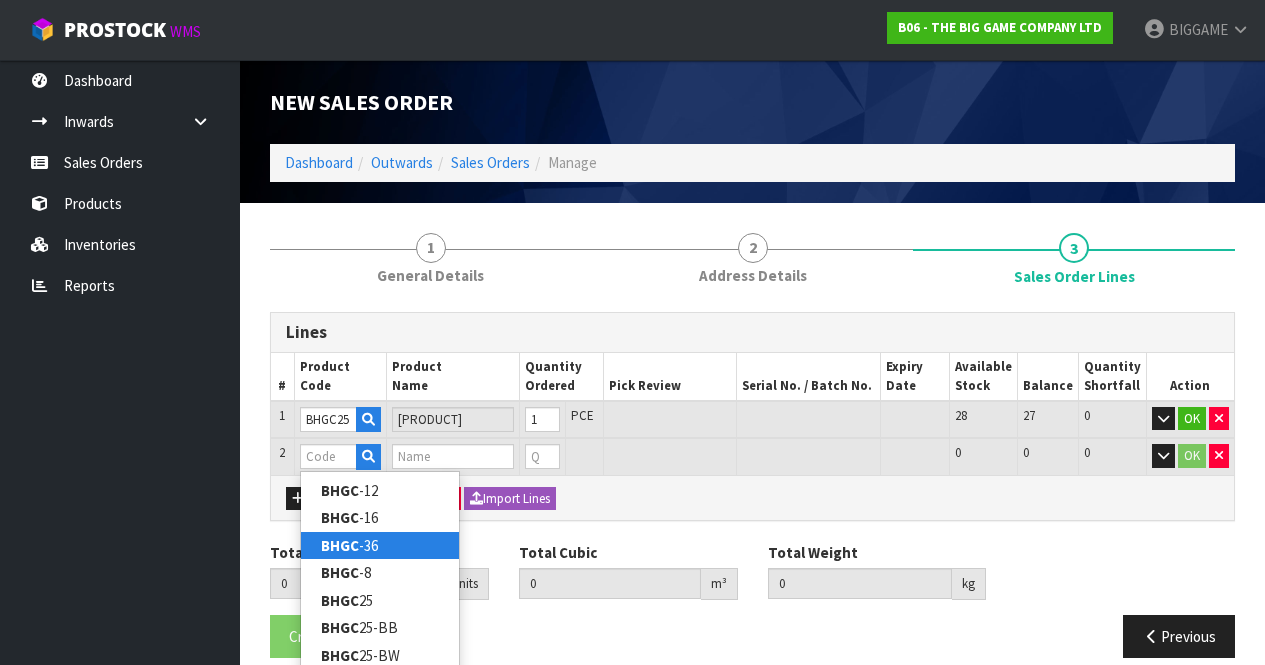 click on "BHGC -36" at bounding box center [380, 545] 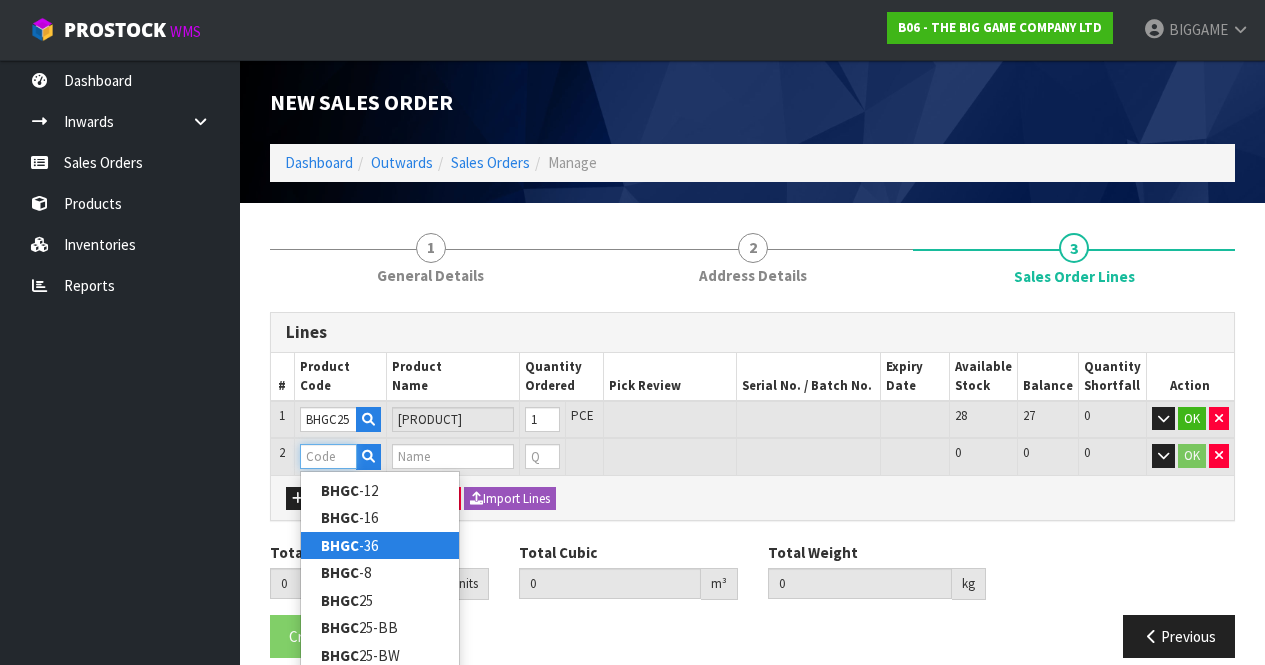 type on "BHGC-36" 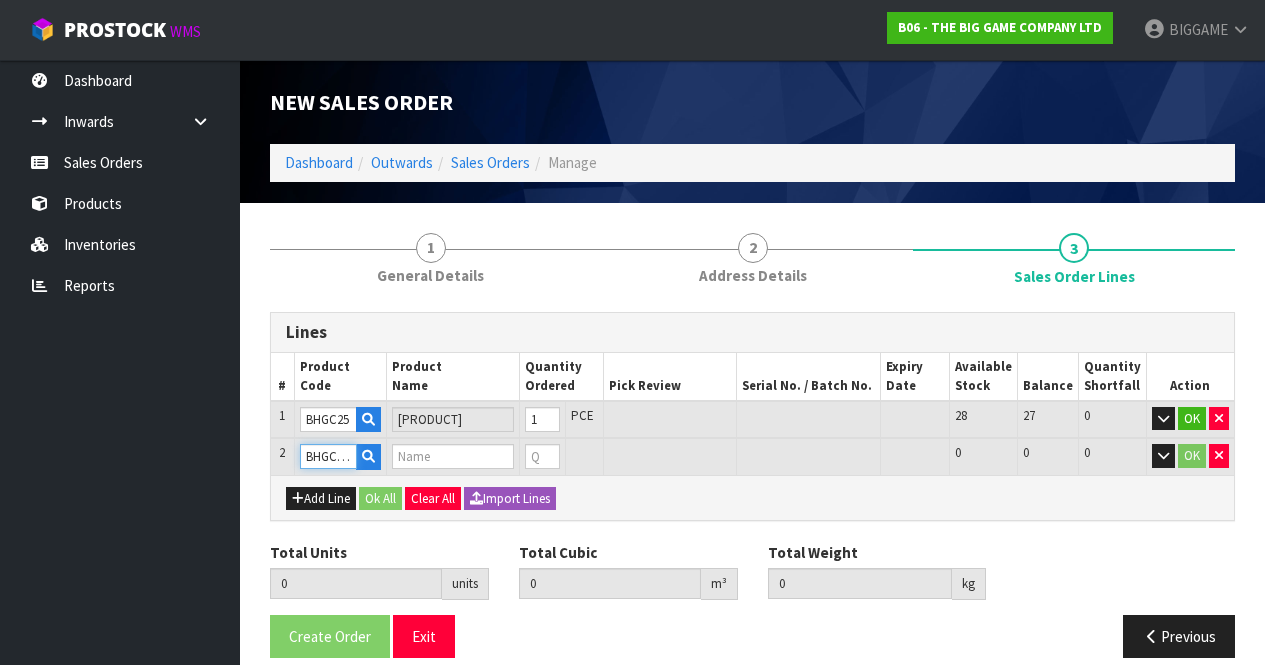 type on "2" 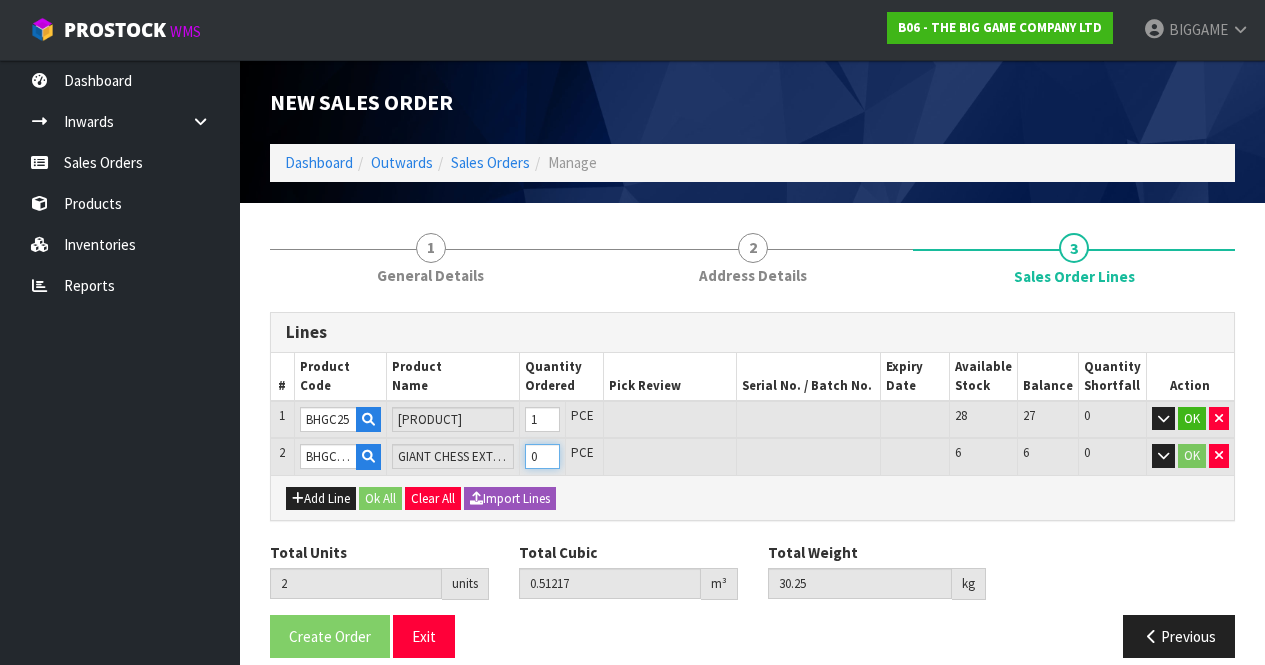 type on "3" 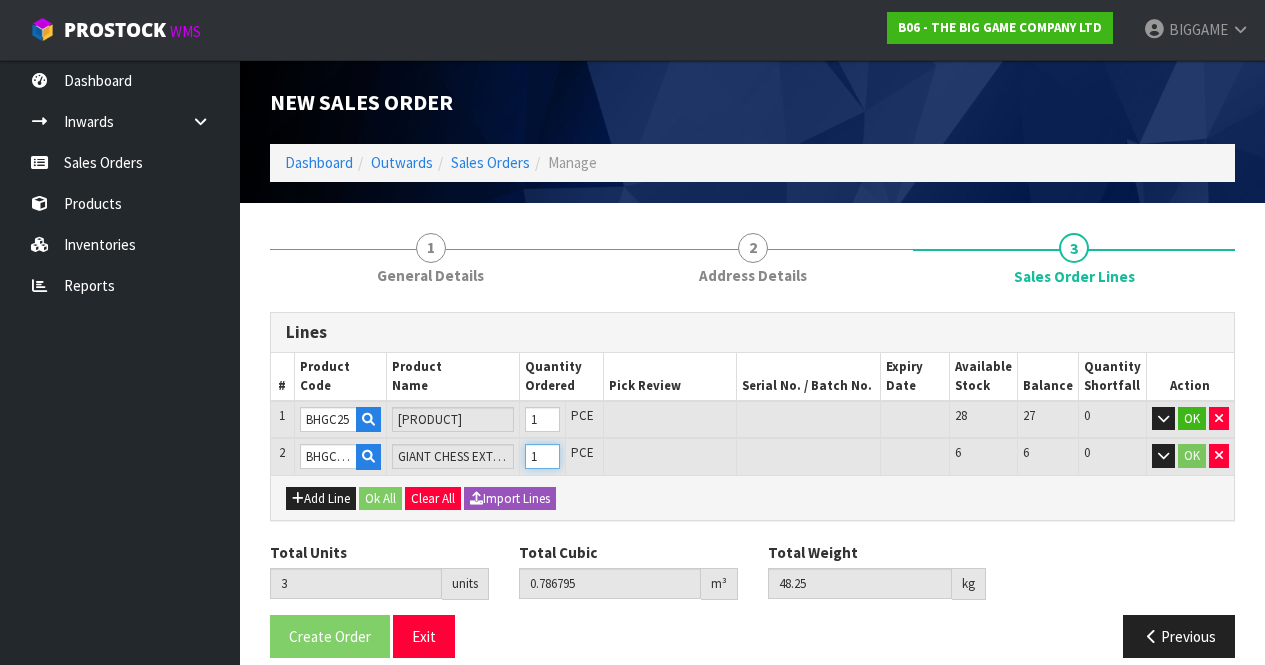type on "1" 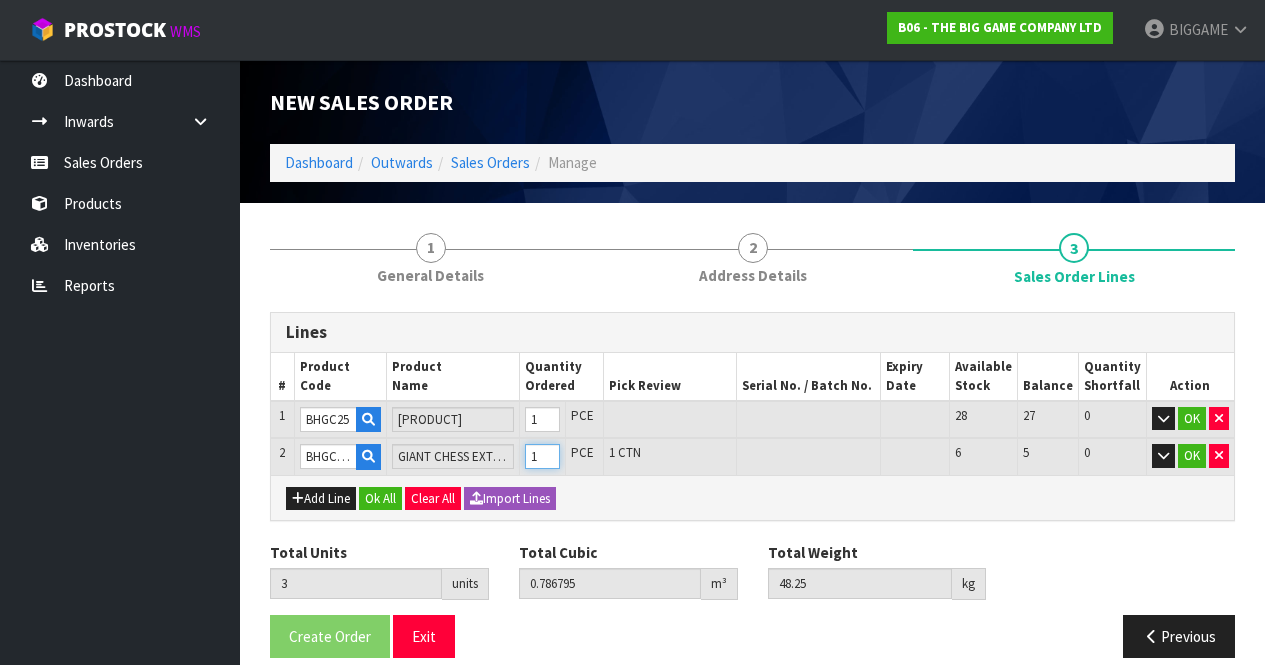 scroll, scrollTop: 23, scrollLeft: 0, axis: vertical 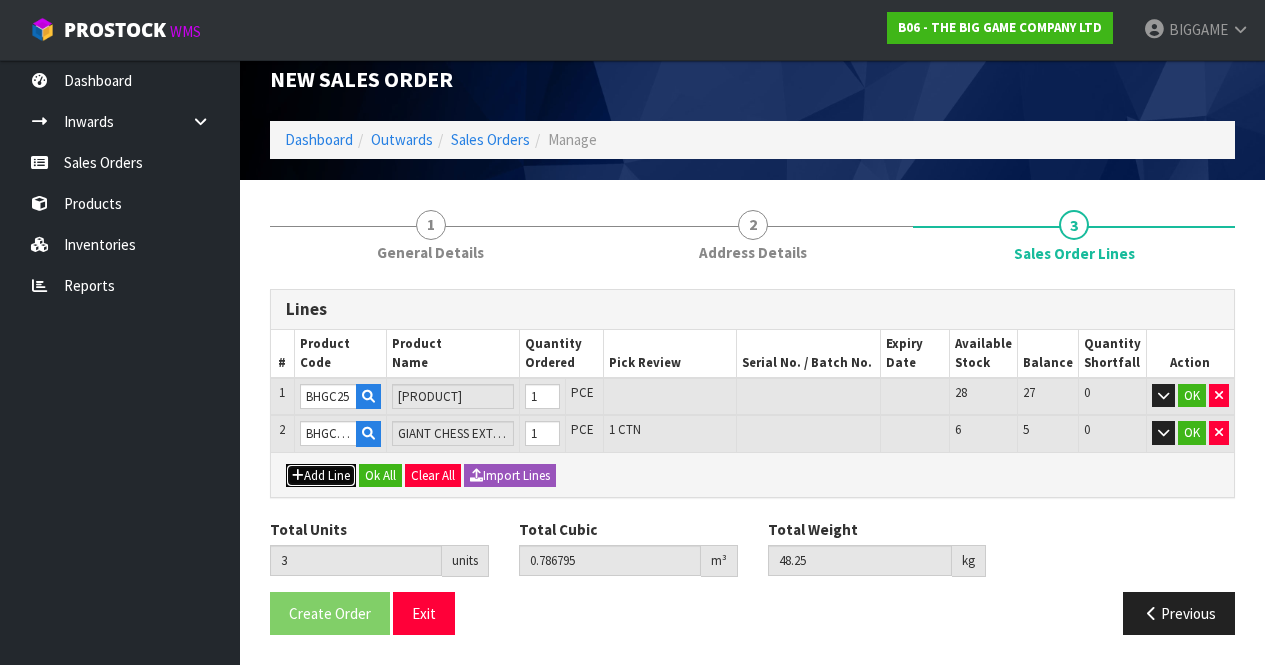 click on "Add Line" at bounding box center (321, 476) 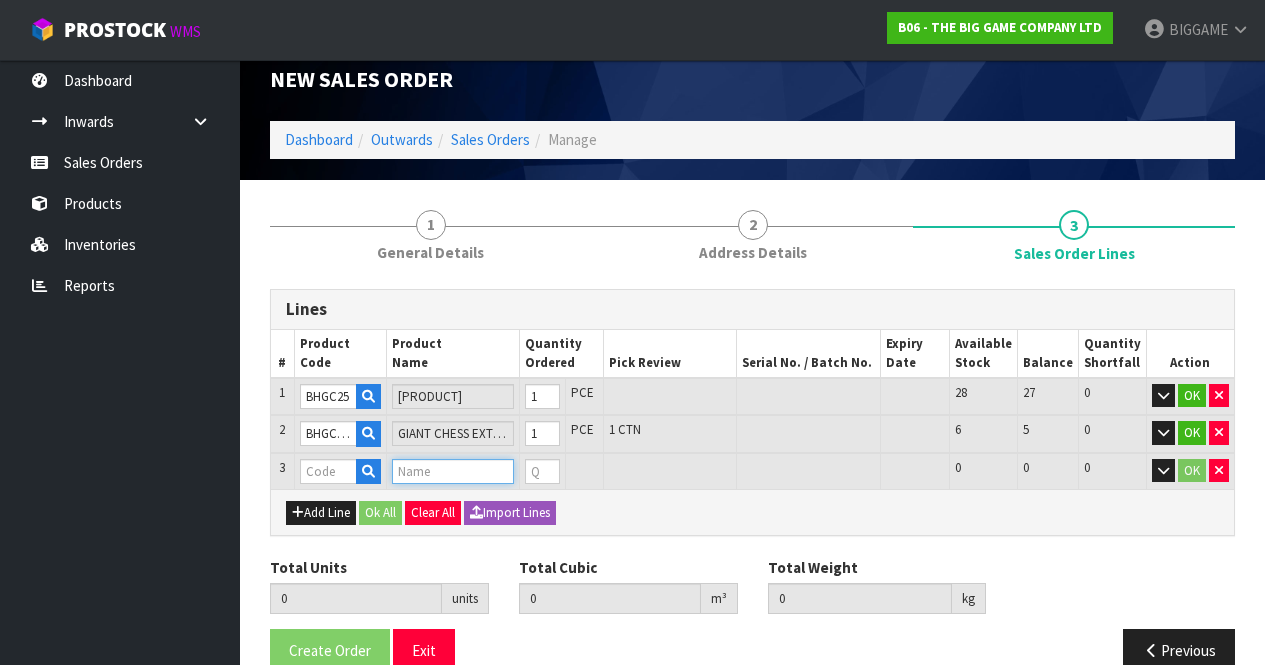click at bounding box center (453, 471) 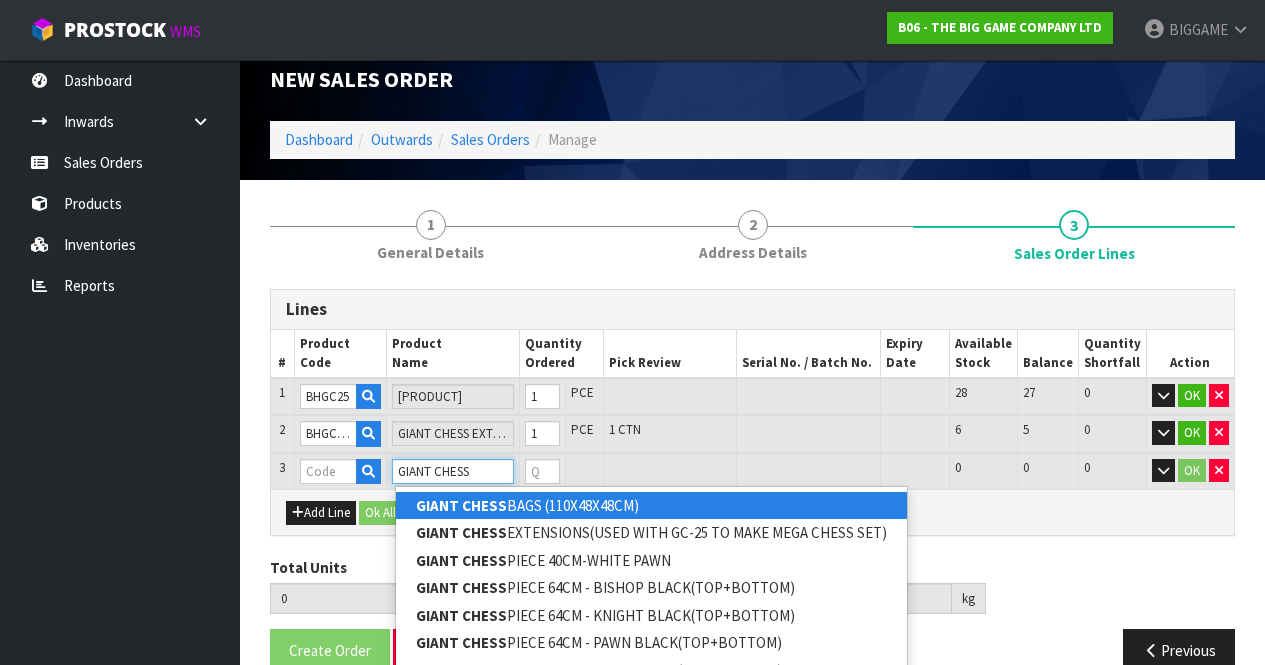 type on "GIANT CHESS" 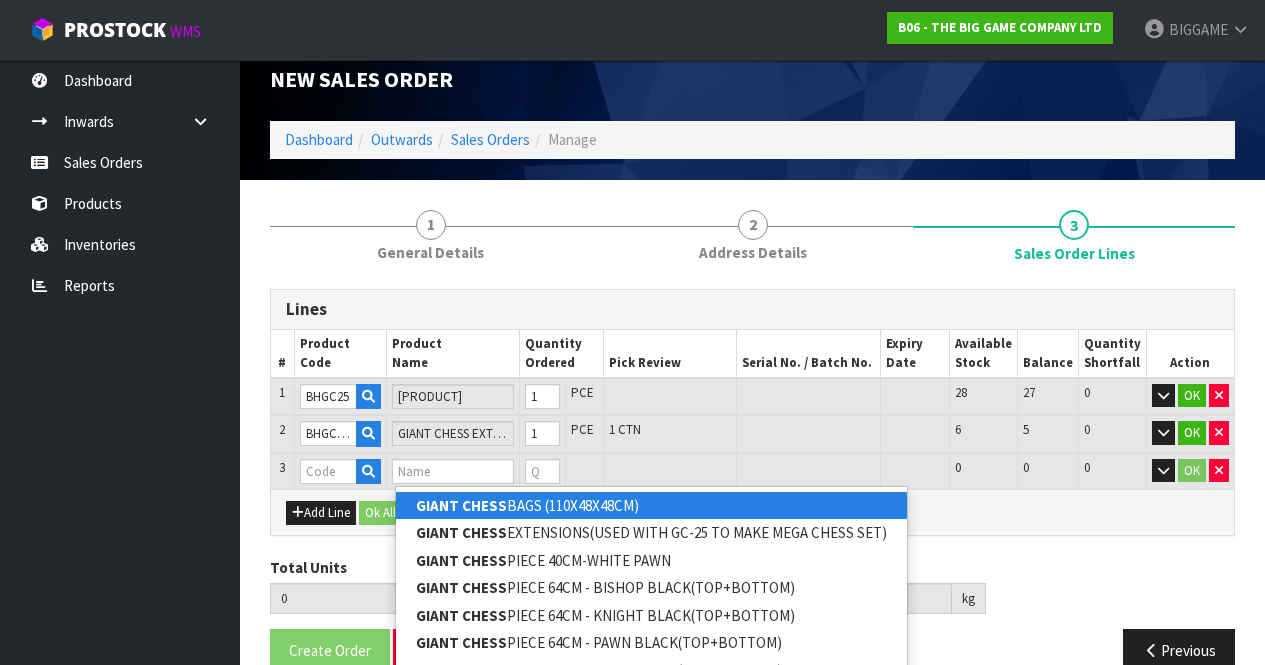 drag, startPoint x: 466, startPoint y: 508, endPoint x: 451, endPoint y: 503, distance: 15.811388 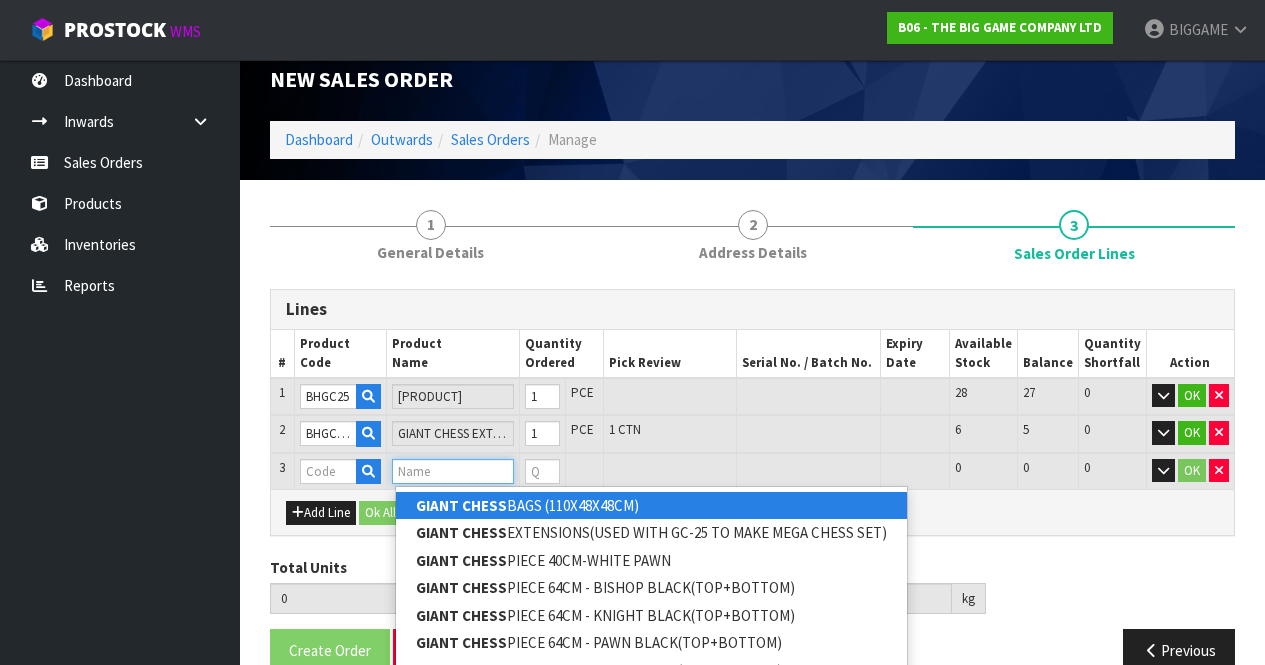 type on "GIANT CHESS BAGS  (110X48X48CM)" 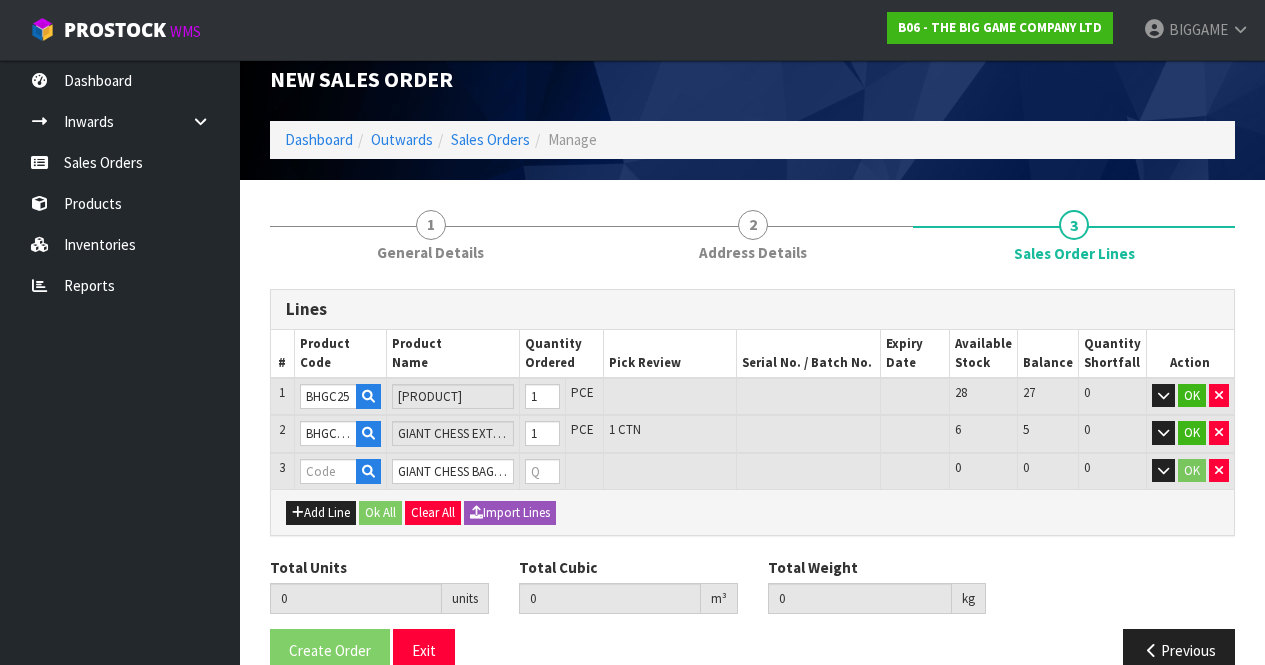 type on "3" 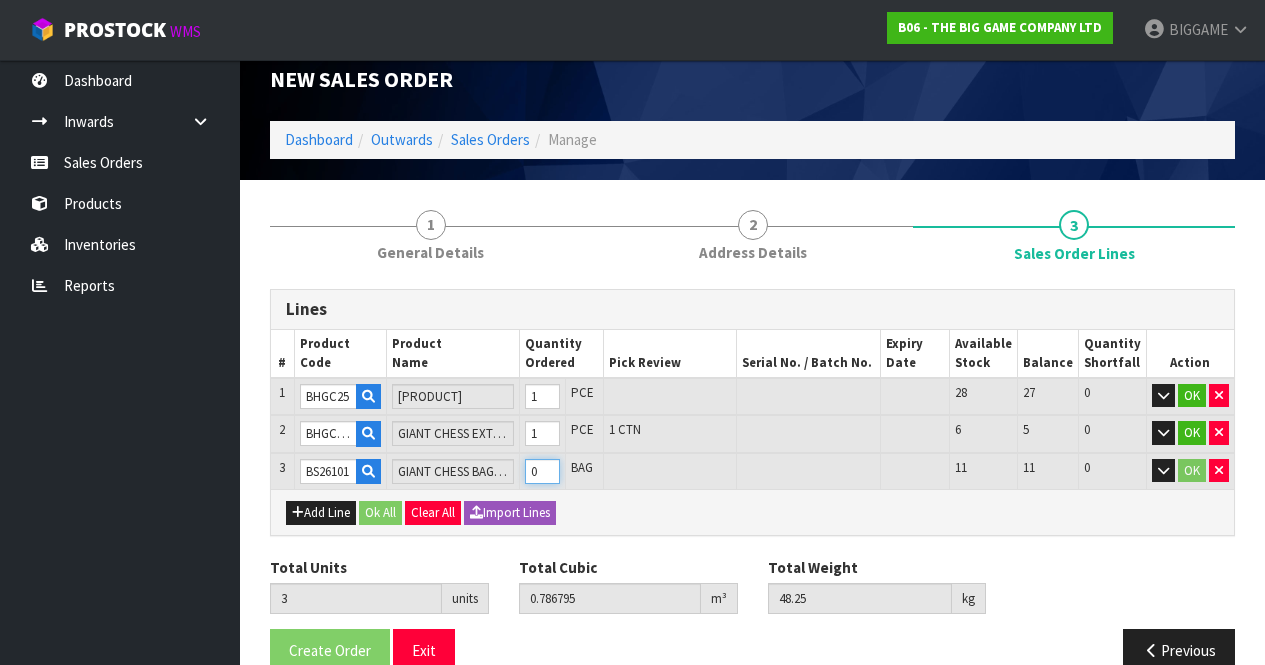 type on "4" 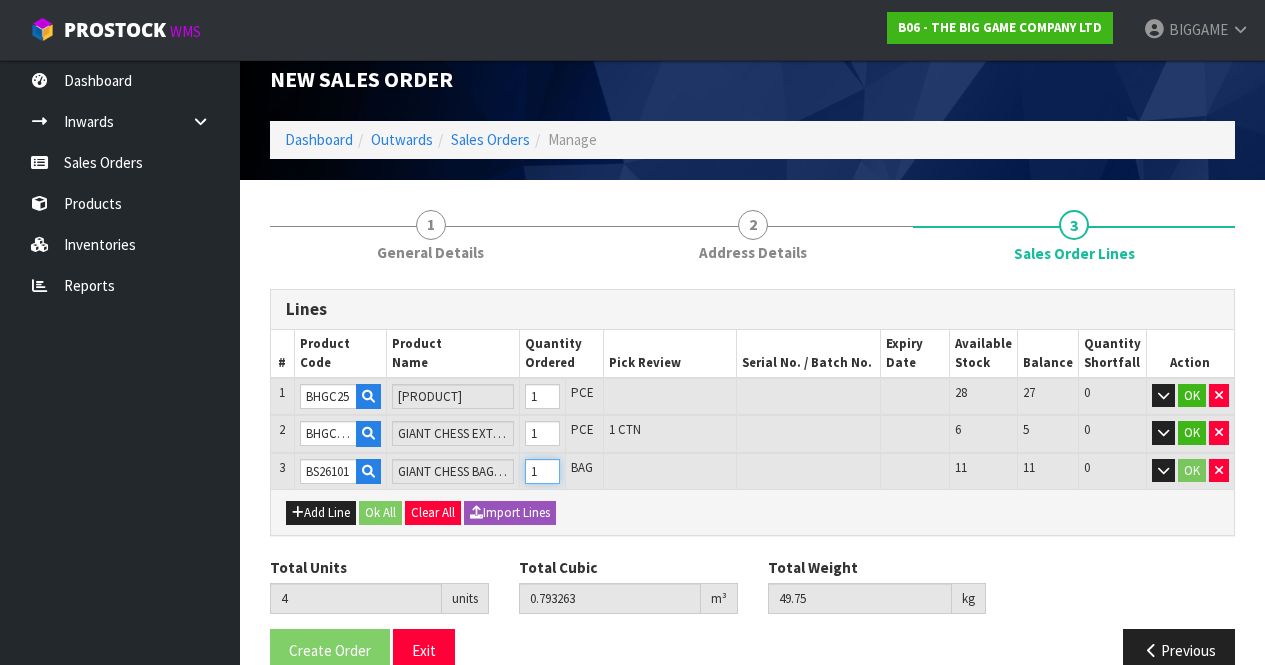 type on "1" 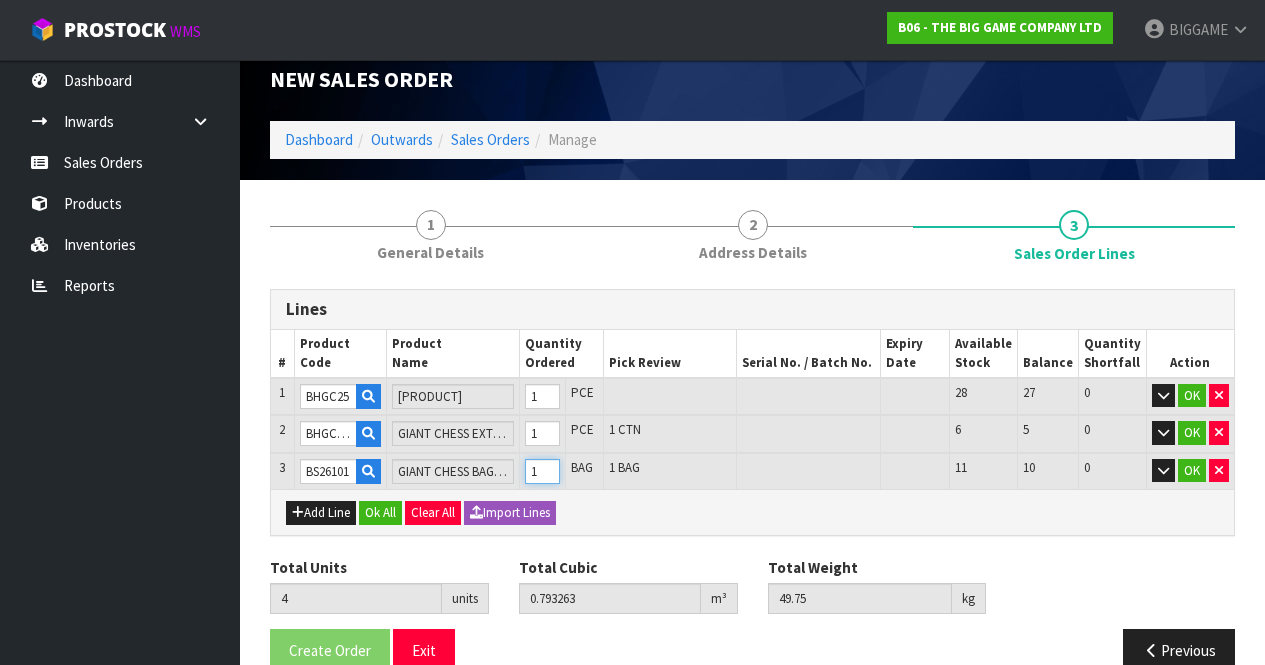 type on "5" 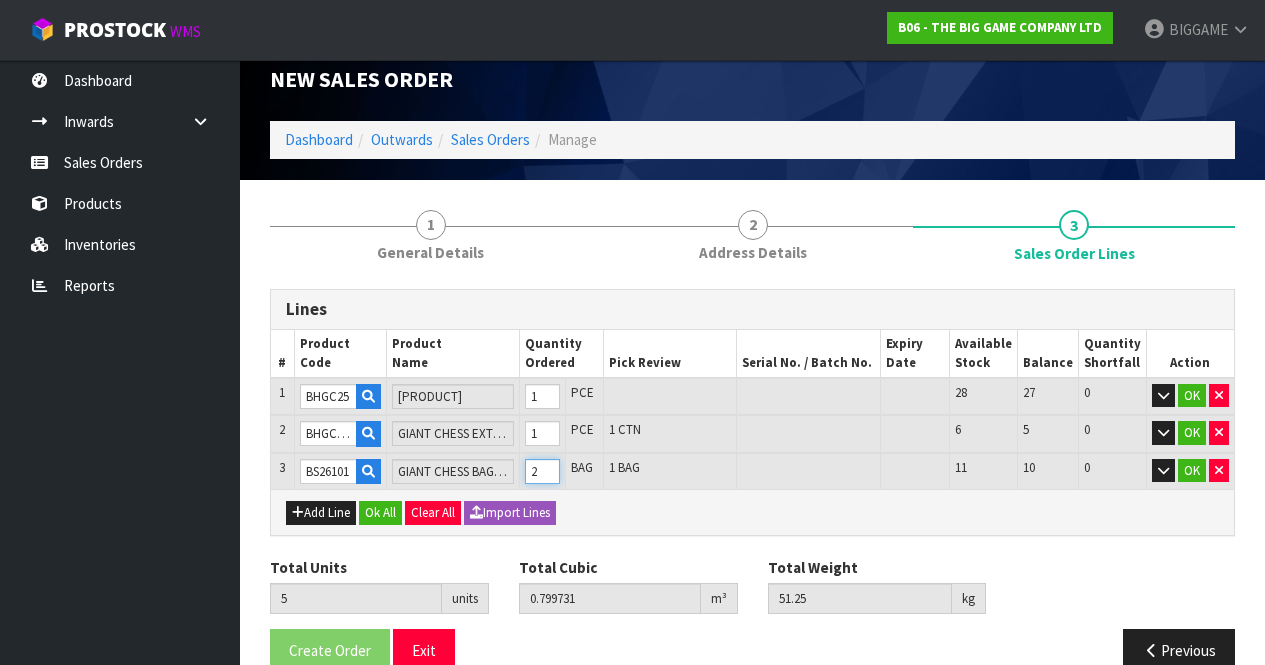type on "2" 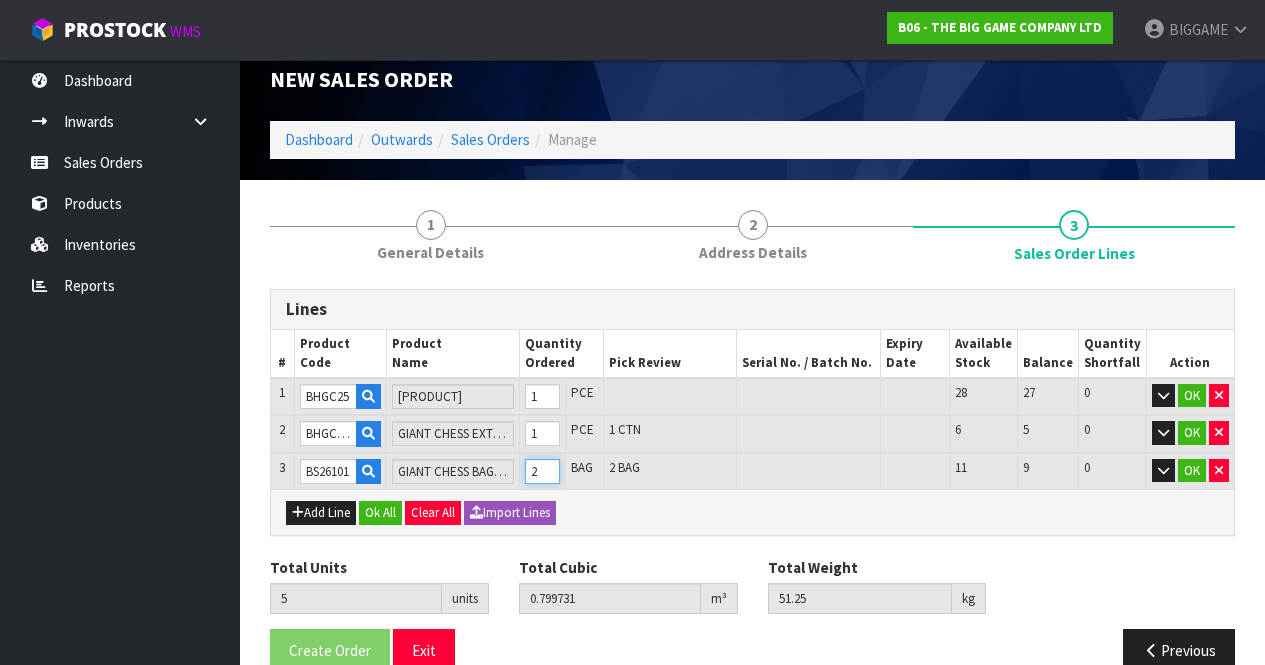type on "6" 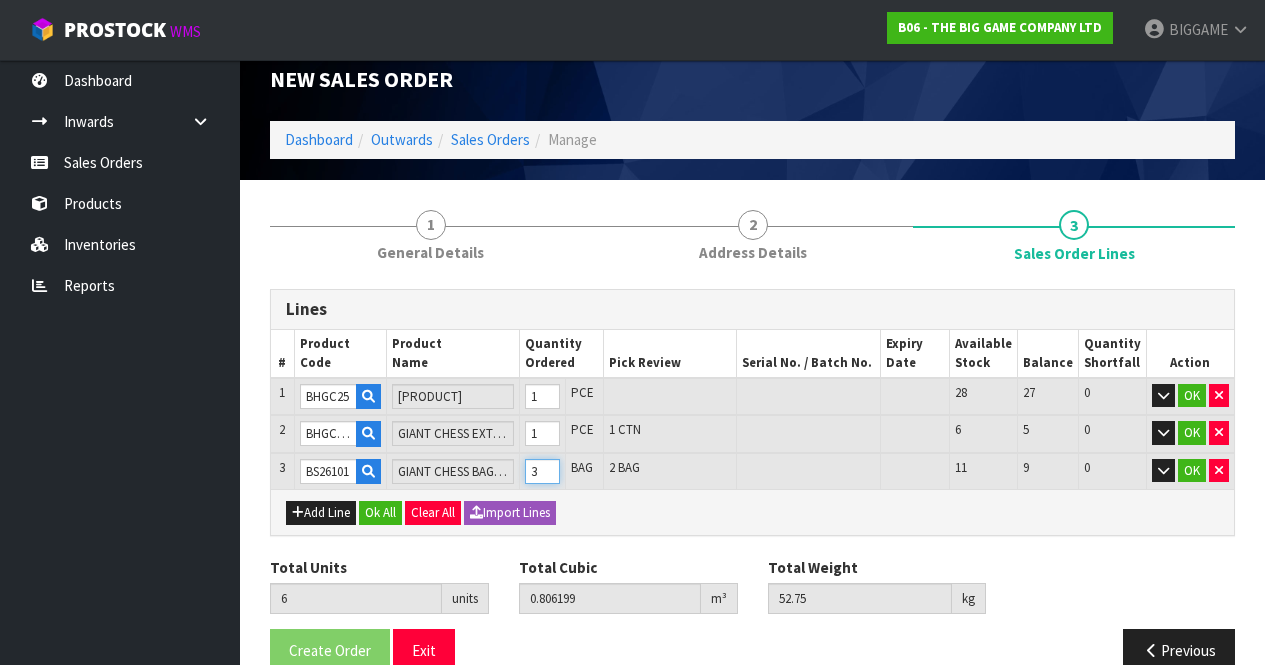 type on "3" 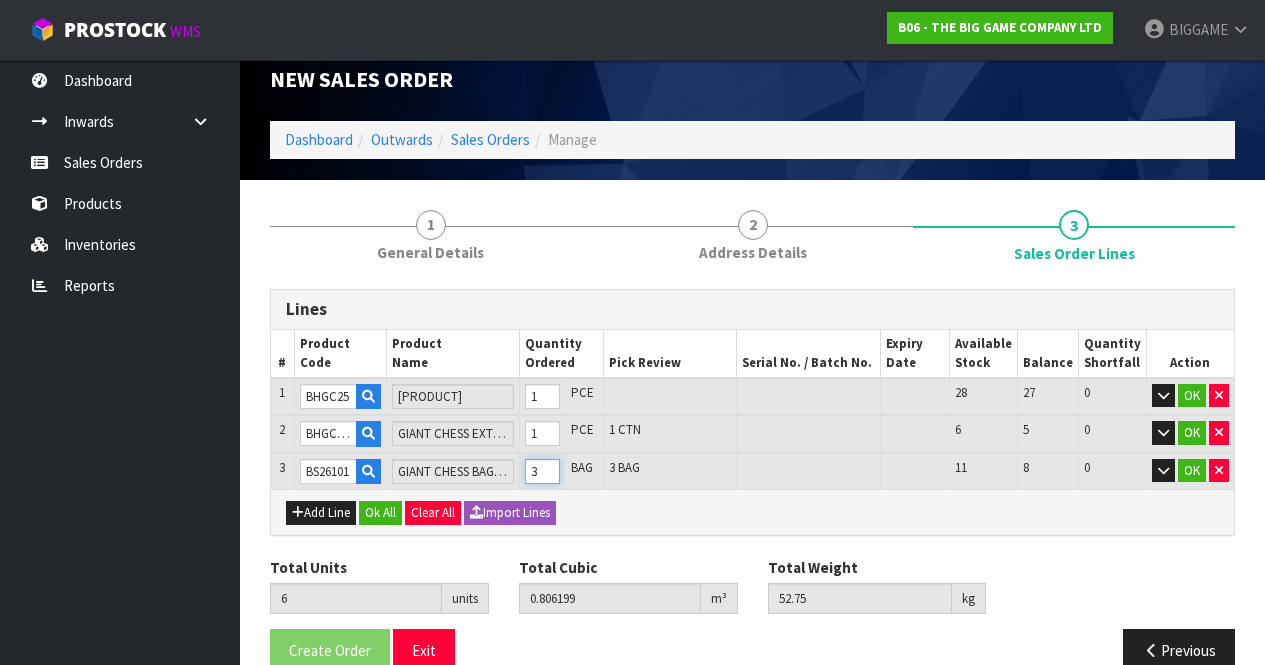 type on "7" 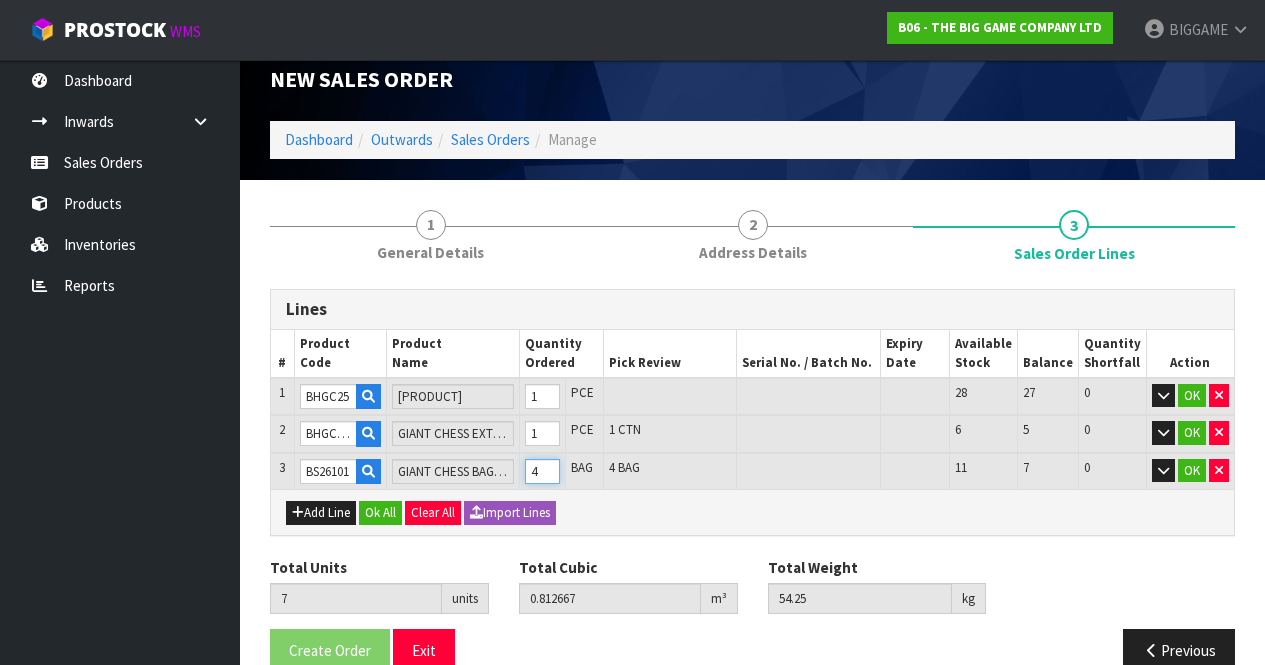 type on "4" 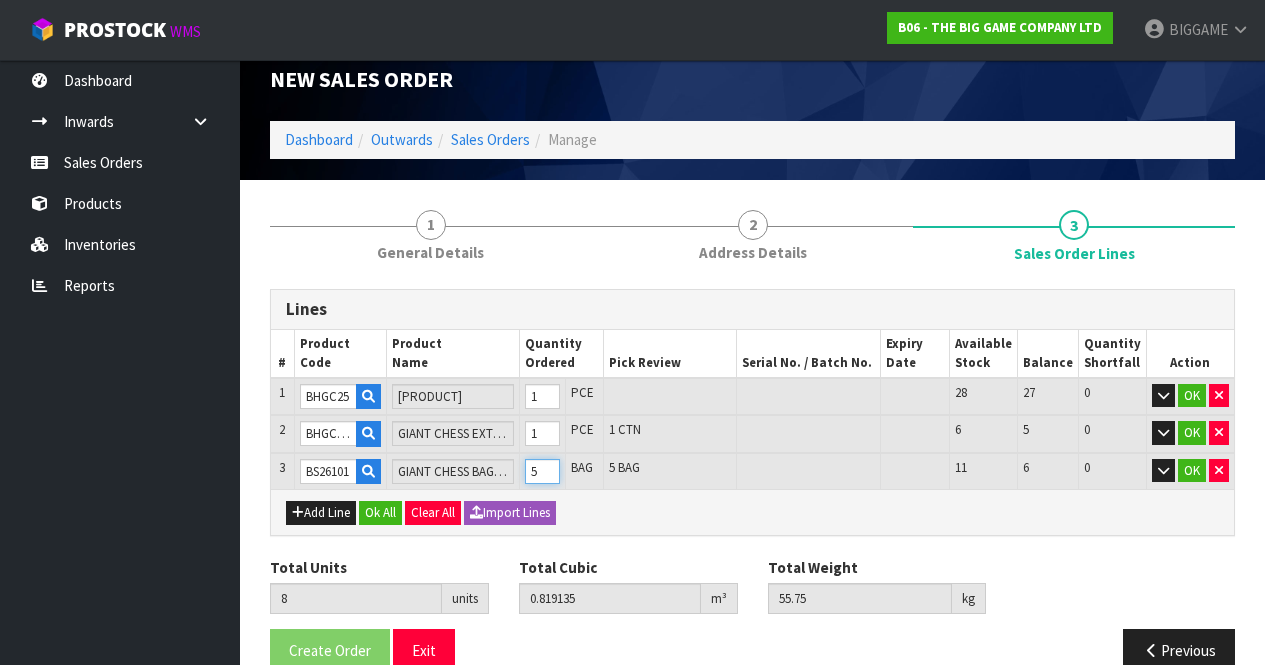 type on "5" 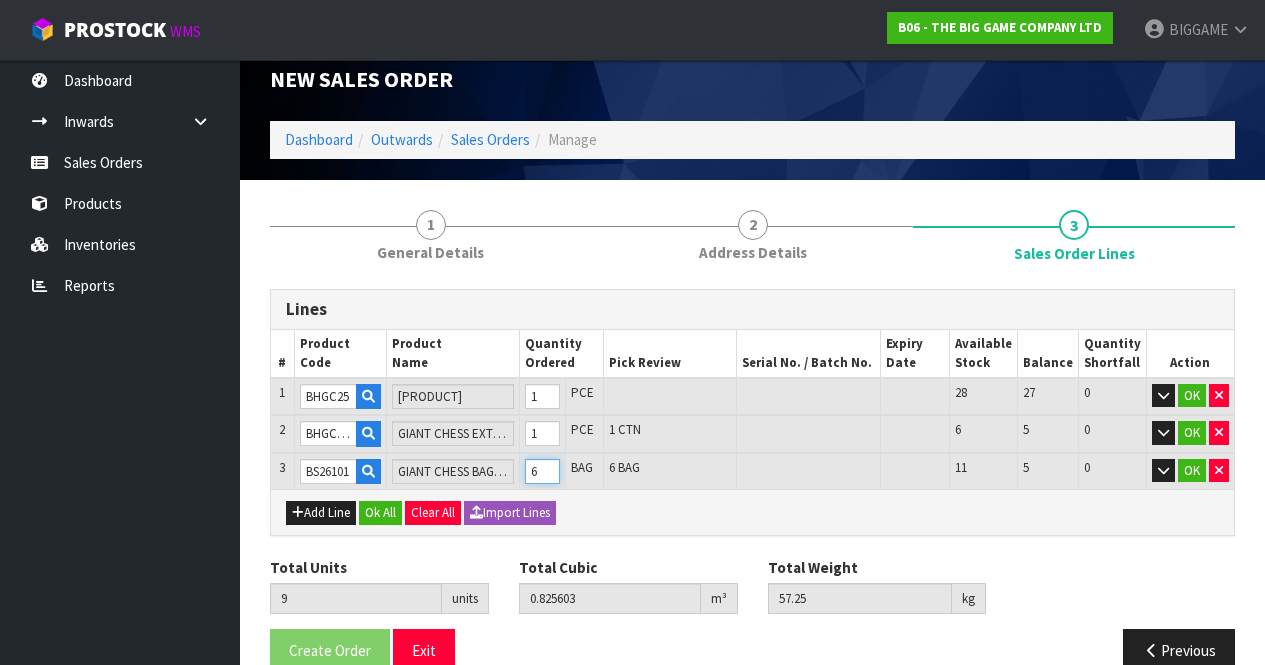 type on "6" 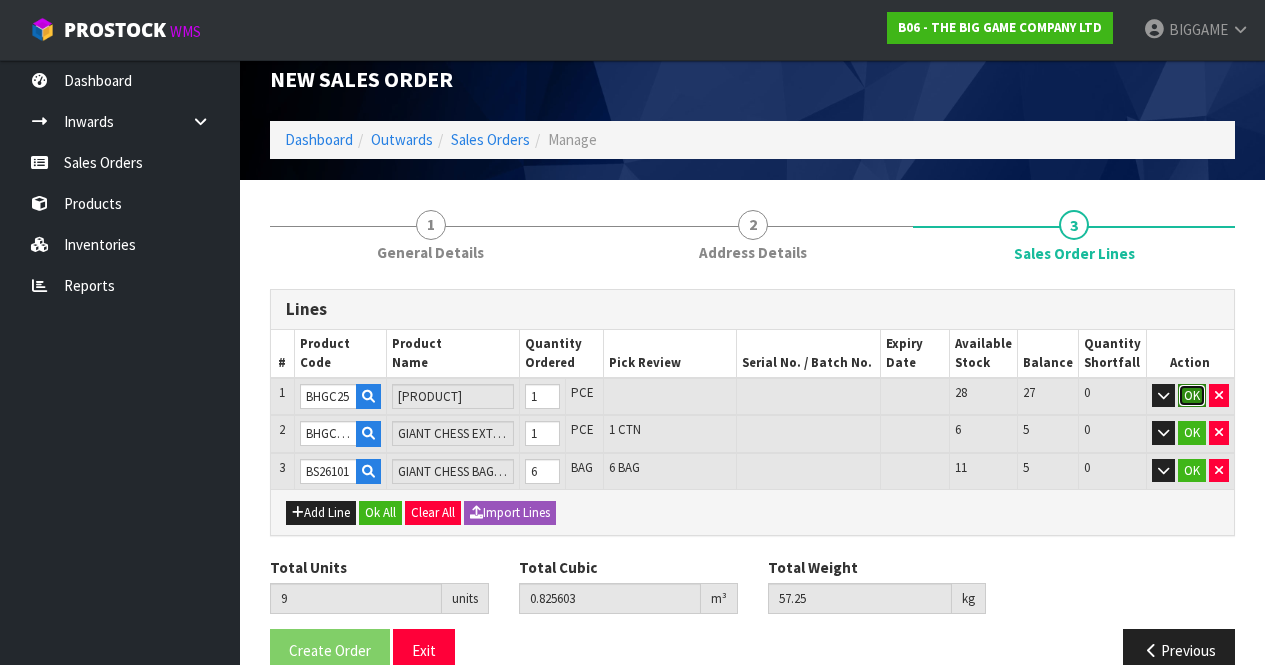 click on "OK" at bounding box center [1192, 396] 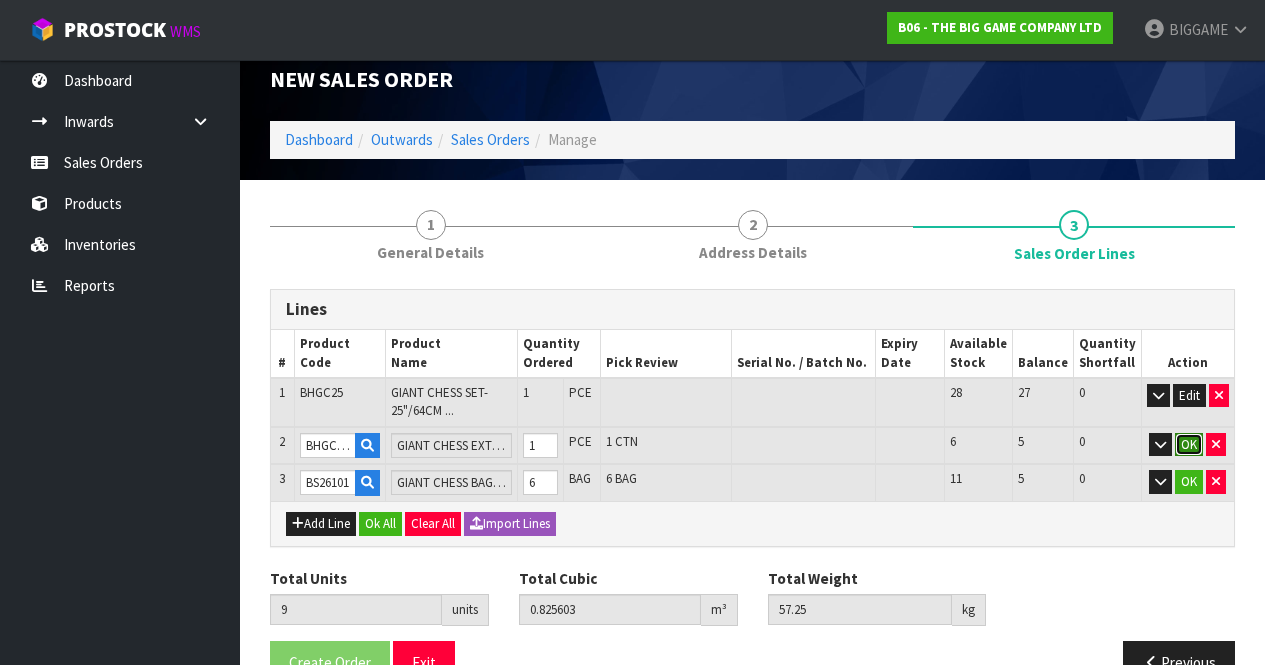 click on "OK" at bounding box center [1189, 445] 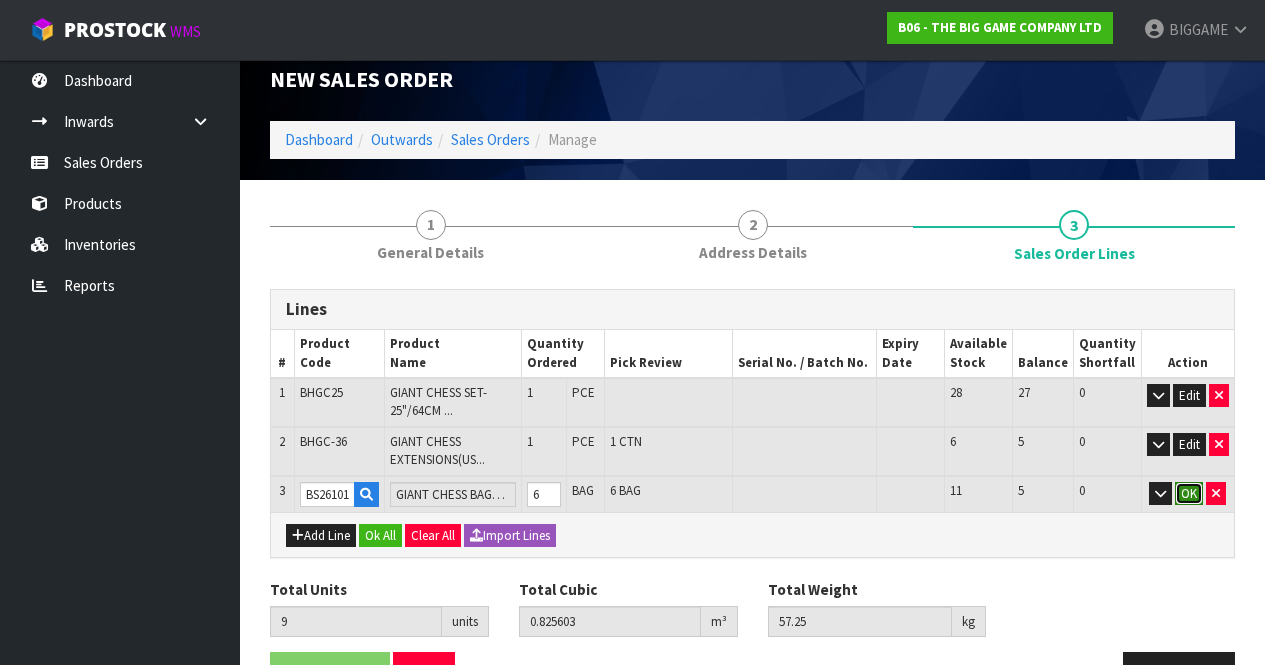 click on "OK" at bounding box center [1189, 494] 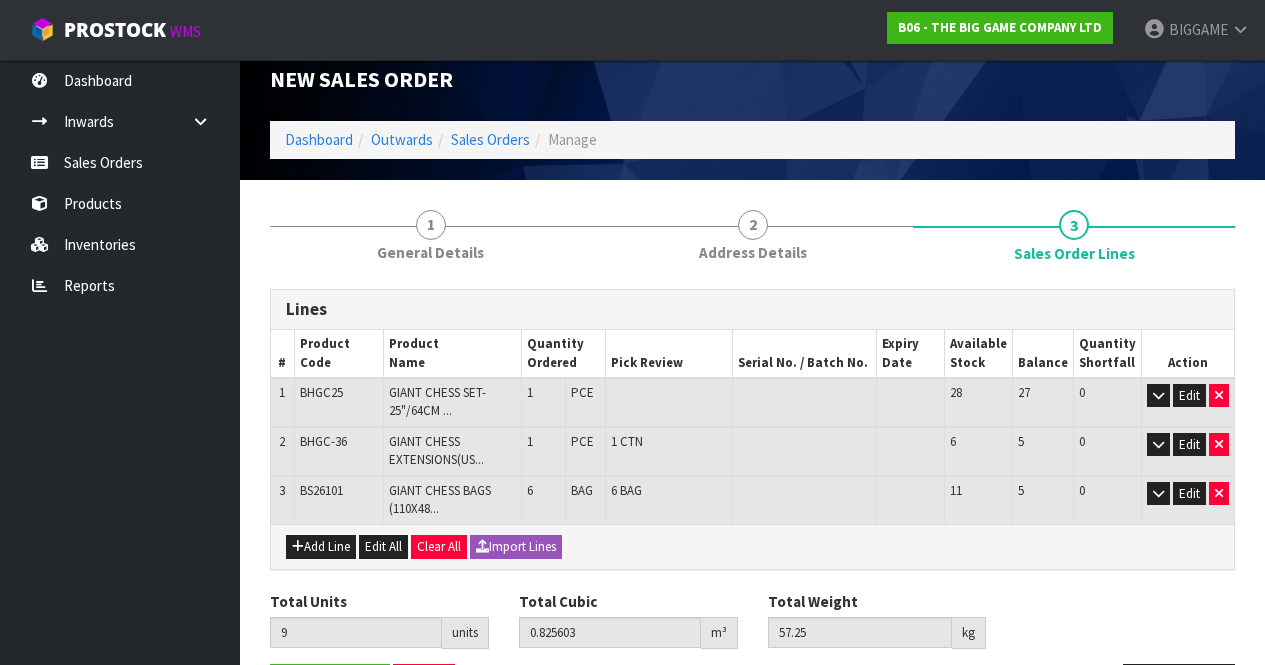 scroll, scrollTop: 95, scrollLeft: 0, axis: vertical 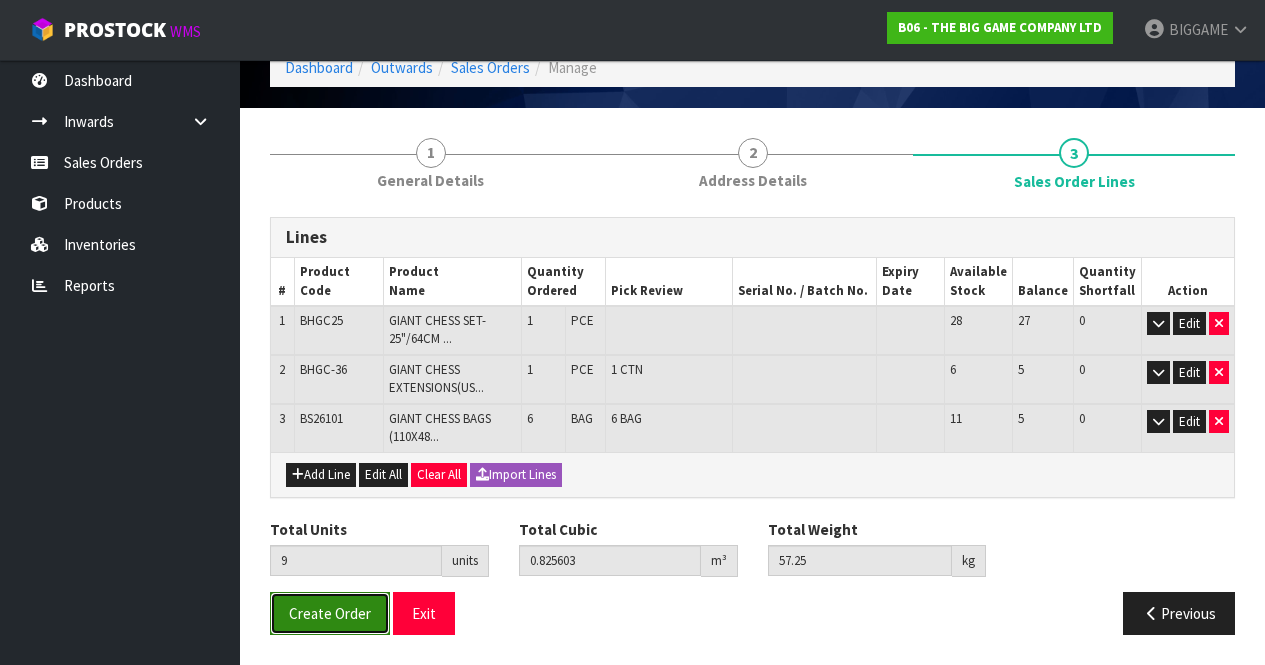 click on "Create Order" at bounding box center (330, 613) 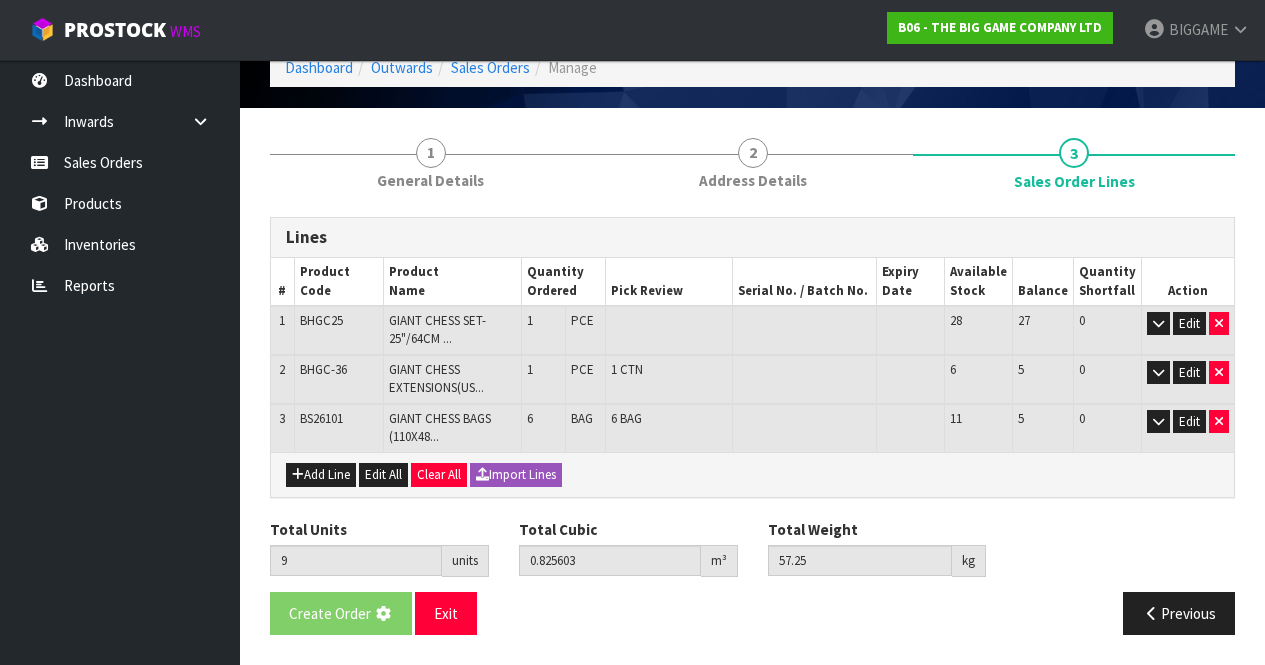 scroll, scrollTop: 0, scrollLeft: 0, axis: both 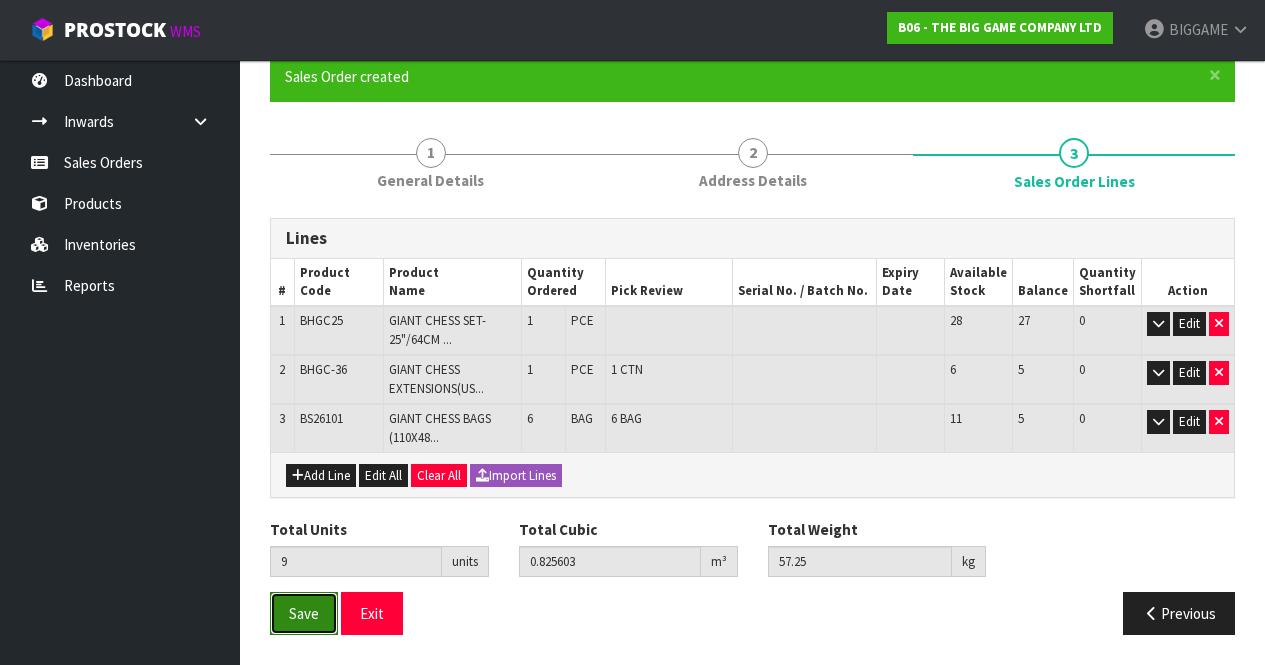 click on "Save" at bounding box center [304, 613] 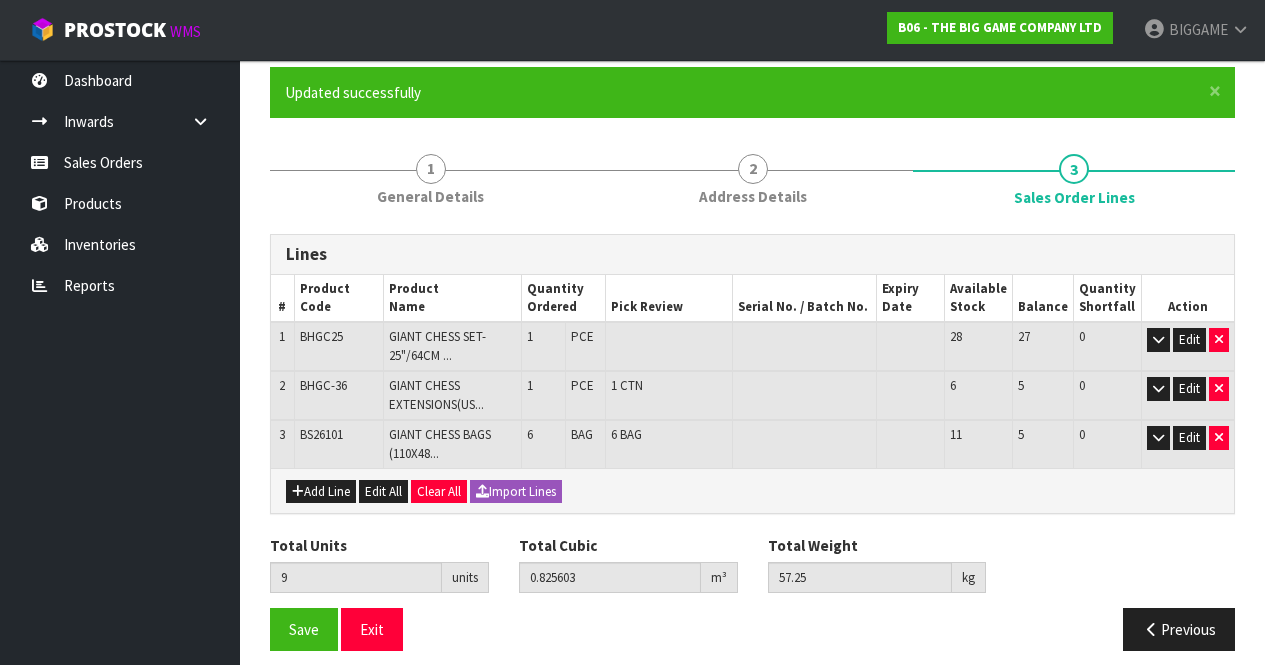 scroll, scrollTop: 167, scrollLeft: 0, axis: vertical 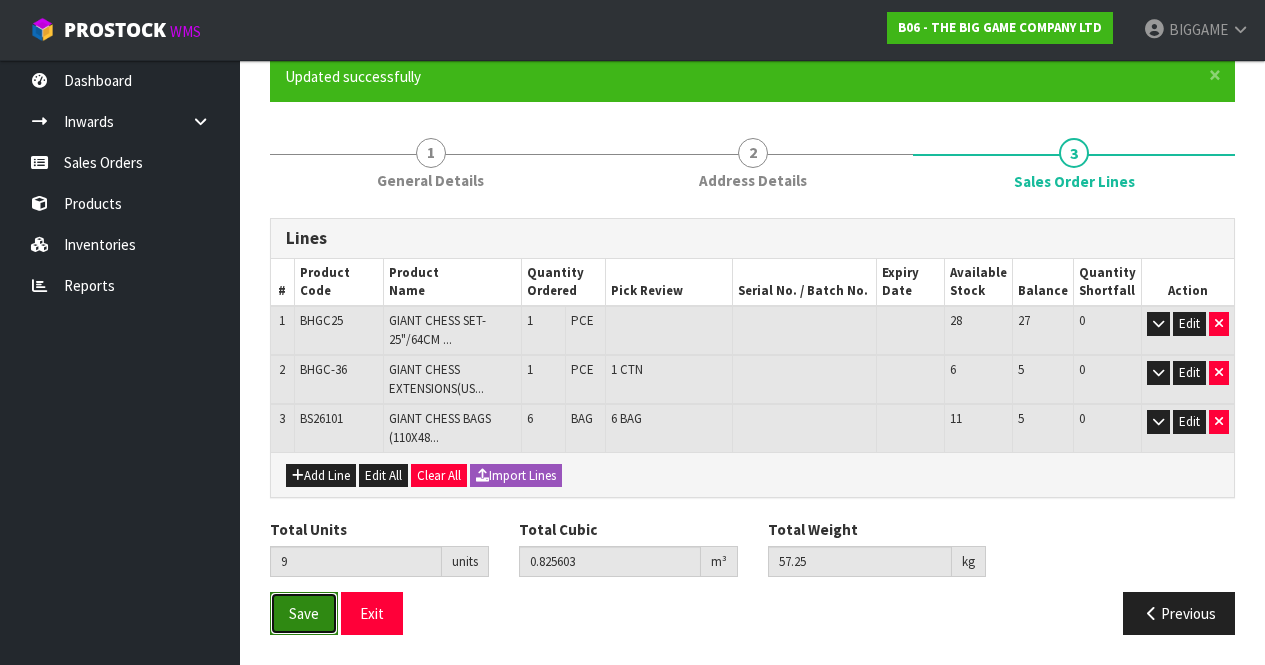 click on "Save" at bounding box center [304, 613] 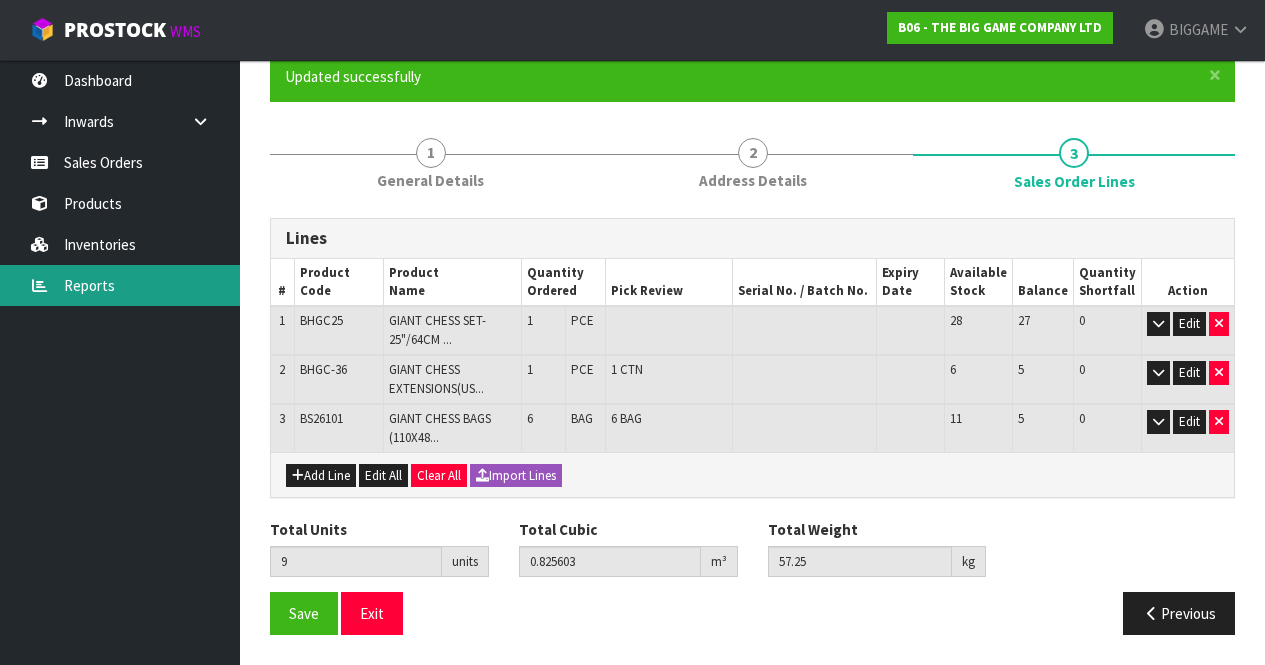 scroll, scrollTop: 0, scrollLeft: 0, axis: both 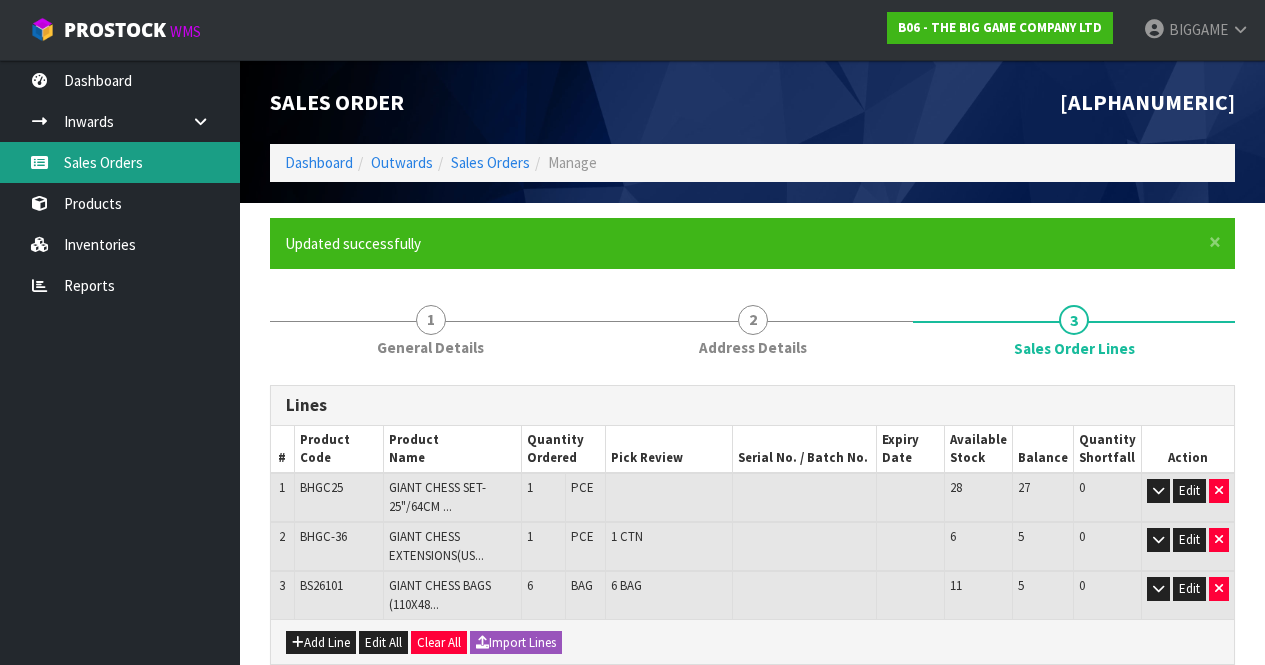 click on "Sales Orders" at bounding box center (120, 162) 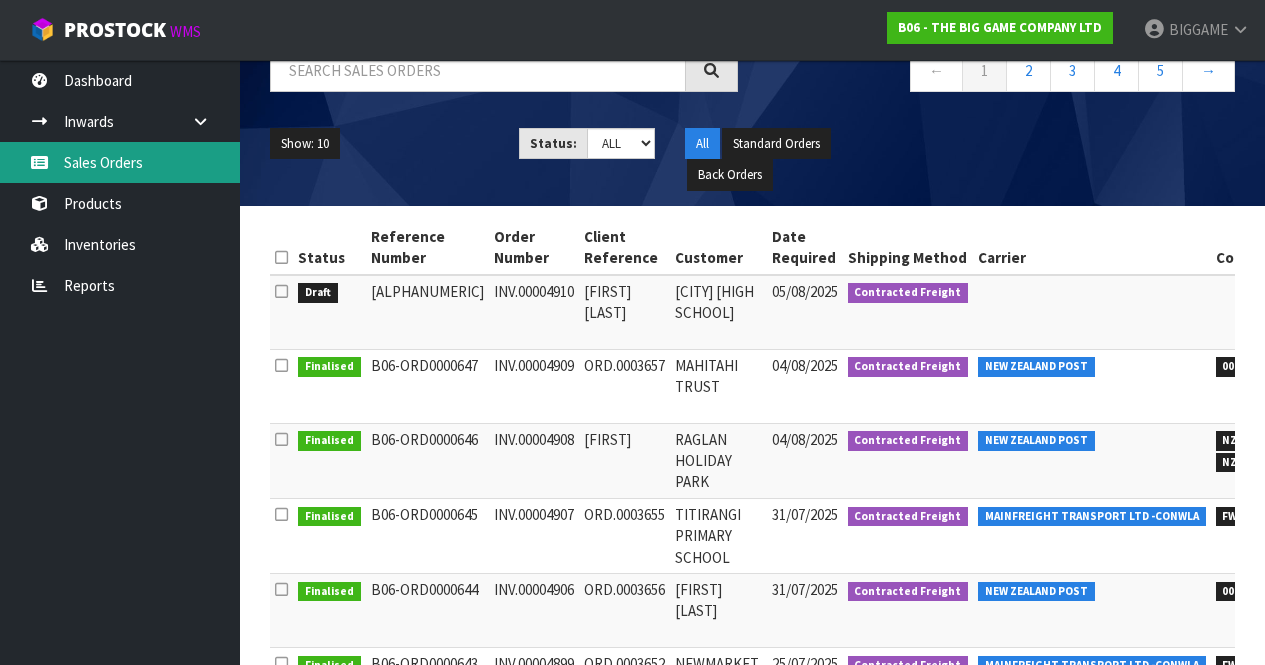 scroll, scrollTop: 174, scrollLeft: 0, axis: vertical 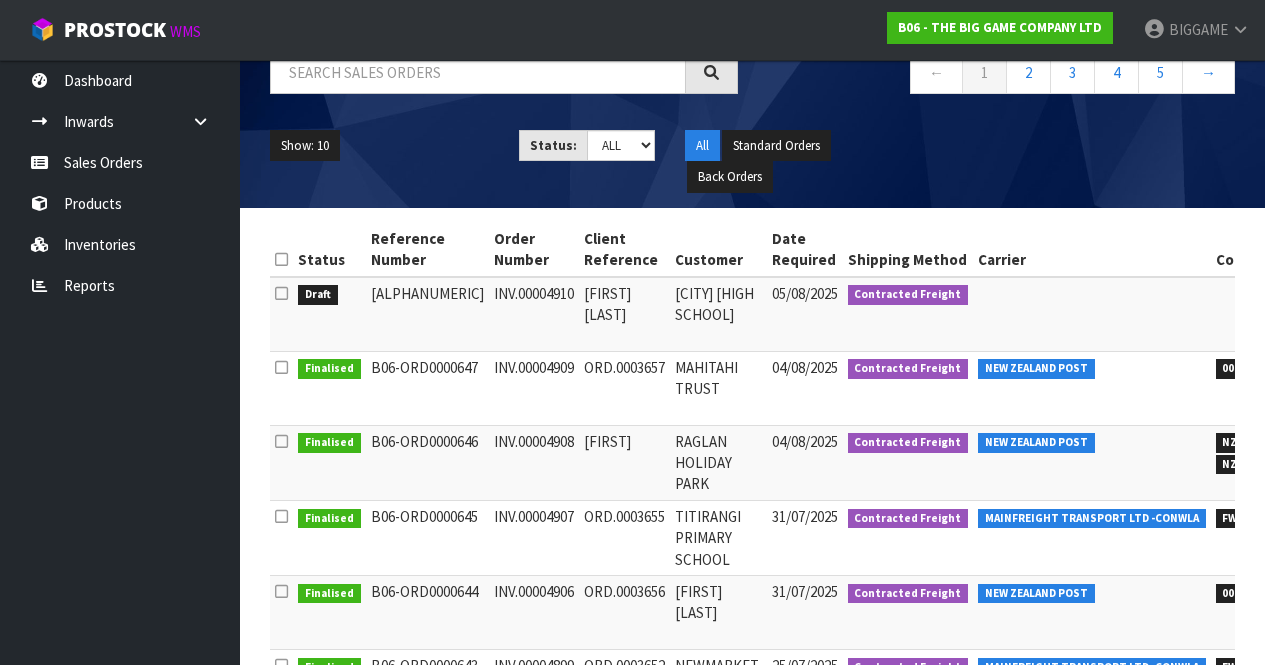 drag, startPoint x: 1279, startPoint y: 285, endPoint x: 156, endPoint y: 511, distance: 1145.5151 